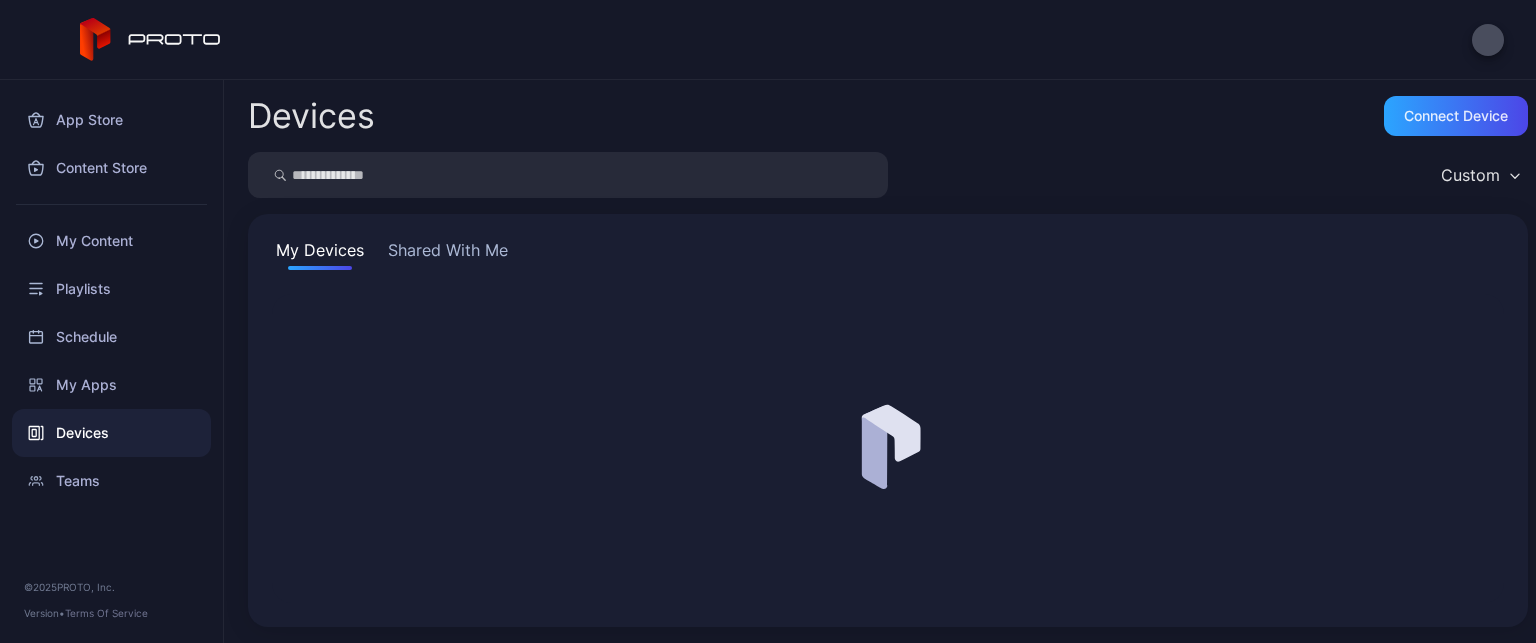 scroll, scrollTop: 0, scrollLeft: 0, axis: both 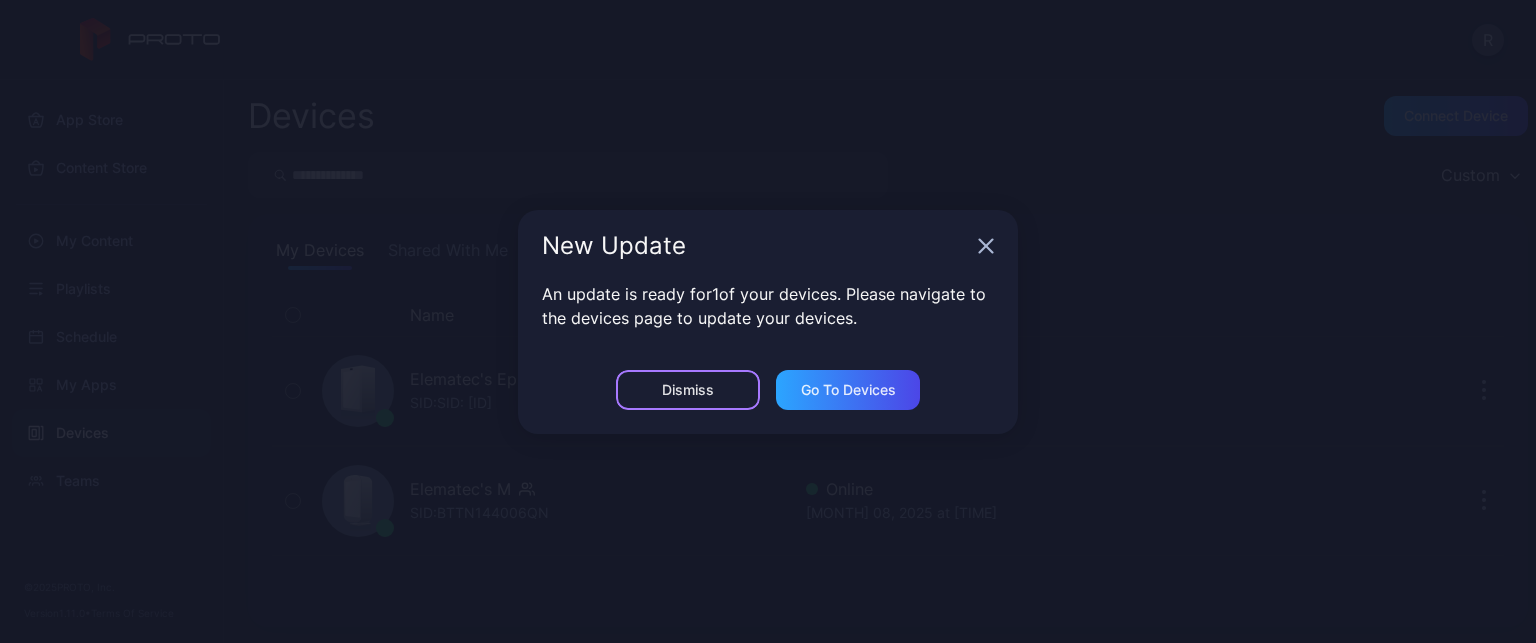 click on "Dismiss" at bounding box center (688, 390) 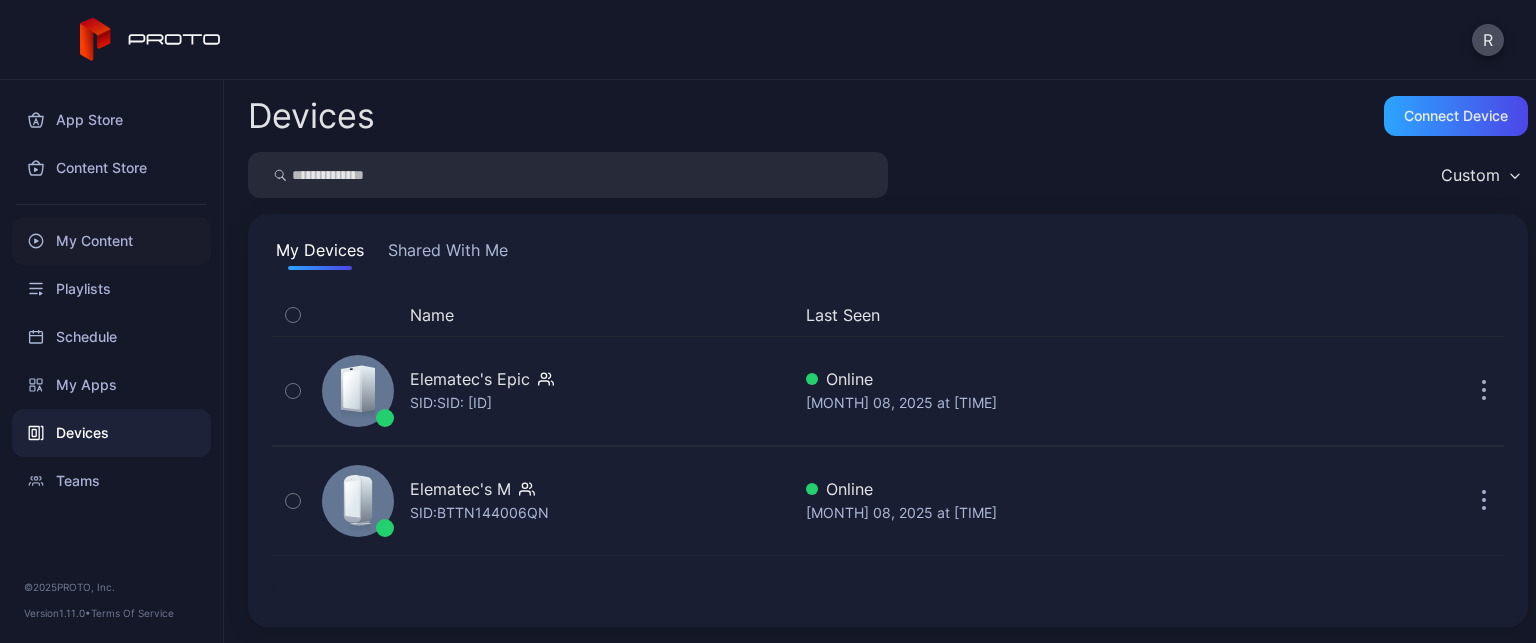 click on "My Content" at bounding box center [111, 241] 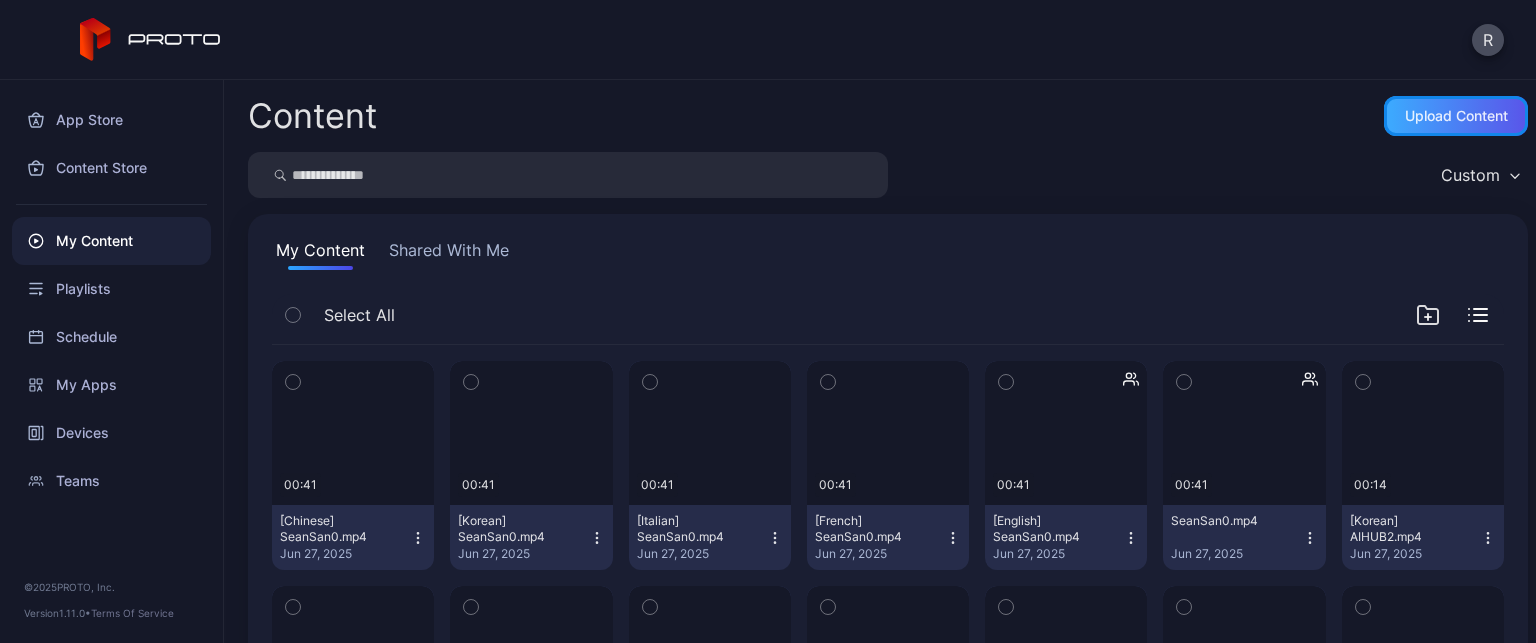 click on "Upload Content" at bounding box center (1456, 116) 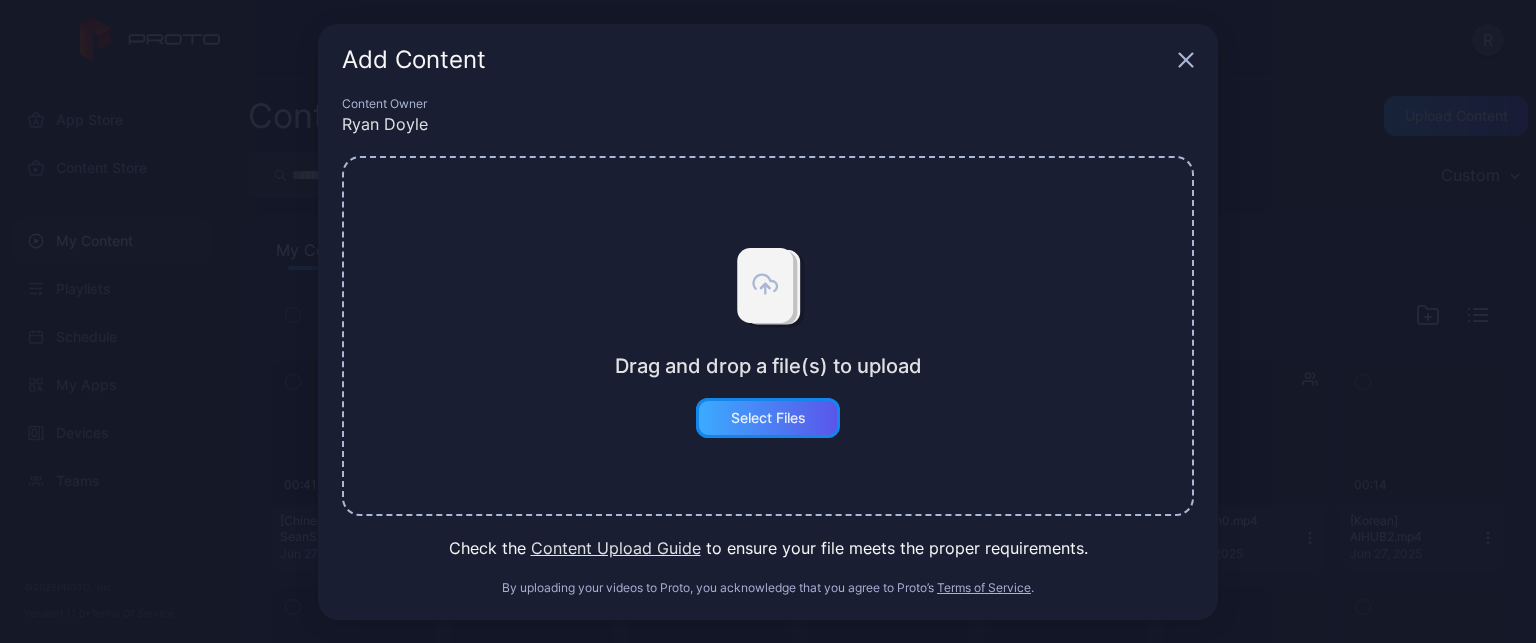 click on "Select Files" at bounding box center [768, 418] 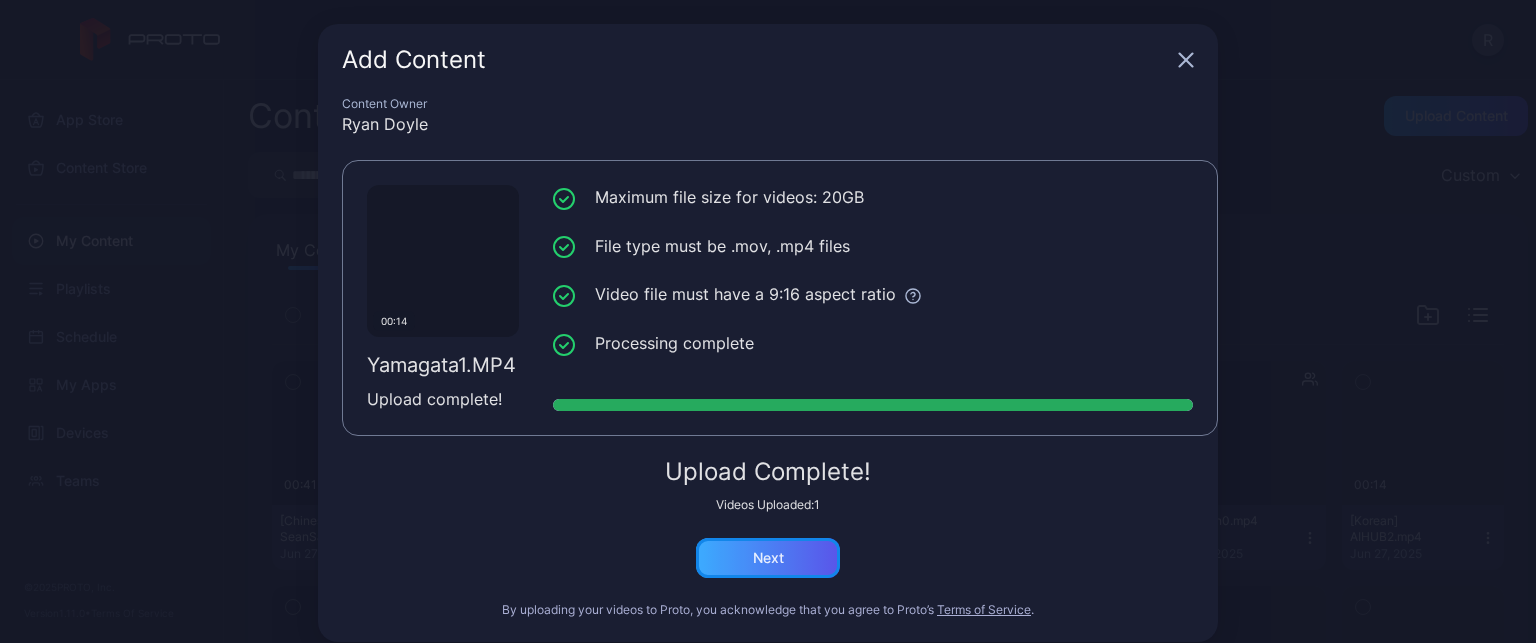 click on "Next" at bounding box center (768, 558) 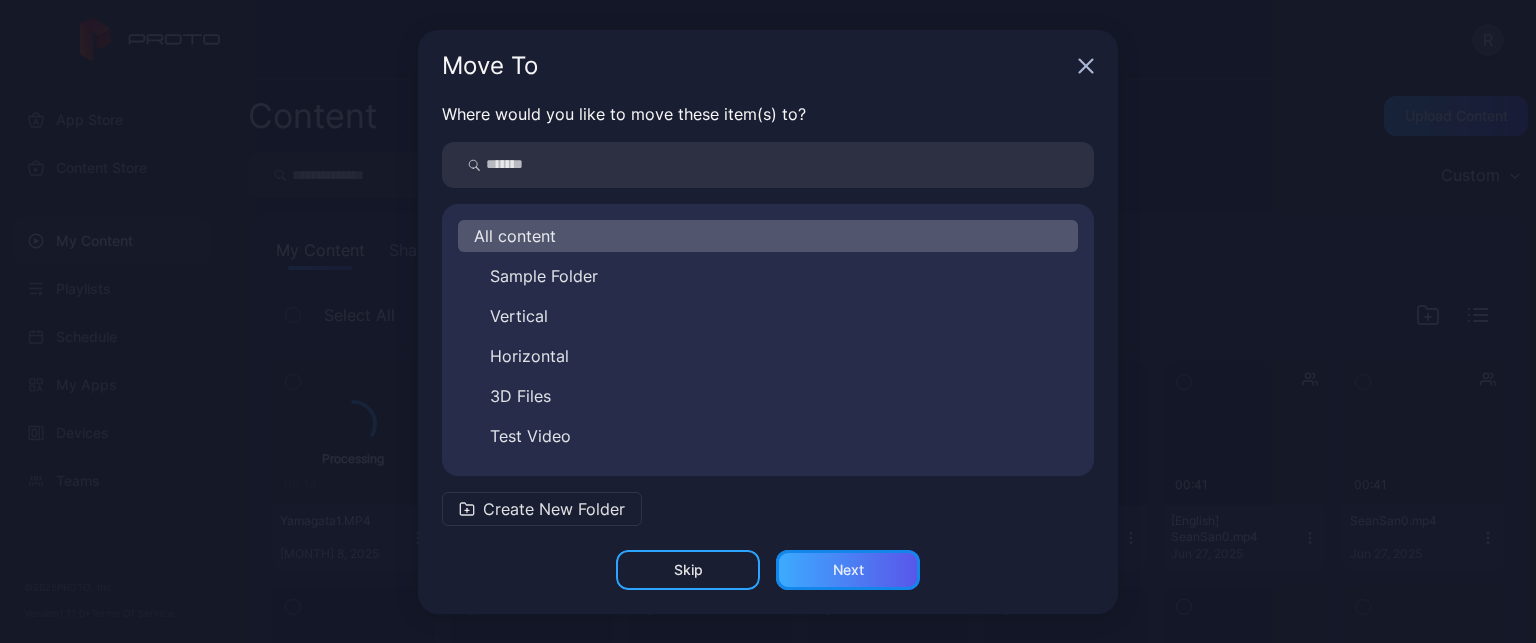 click on "Next" at bounding box center [688, 570] 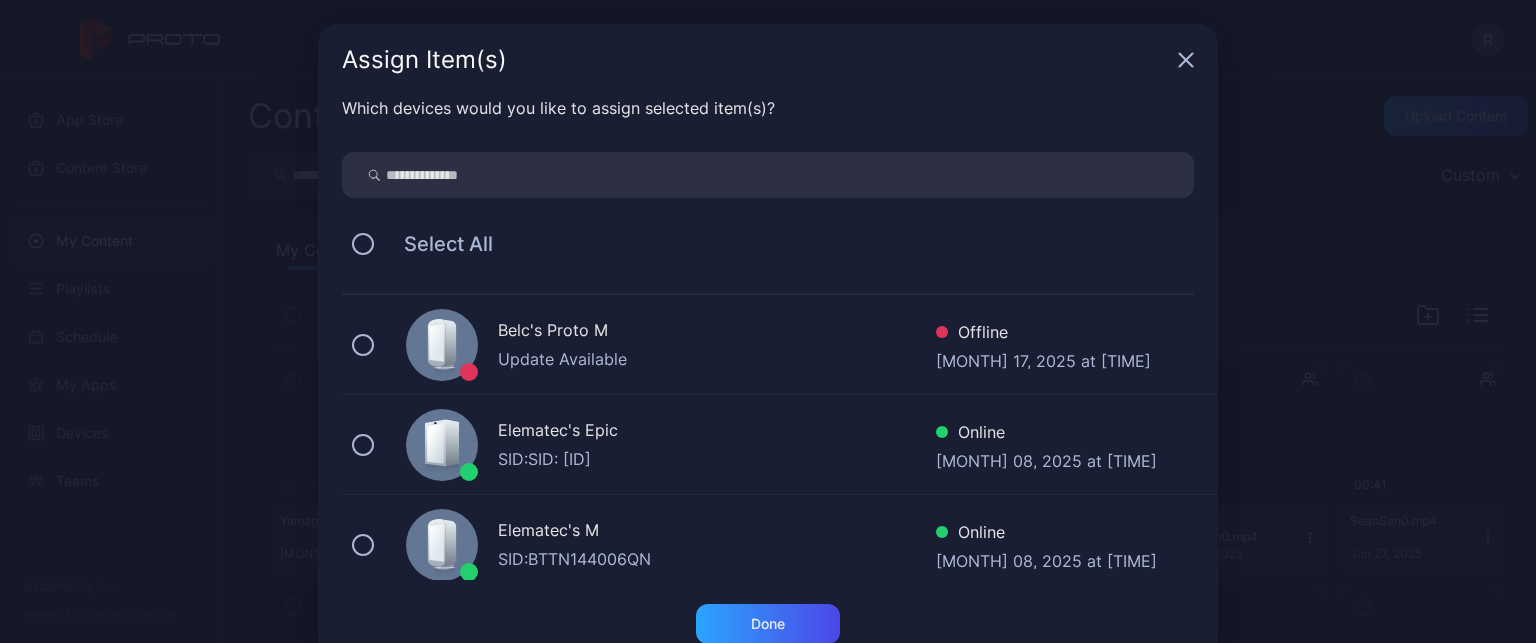 click on "Elematec's Epic" at bounding box center (717, 332) 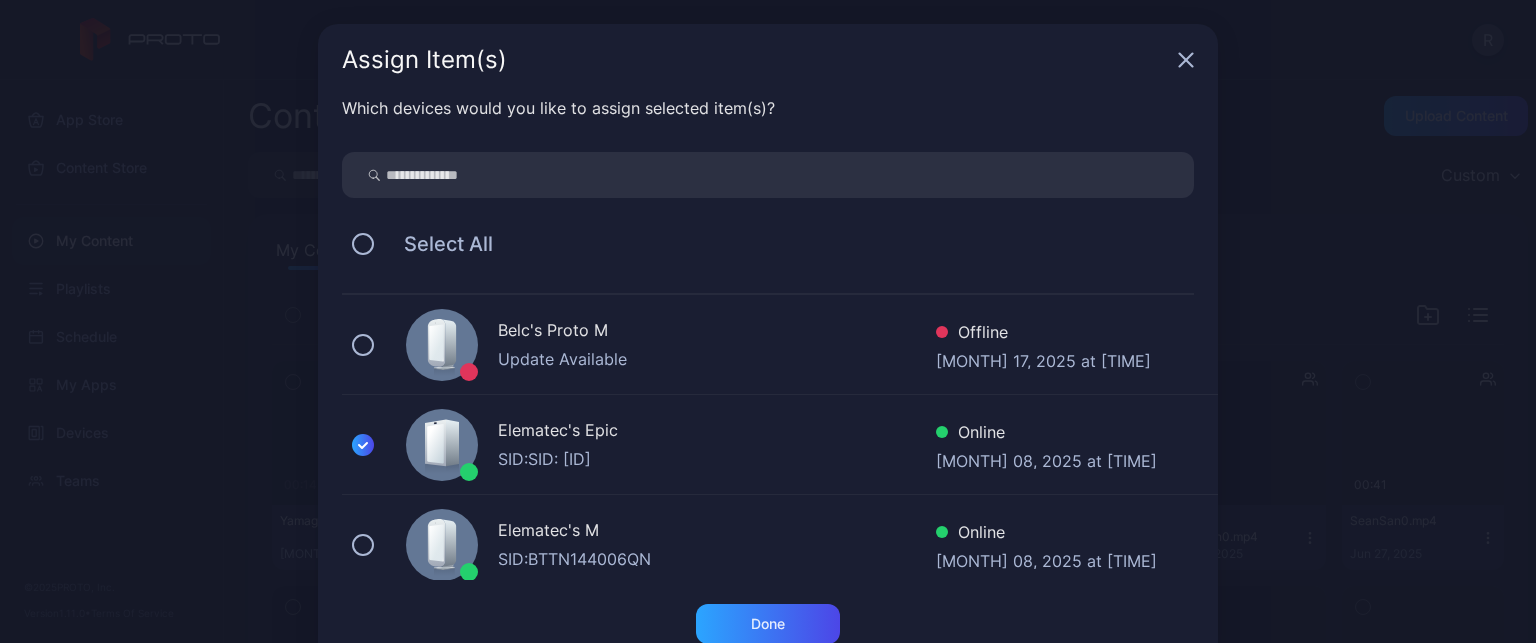 click on "SID:  BTTN144006QN" at bounding box center (717, 459) 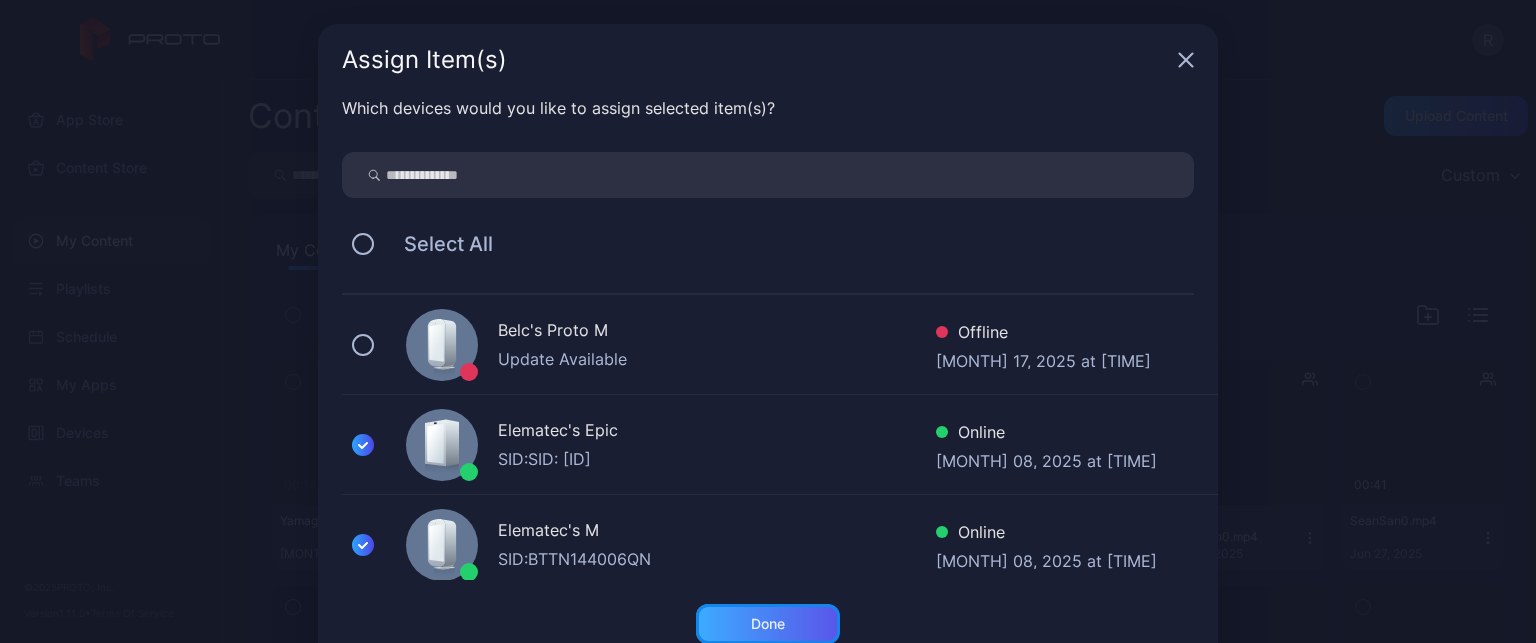 click on "Done" at bounding box center [768, 624] 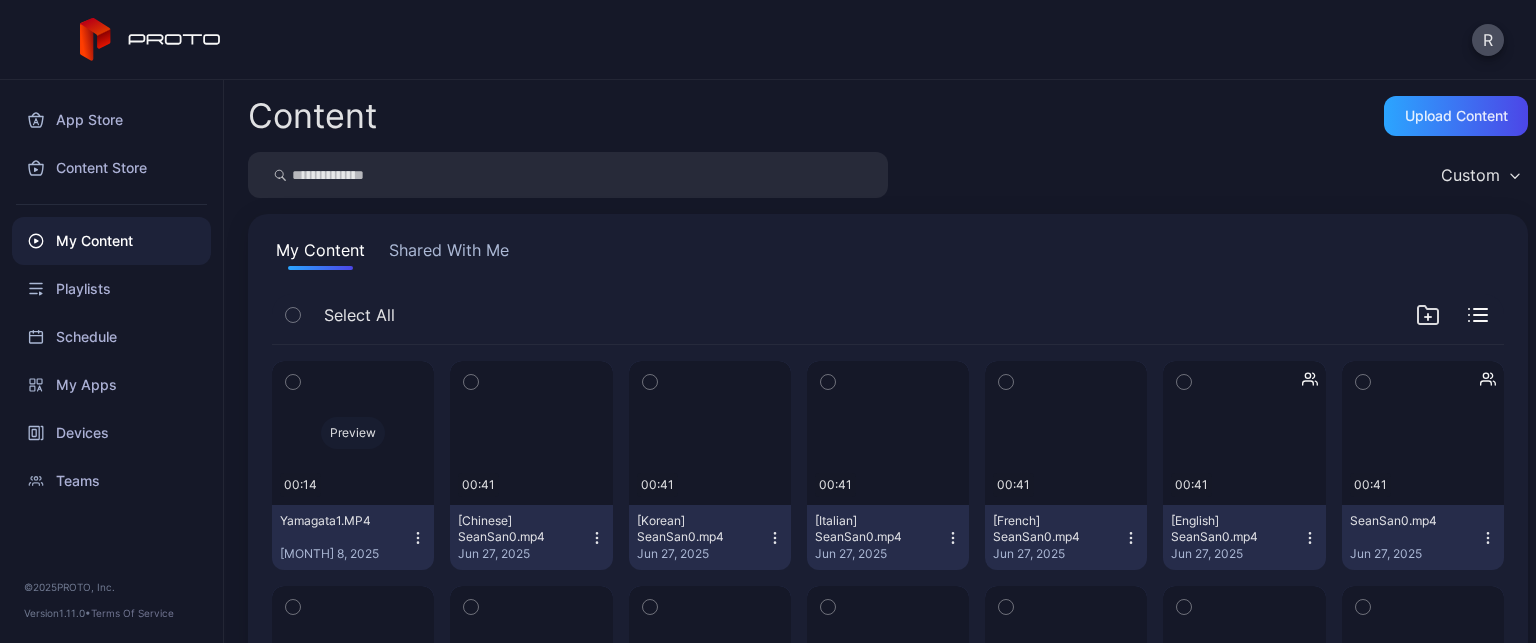 click on "Preview" at bounding box center (353, 433) 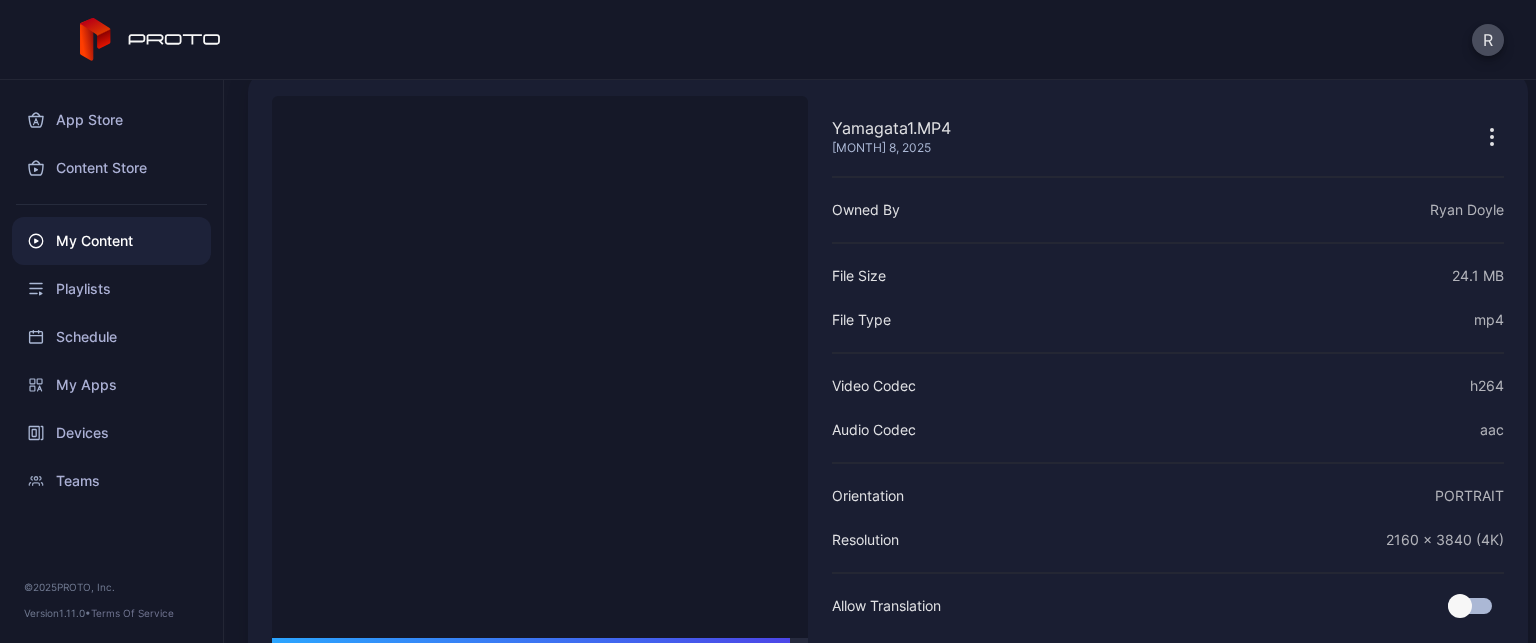 scroll, scrollTop: 0, scrollLeft: 0, axis: both 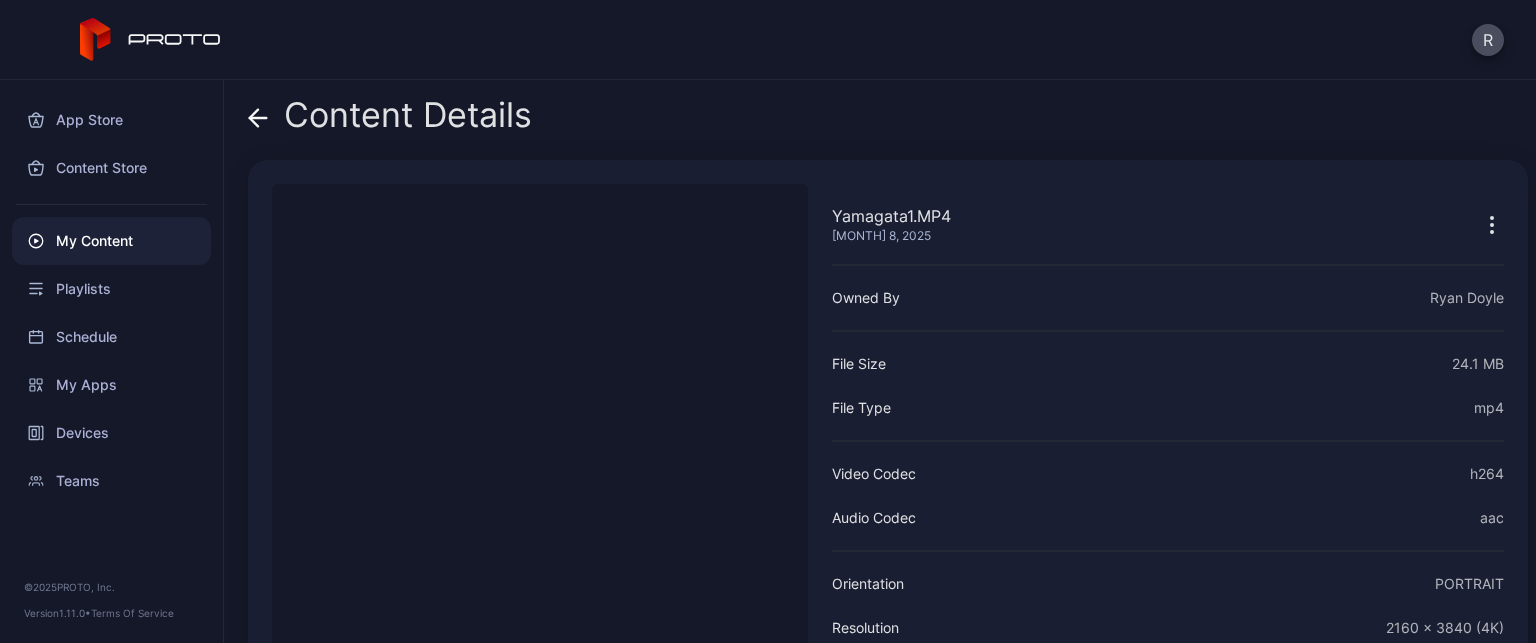 click at bounding box center [258, 118] 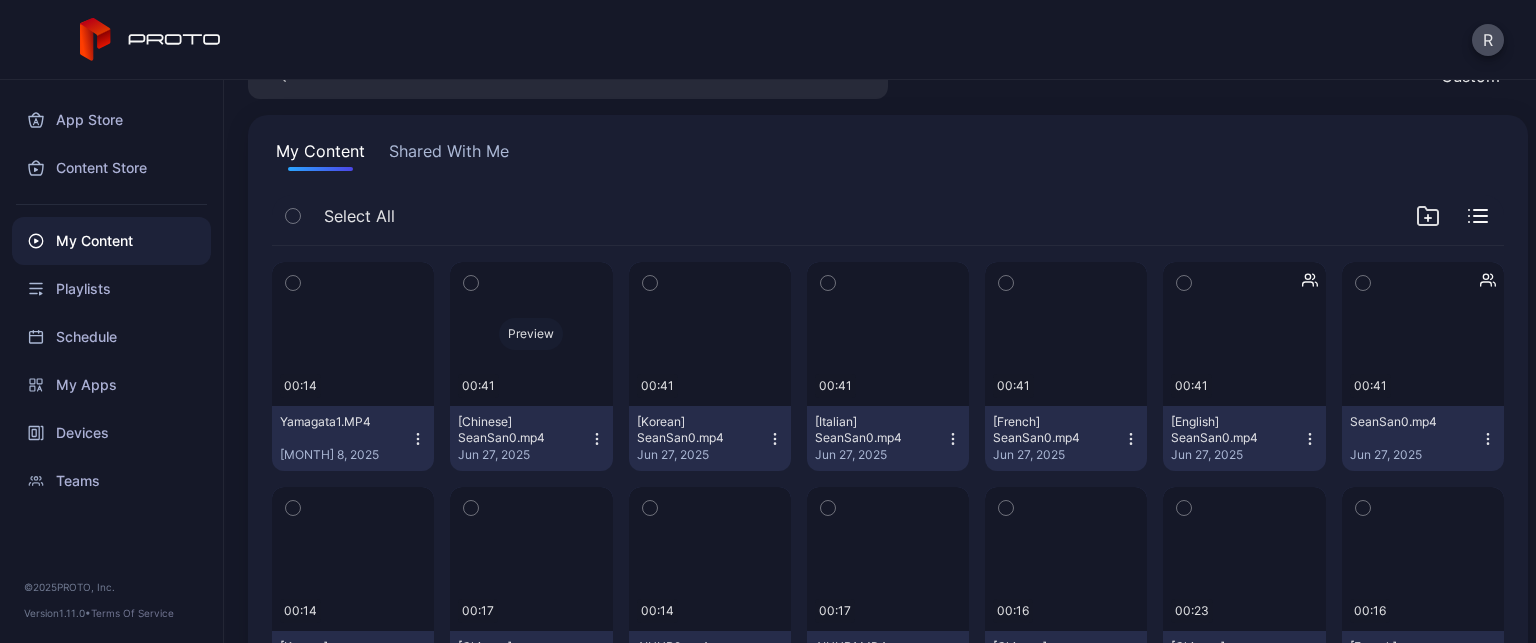 scroll, scrollTop: 100, scrollLeft: 0, axis: vertical 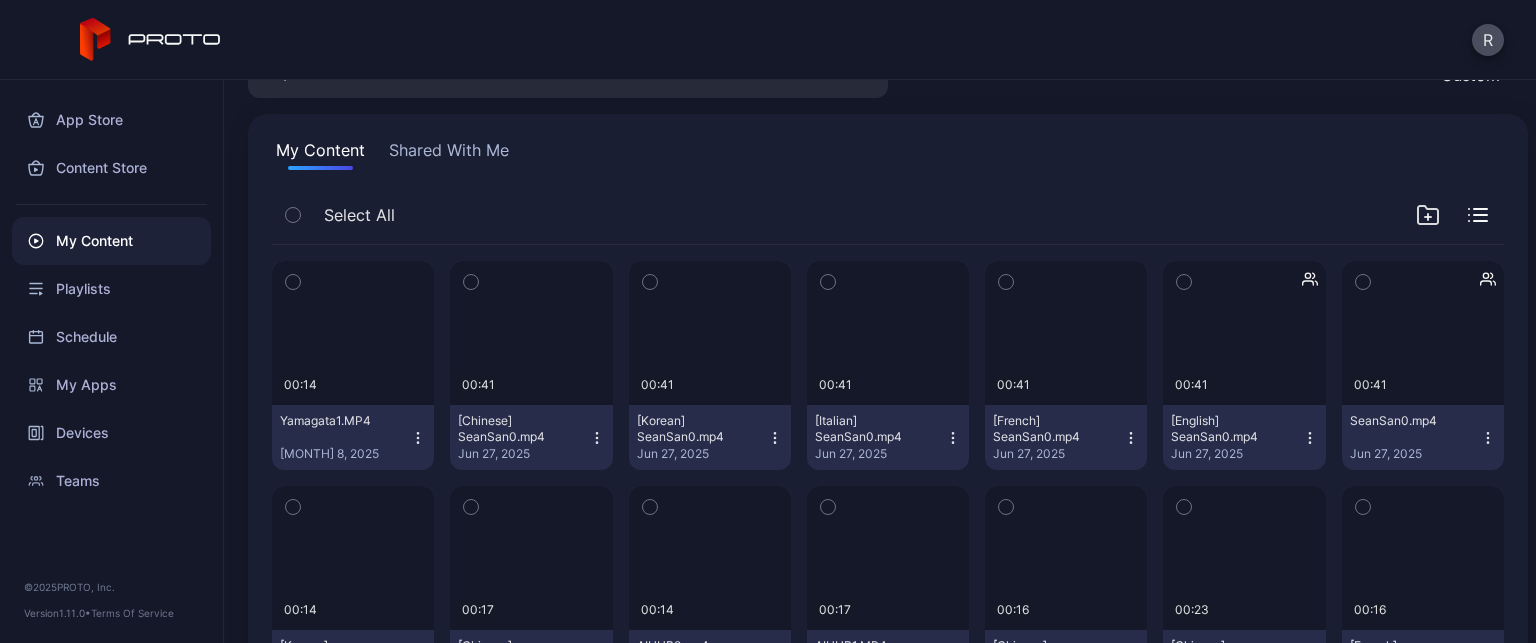 click at bounding box center [418, 437] 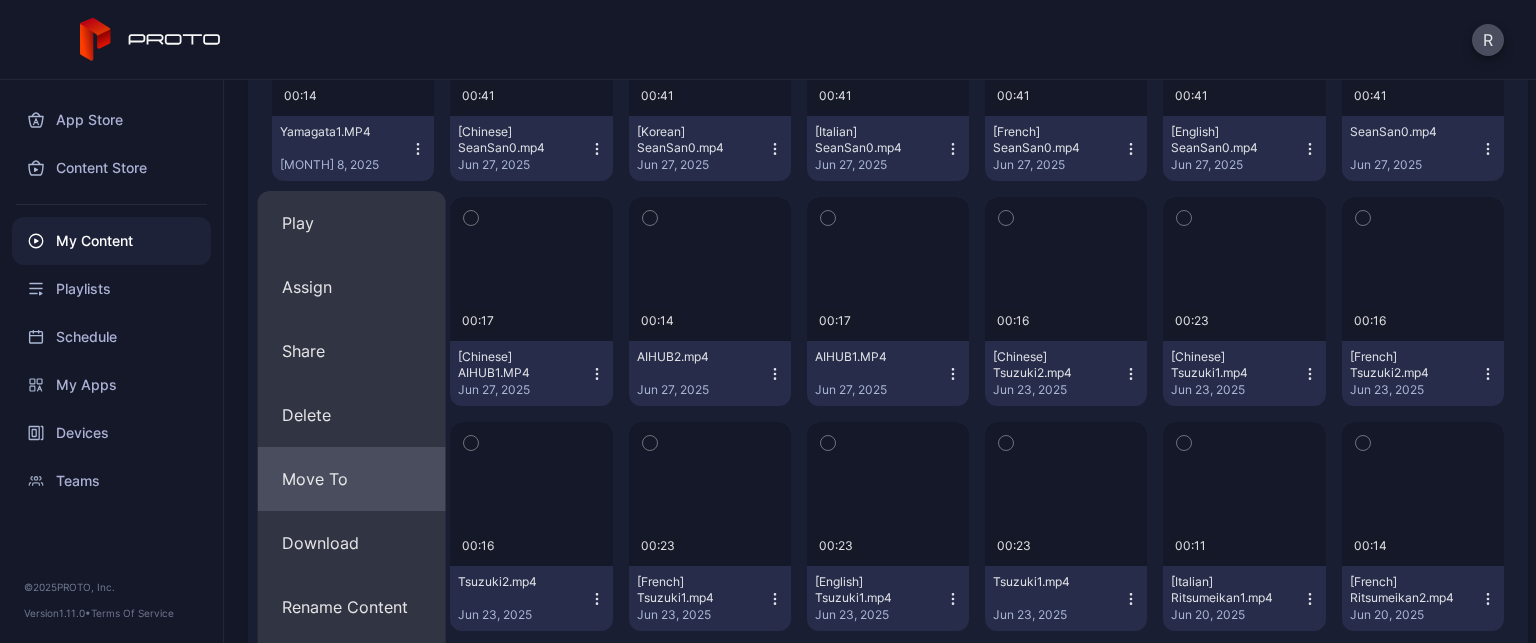 scroll, scrollTop: 400, scrollLeft: 0, axis: vertical 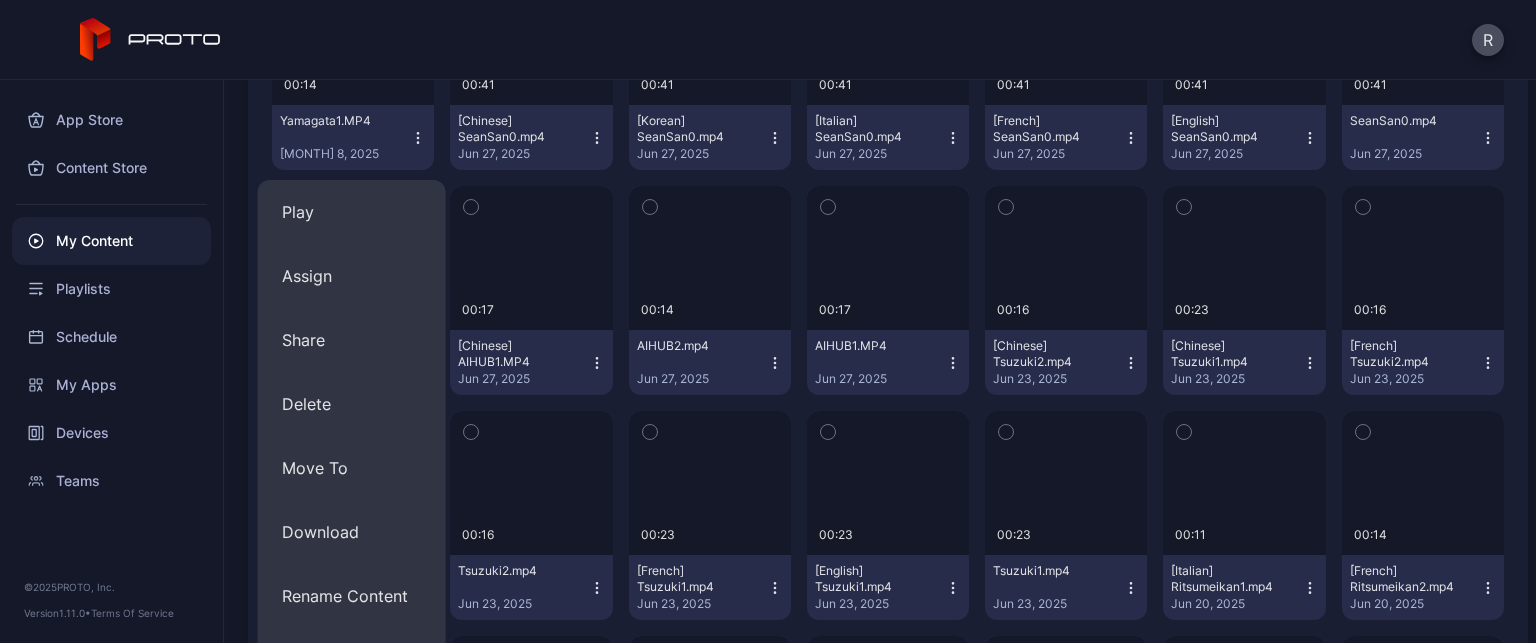 click at bounding box center (418, 138) 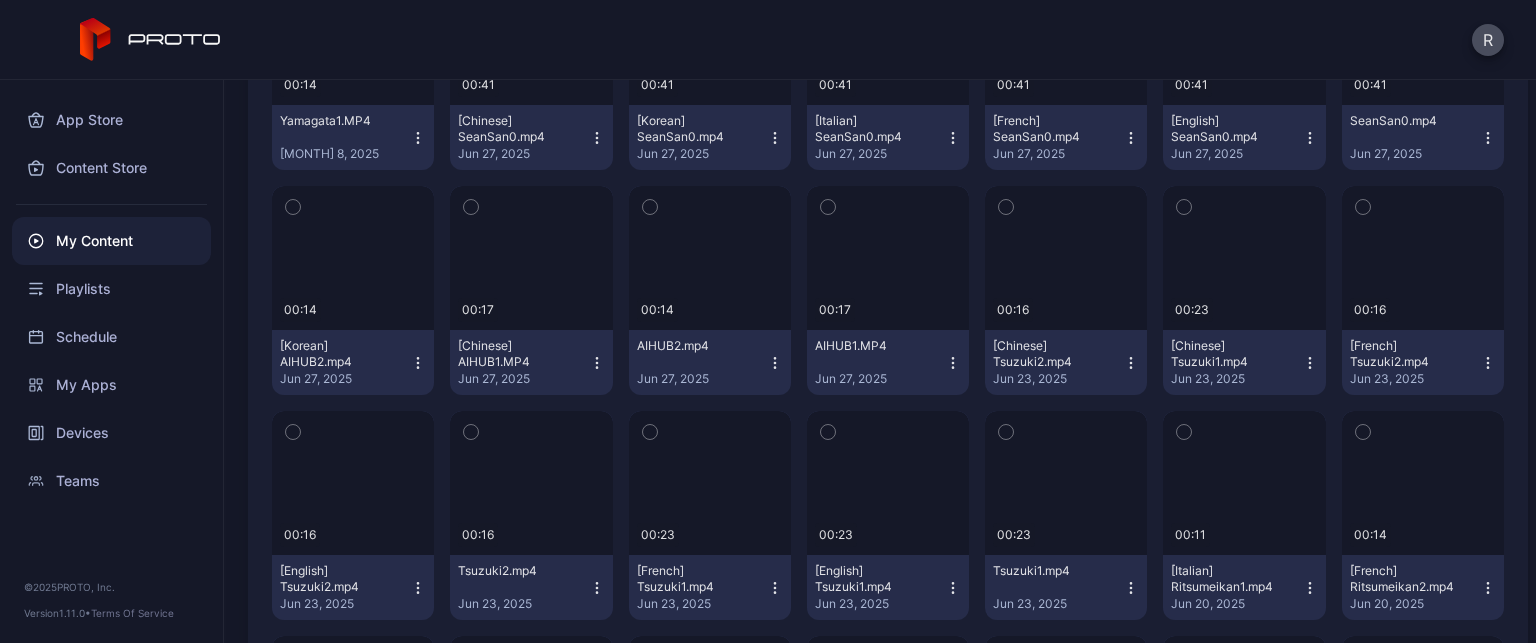 click at bounding box center [418, 138] 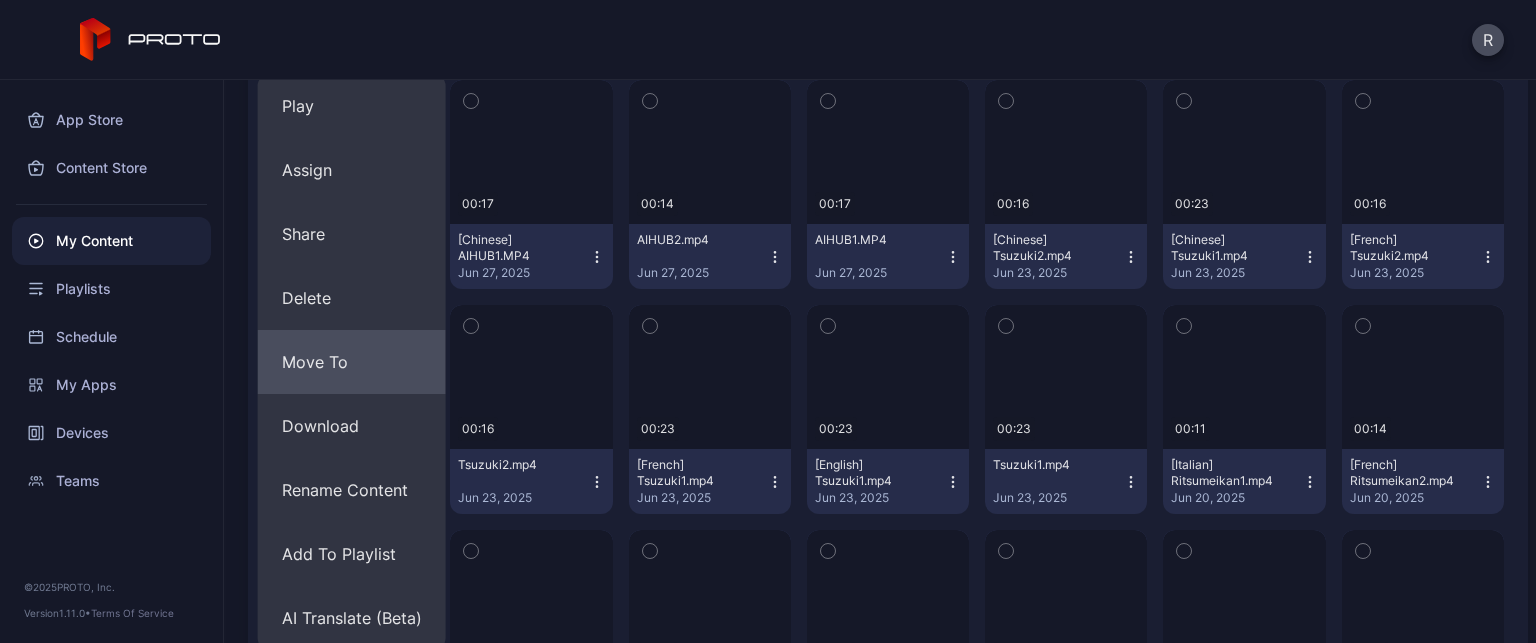 scroll, scrollTop: 600, scrollLeft: 0, axis: vertical 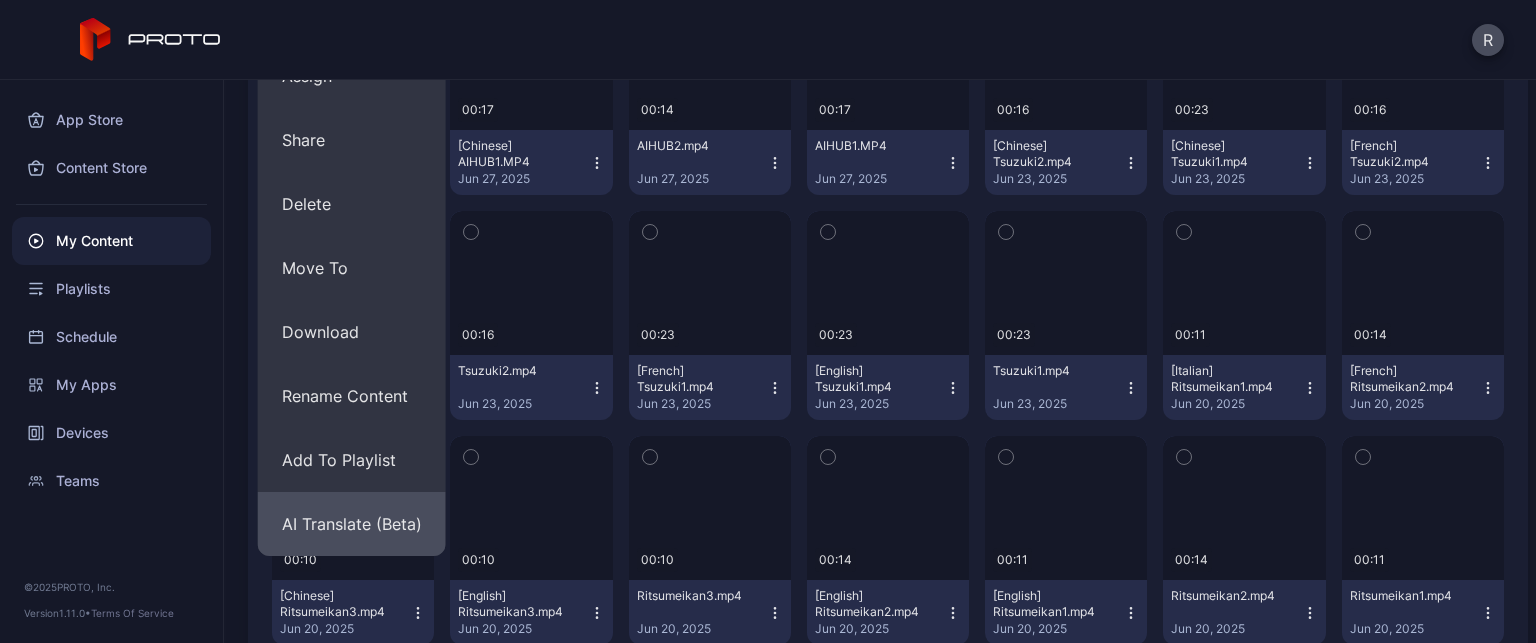 click on "AI Translate (Beta)" at bounding box center (352, 12) 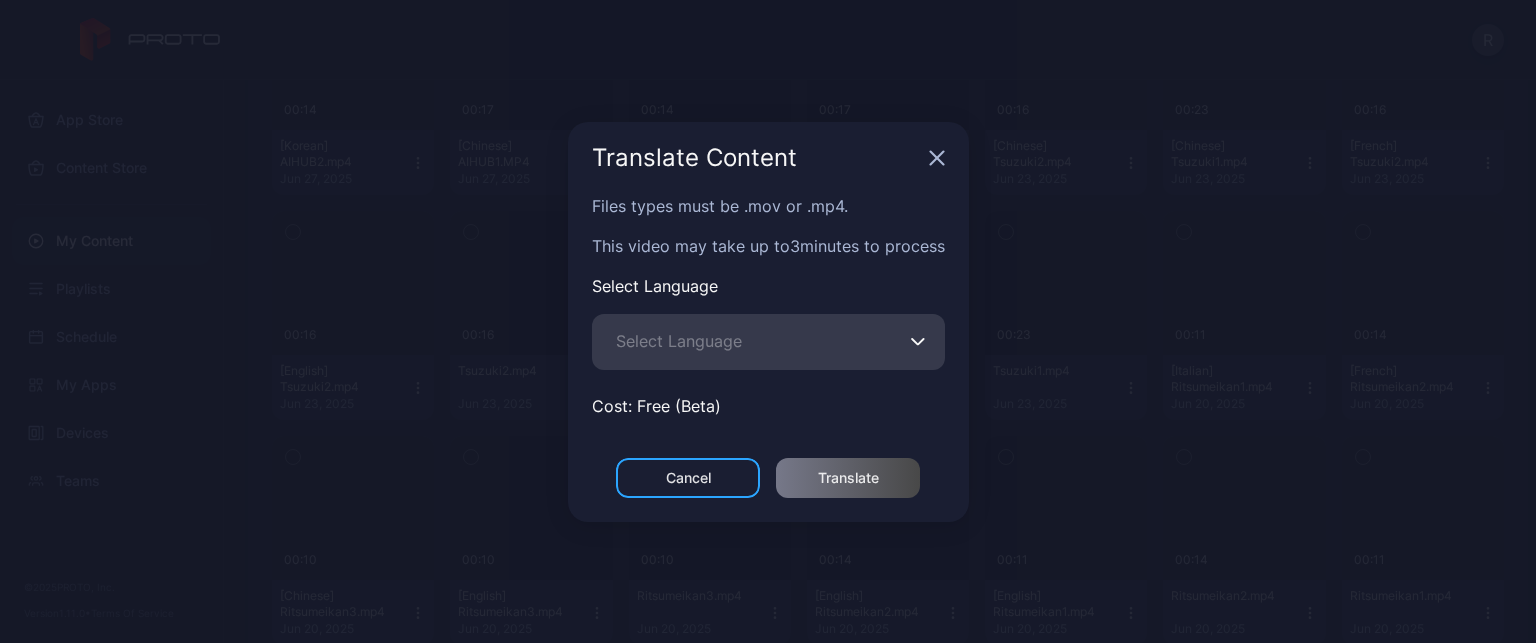 click on "Select Language" at bounding box center (679, 341) 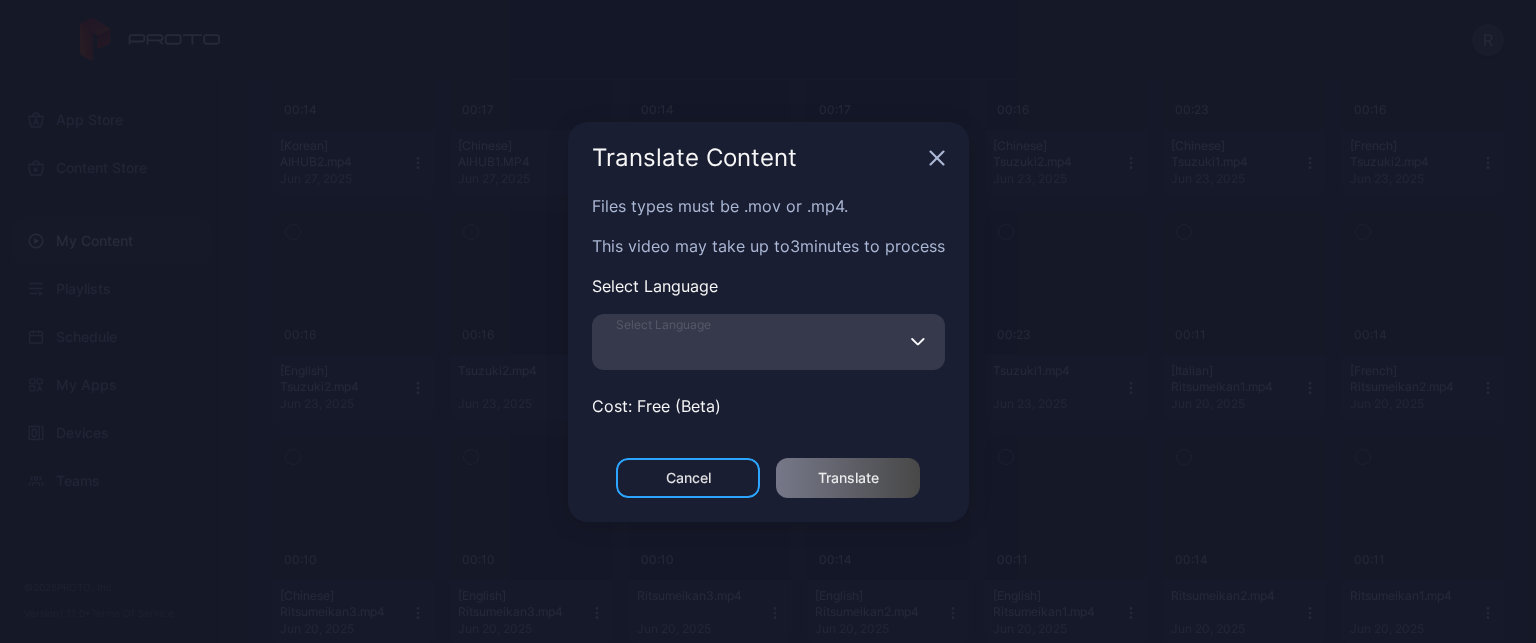 click on "Select Language" at bounding box center [768, 342] 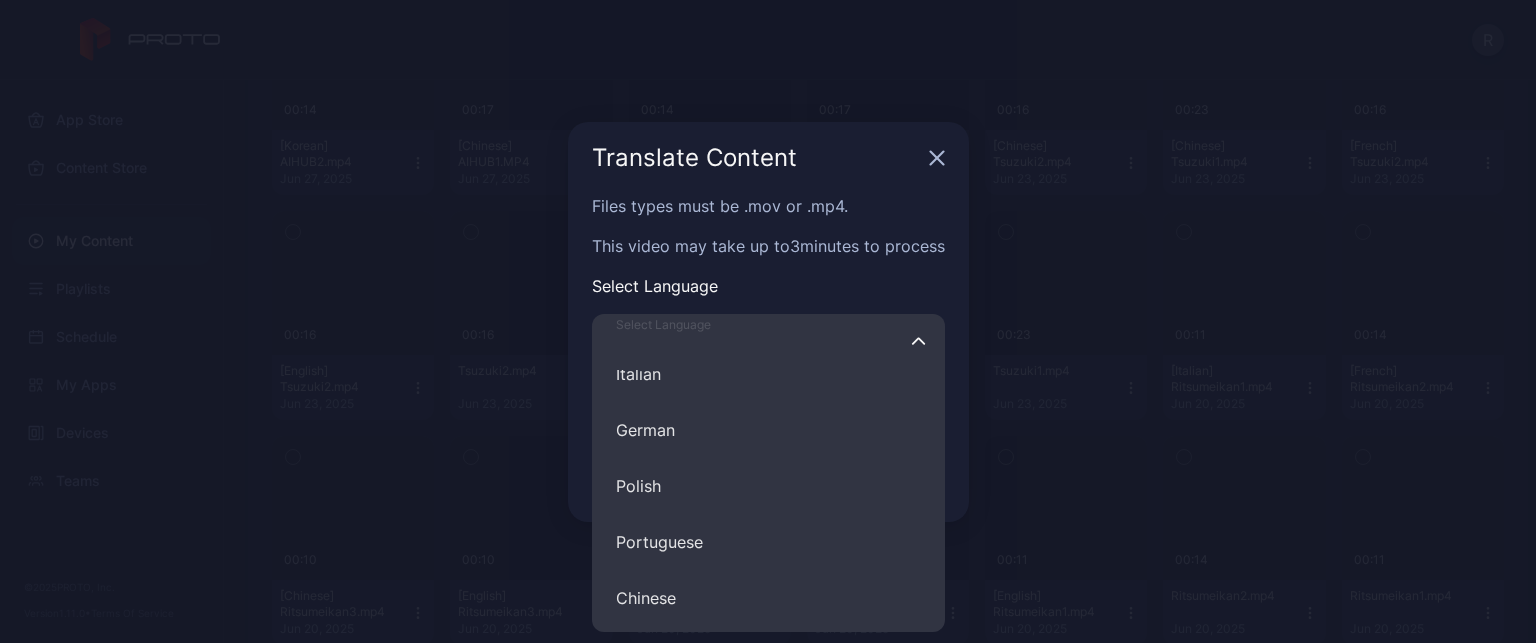 scroll, scrollTop: 300, scrollLeft: 0, axis: vertical 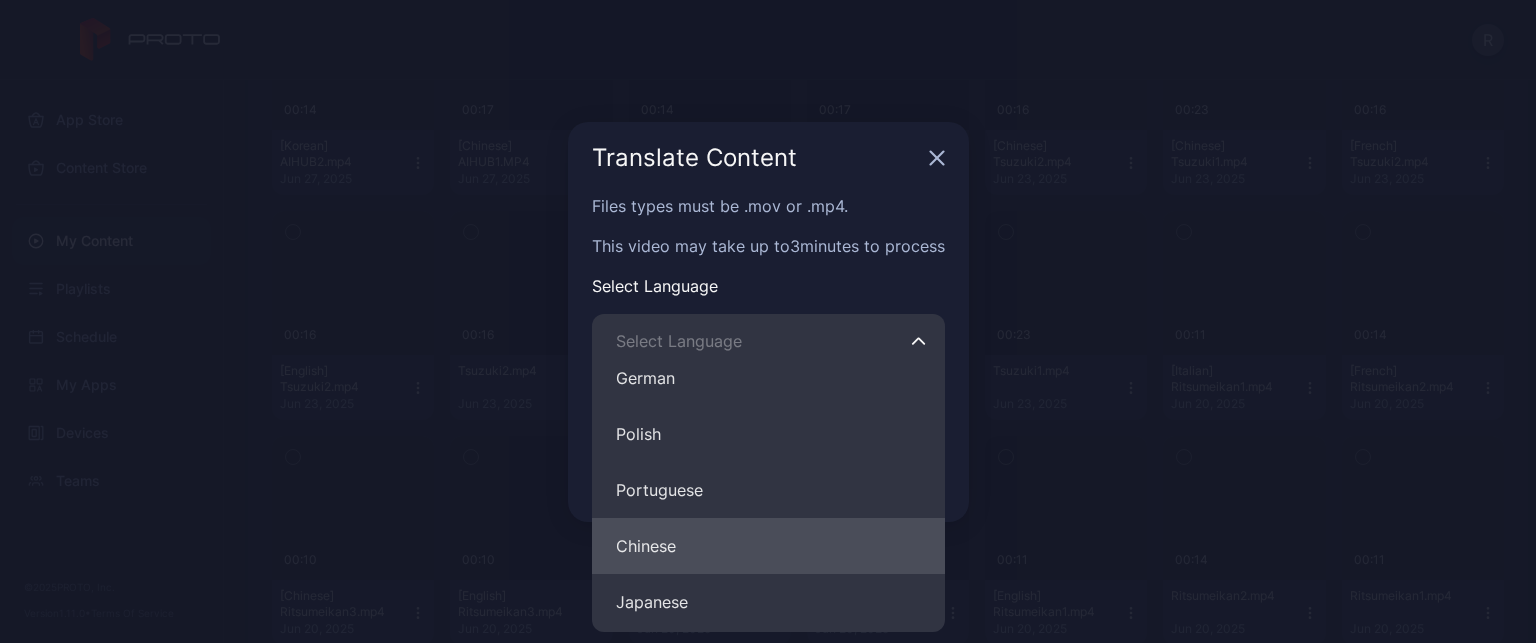 click on "Chinese" at bounding box center (768, 546) 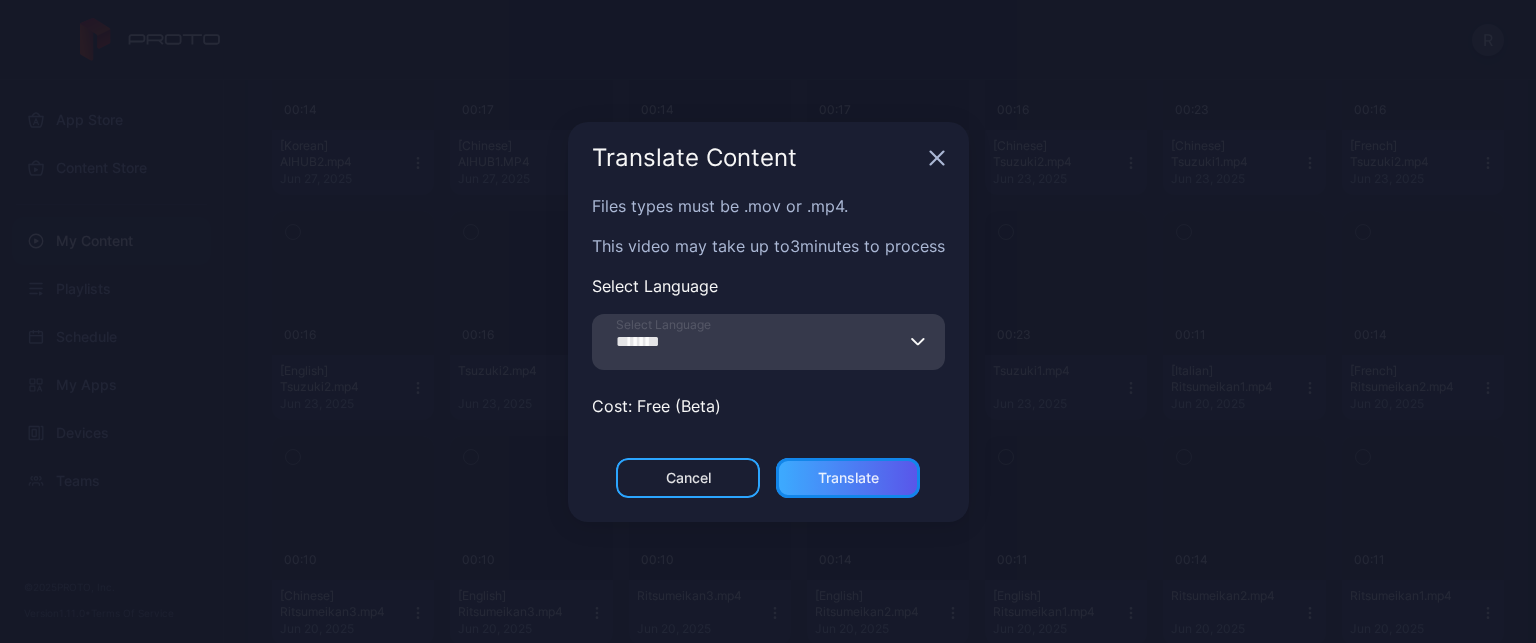 click on "Translate" at bounding box center [688, 478] 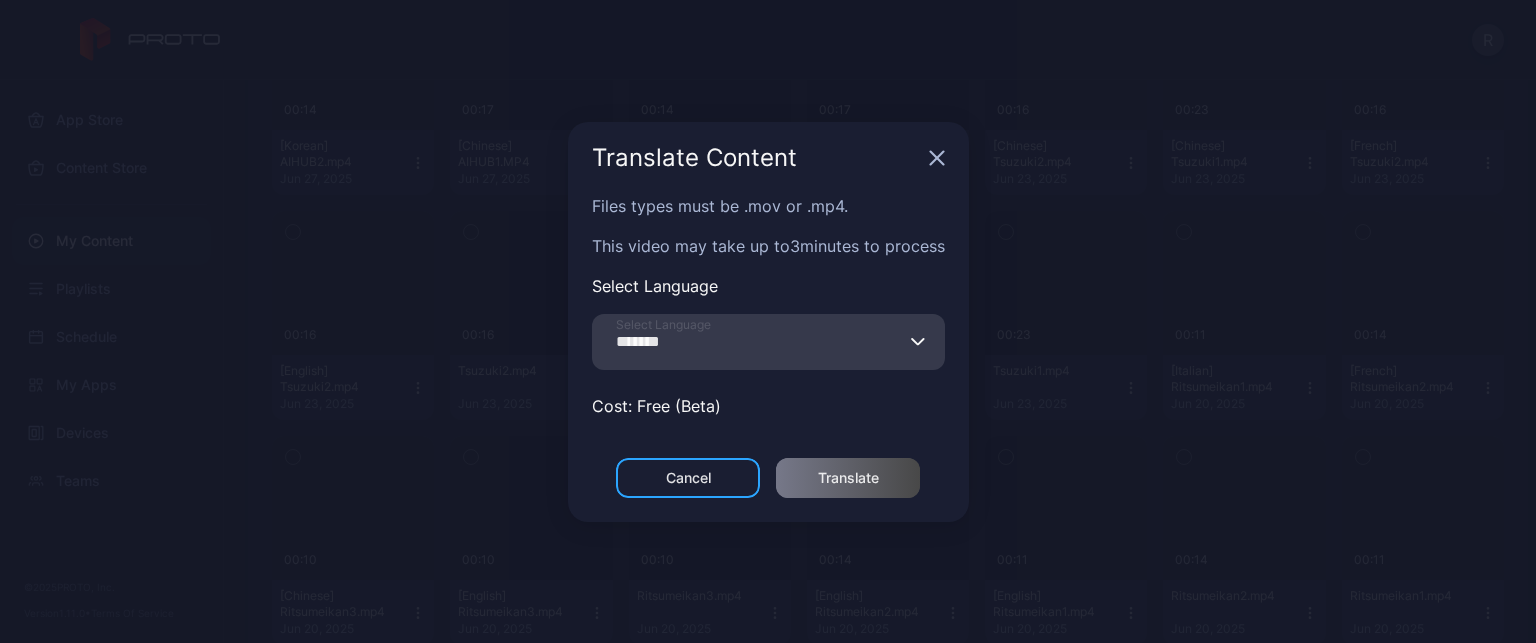 scroll, scrollTop: 0, scrollLeft: 0, axis: both 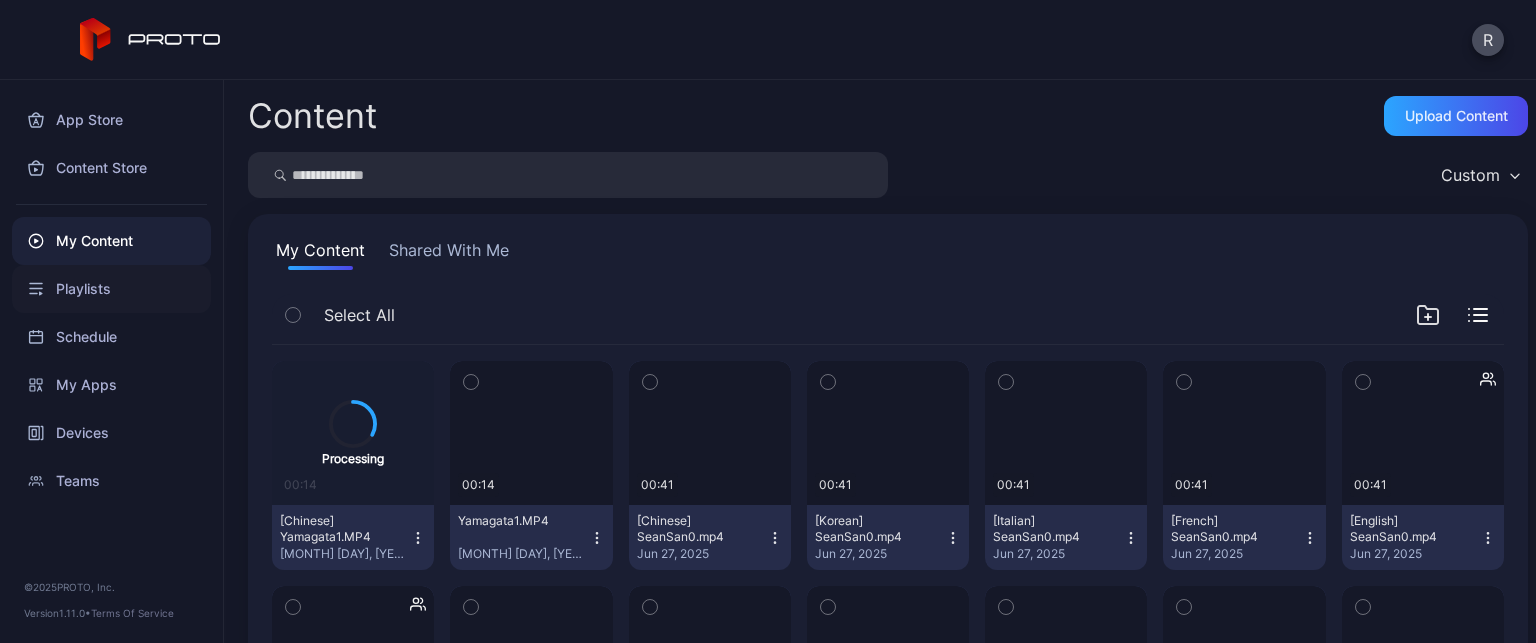 click on "Playlists" at bounding box center [111, 289] 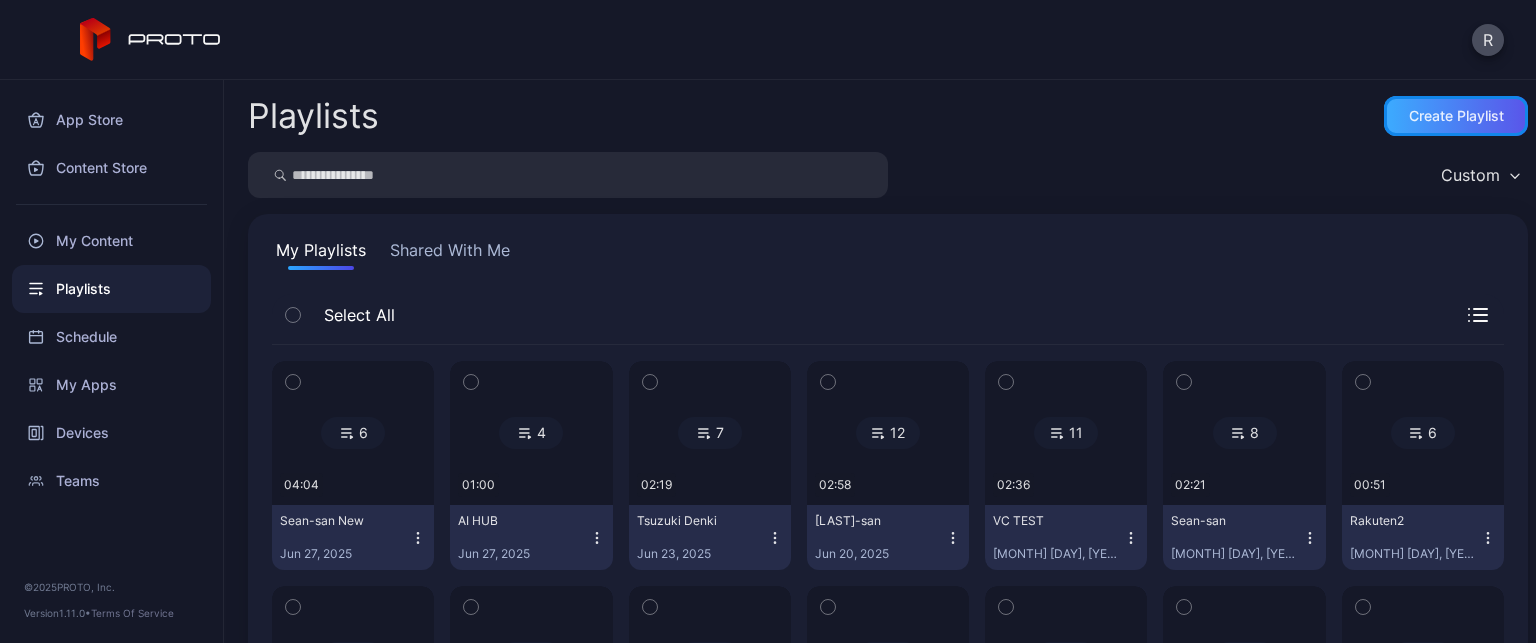 click on "Create Playlist" at bounding box center (1456, 116) 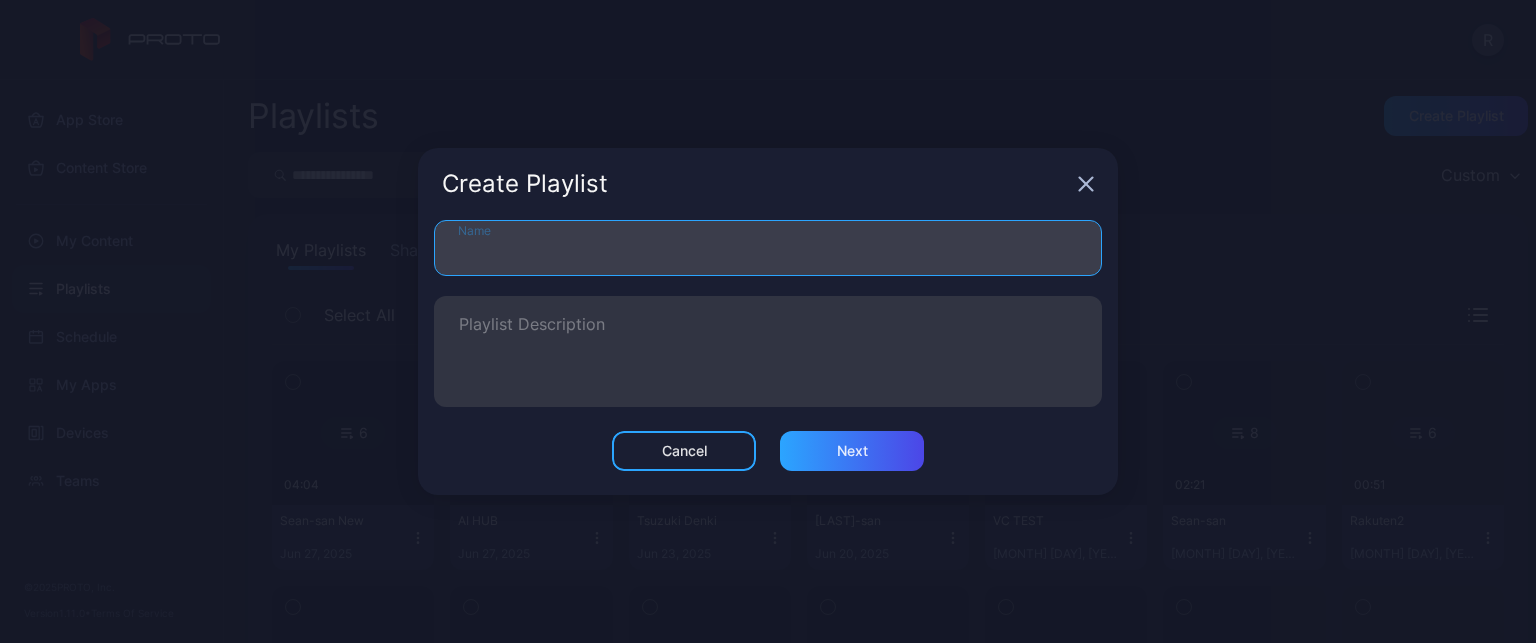 click on "Name" at bounding box center (768, 248) 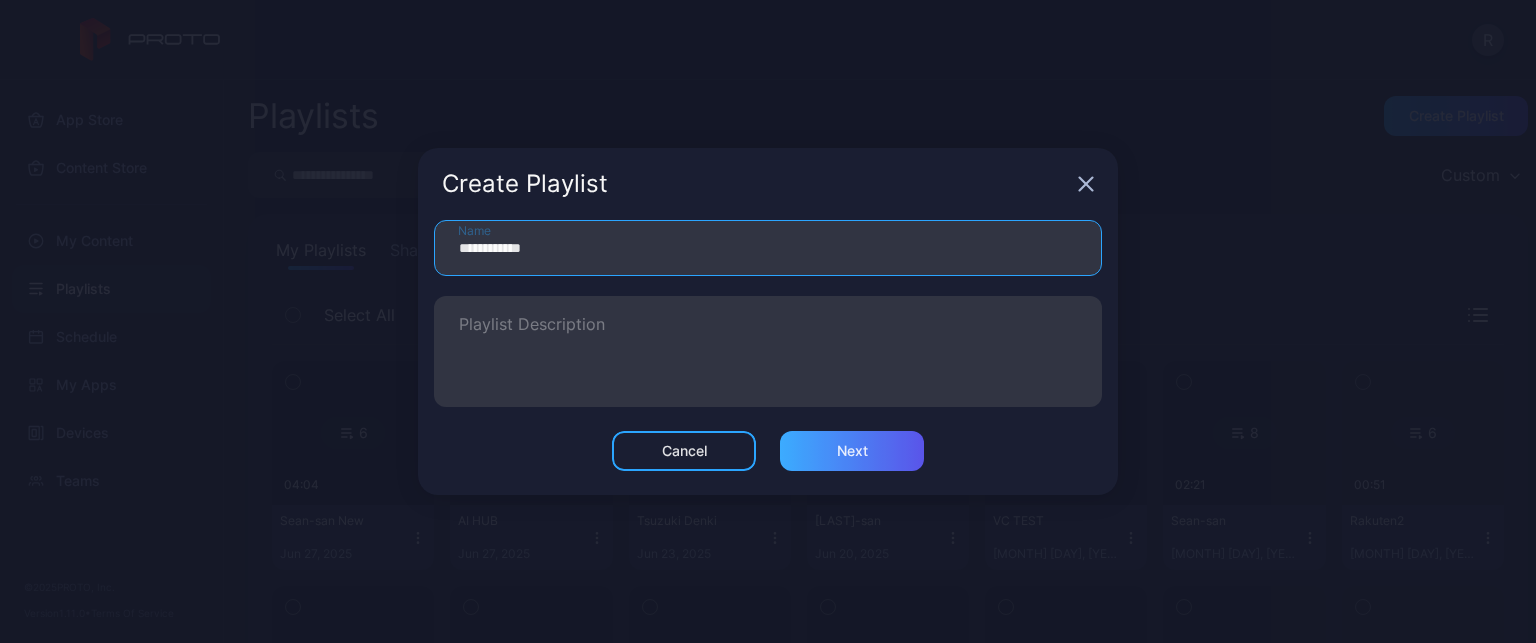 type on "**********" 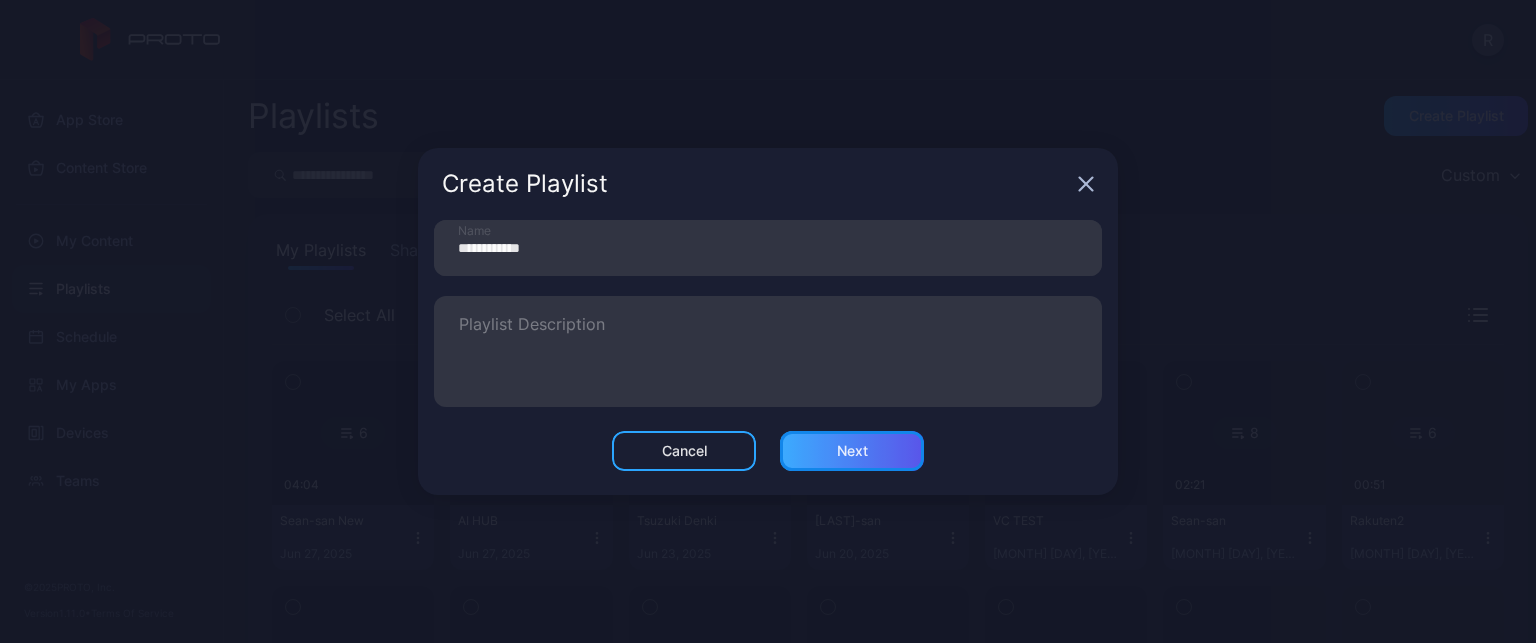 click on "Next" at bounding box center [684, 451] 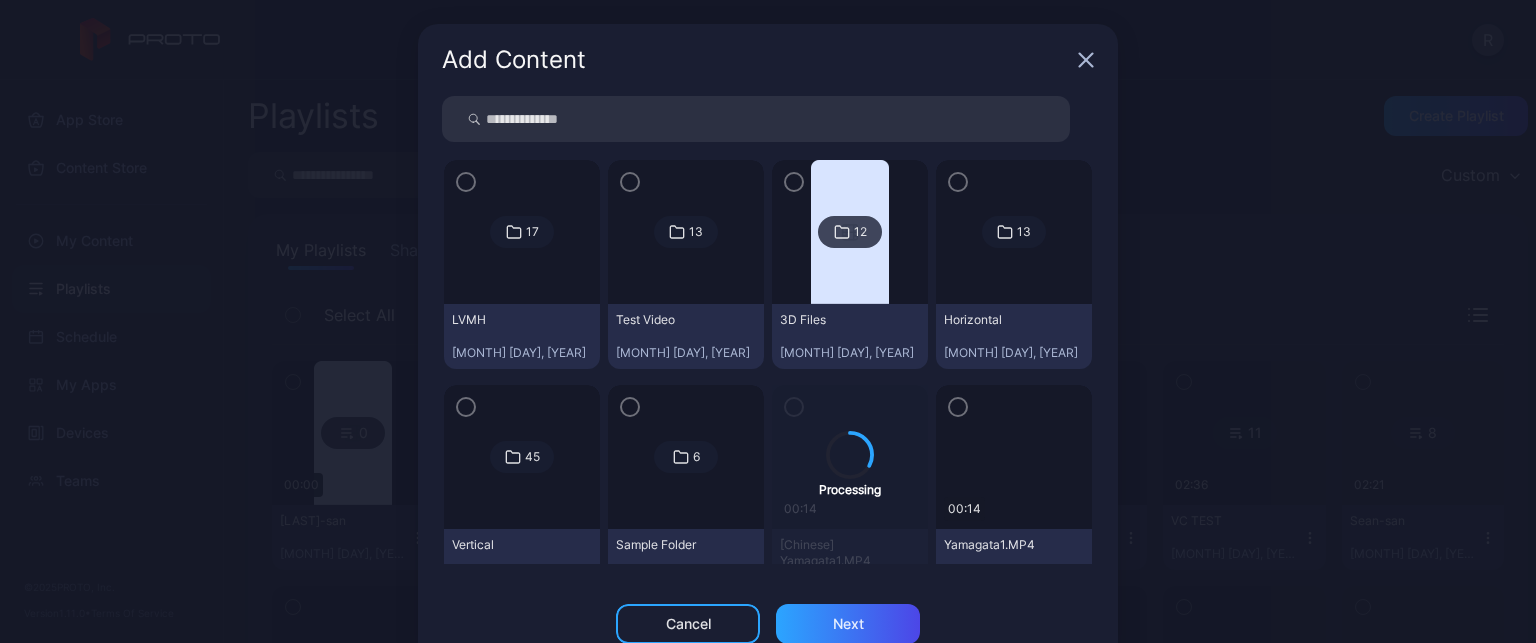drag, startPoint x: 929, startPoint y: 406, endPoint x: 914, endPoint y: 406, distance: 15 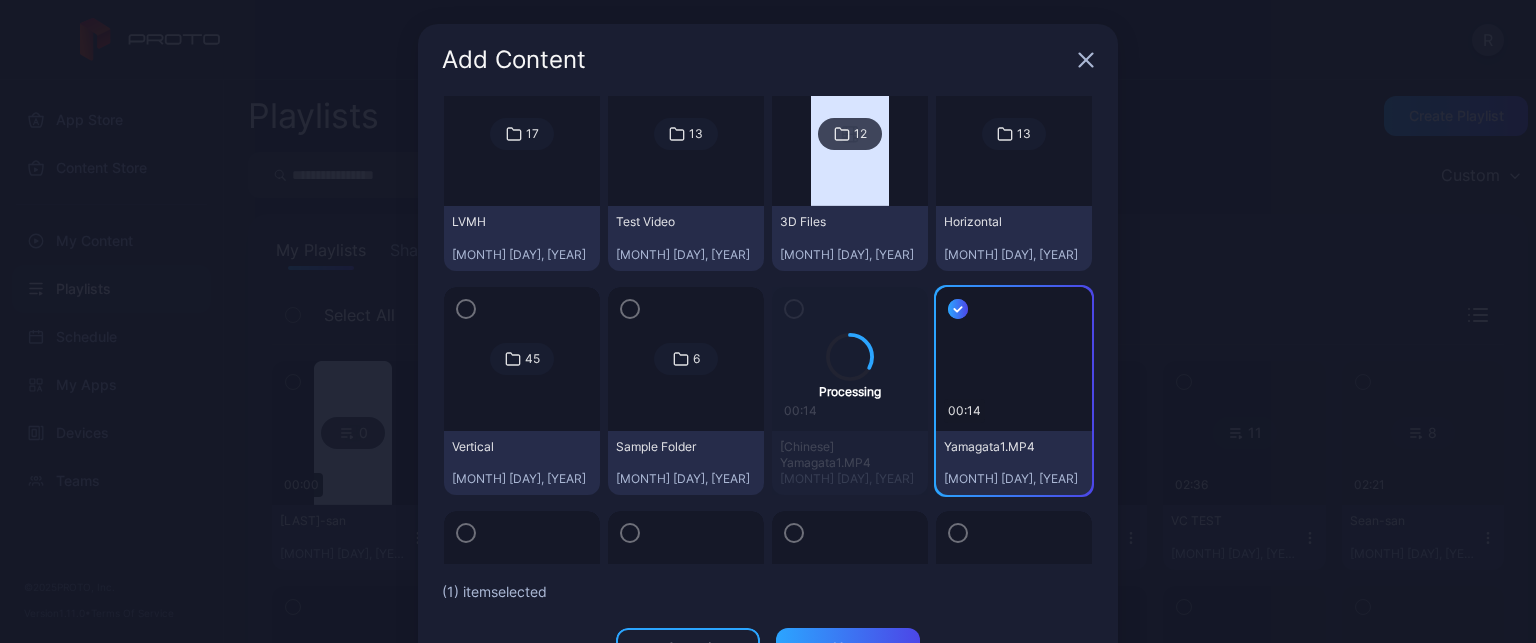 scroll, scrollTop: 200, scrollLeft: 0, axis: vertical 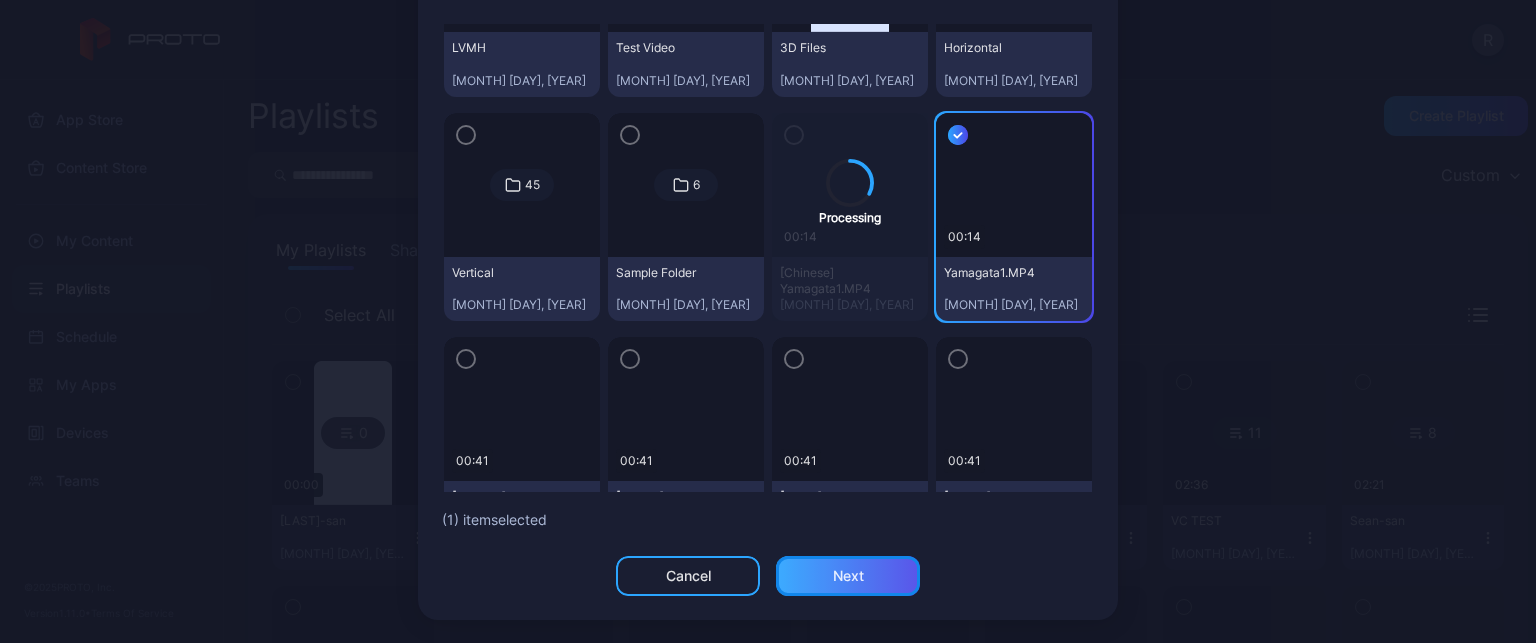click on "Next" at bounding box center [688, 576] 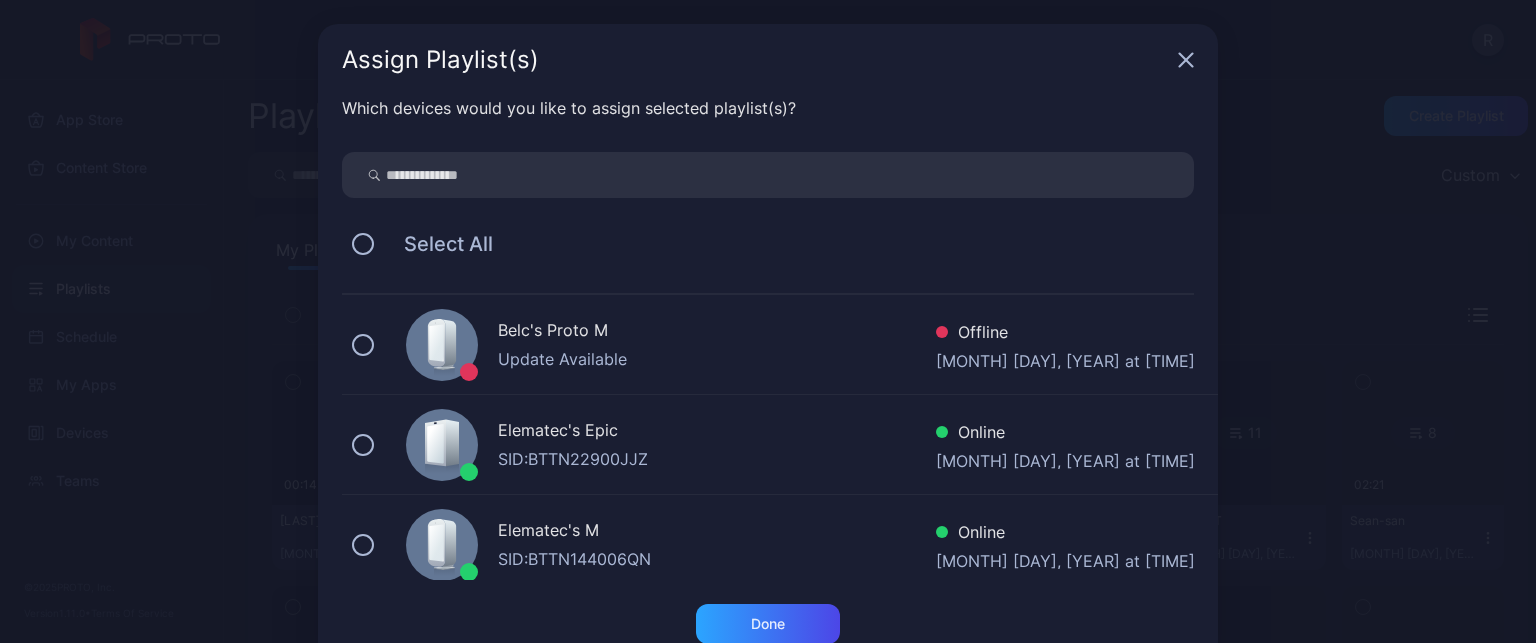 click on "SID:  BTTN22900JJZ" at bounding box center (717, 459) 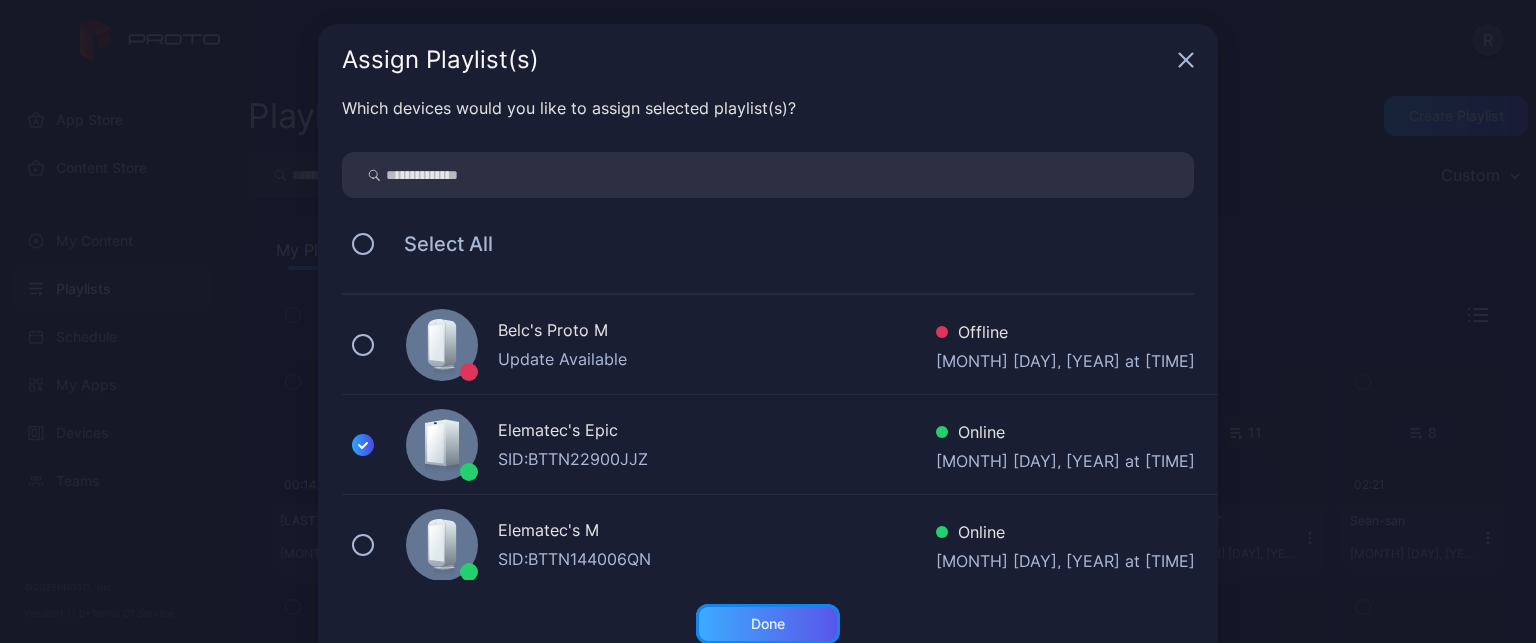 click on "Done" at bounding box center [768, 624] 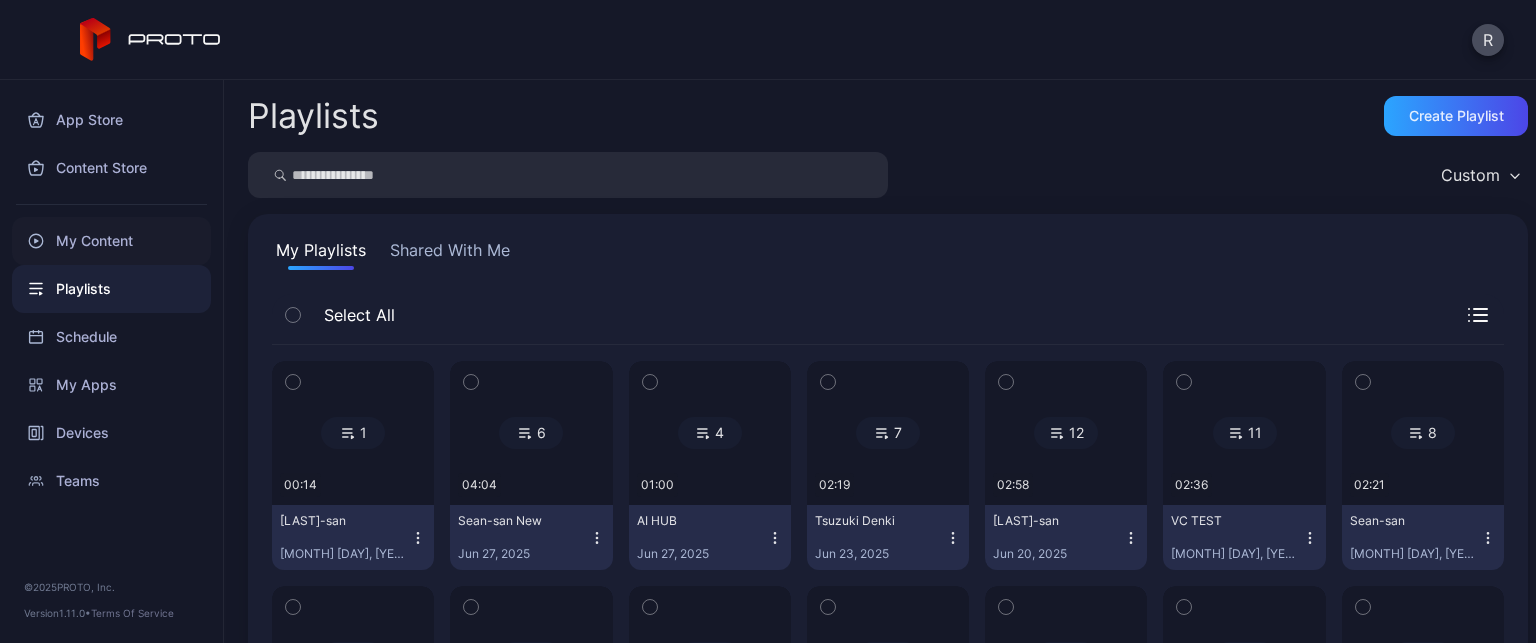 click on "My Content" at bounding box center (111, 241) 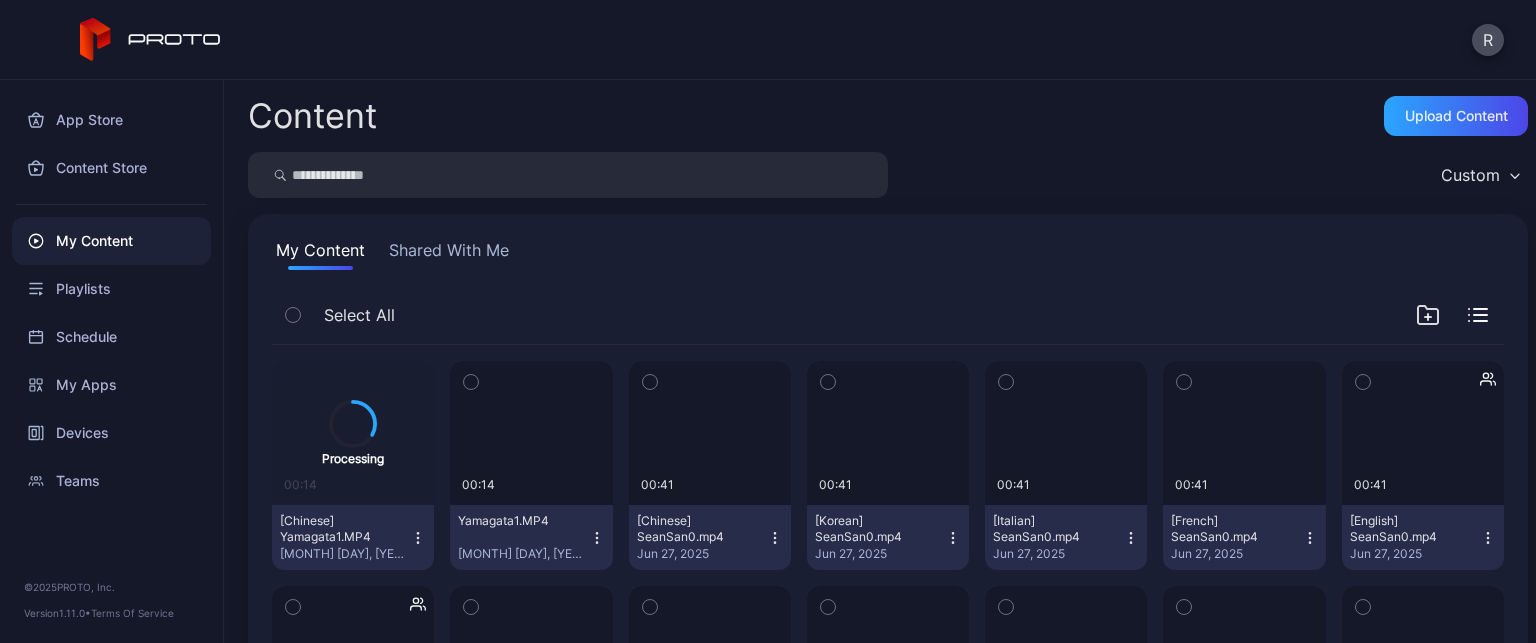 click at bounding box center [471, 382] 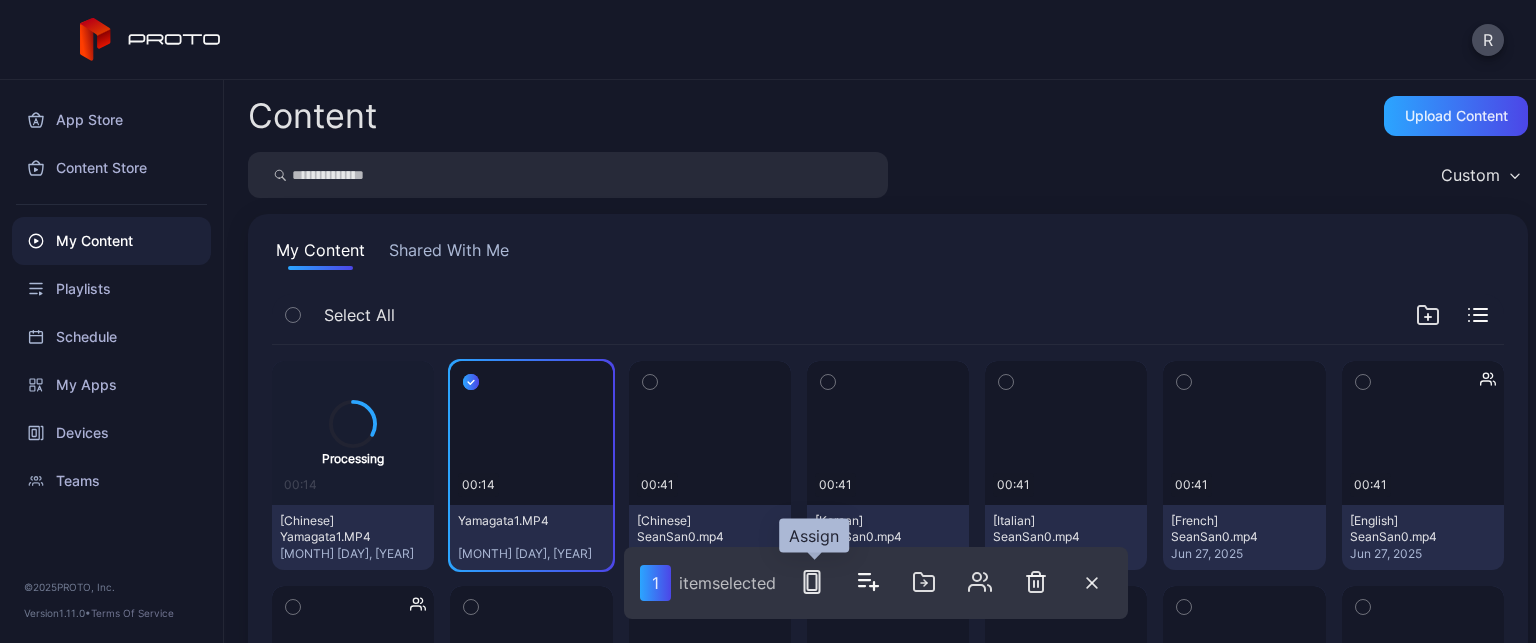 click at bounding box center (812, 582) 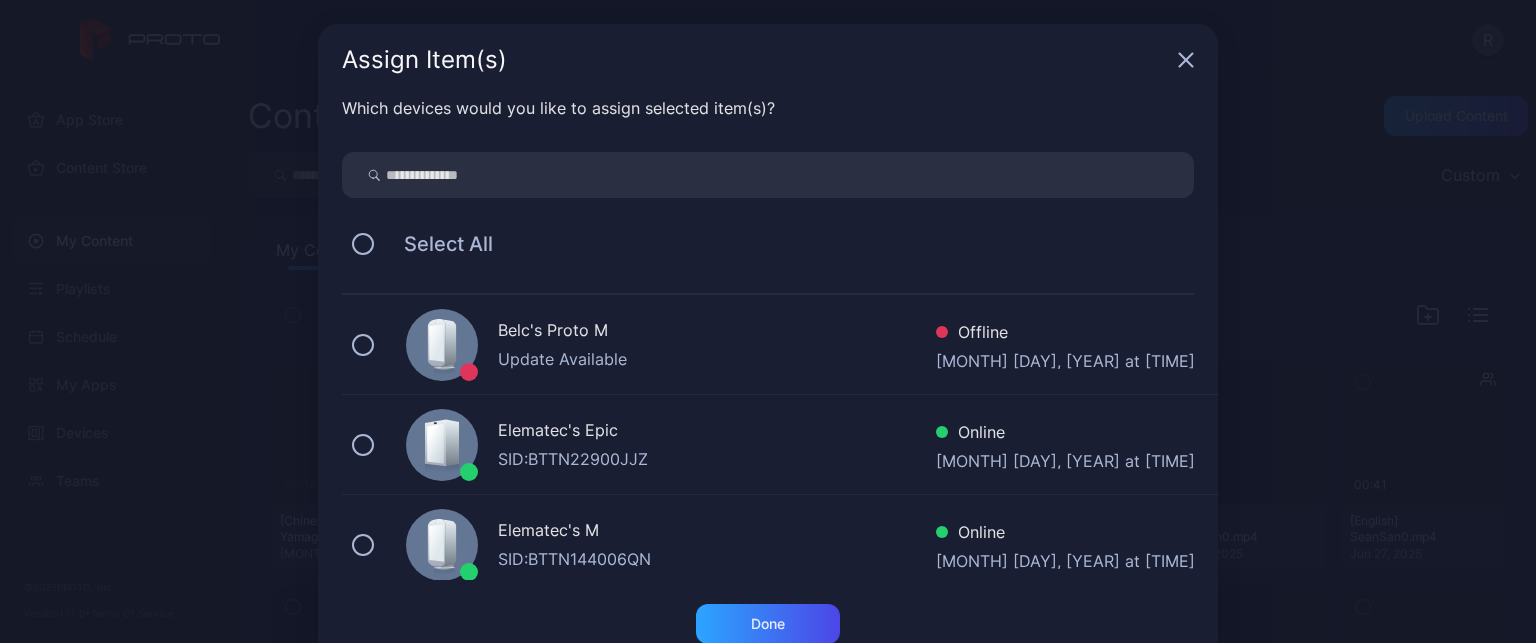 click at bounding box center [1186, 60] 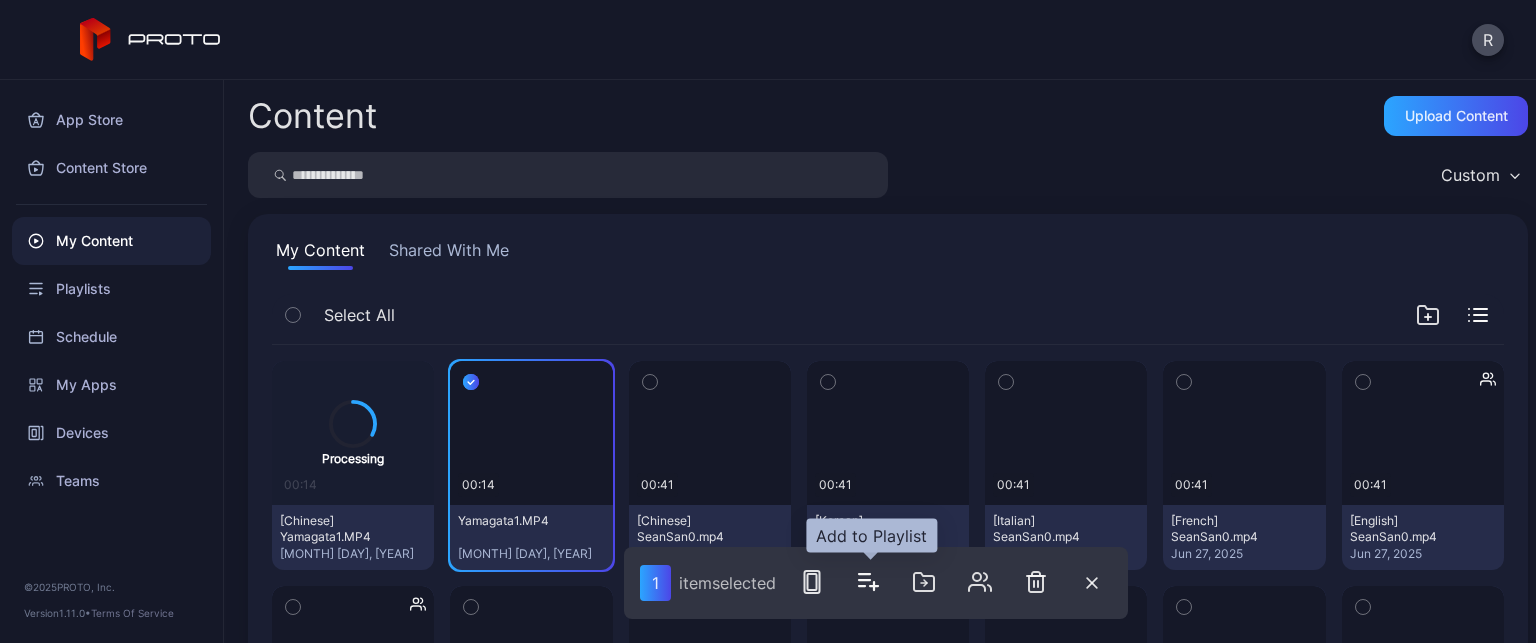 click at bounding box center [812, 582] 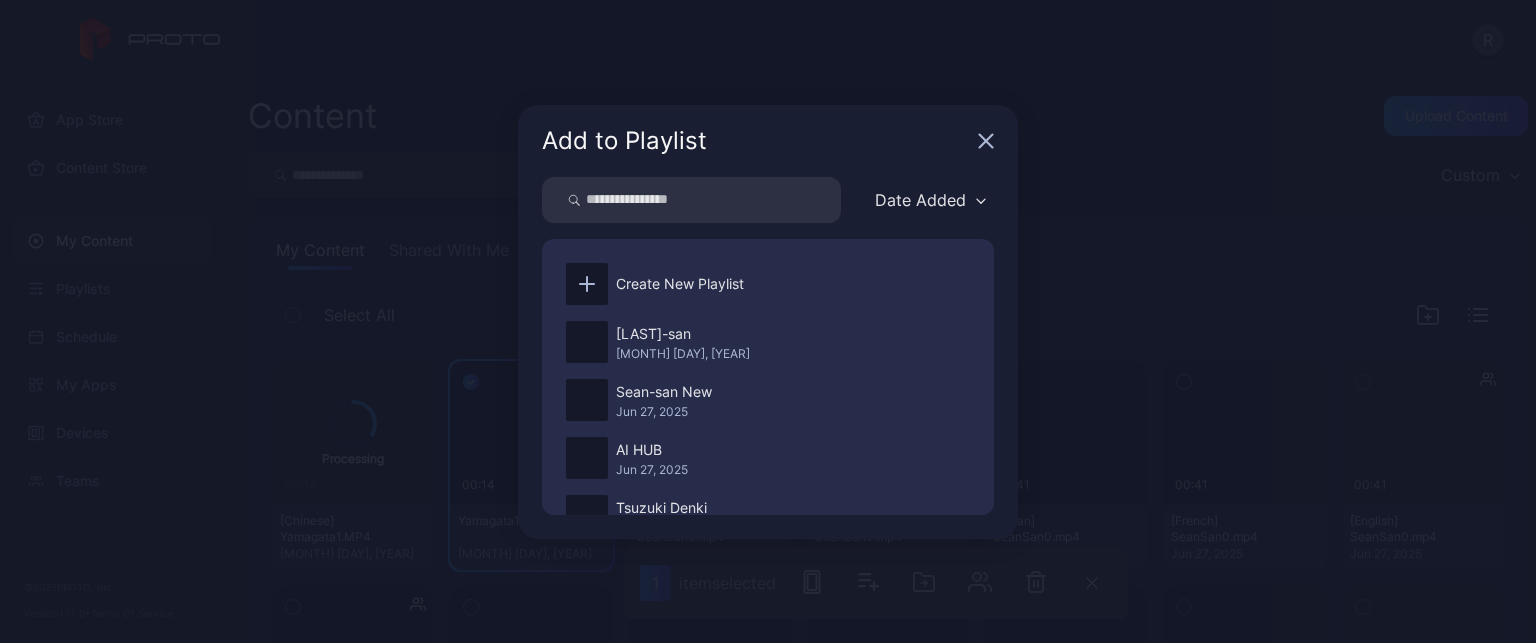 click at bounding box center [986, 140] 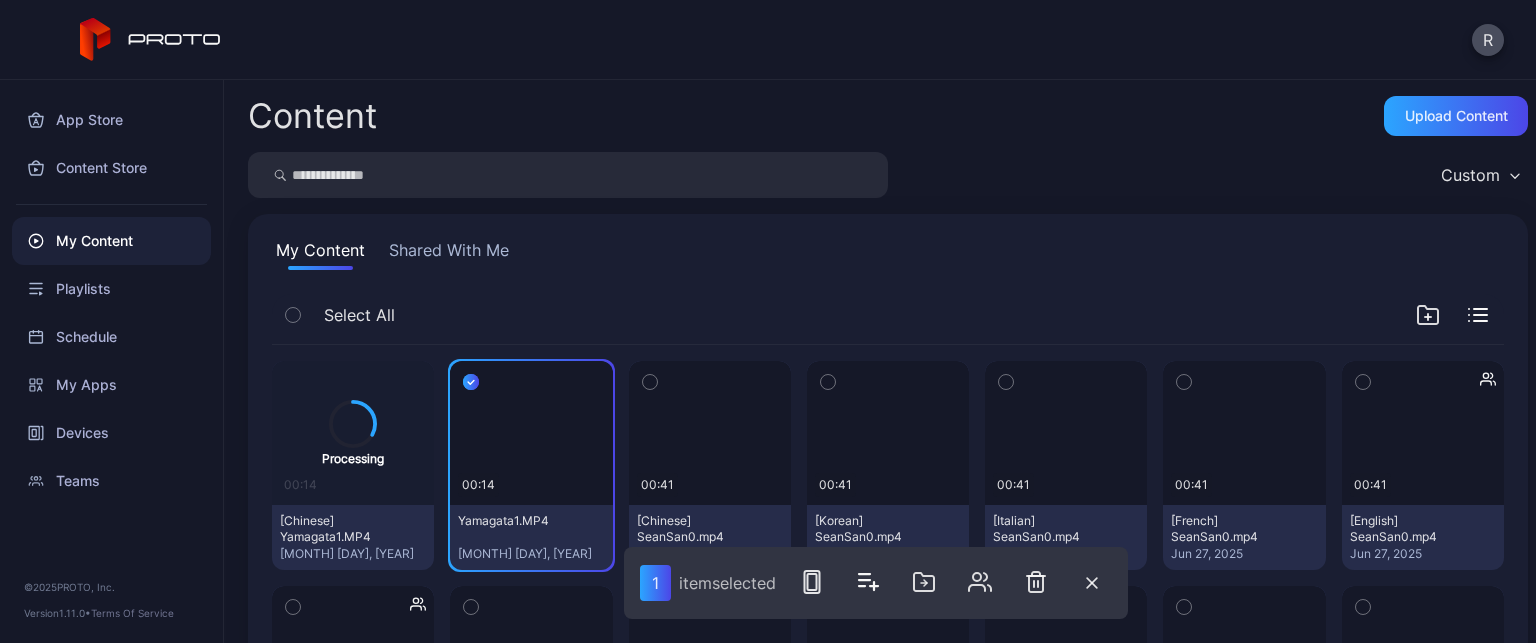 click at bounding box center [471, 382] 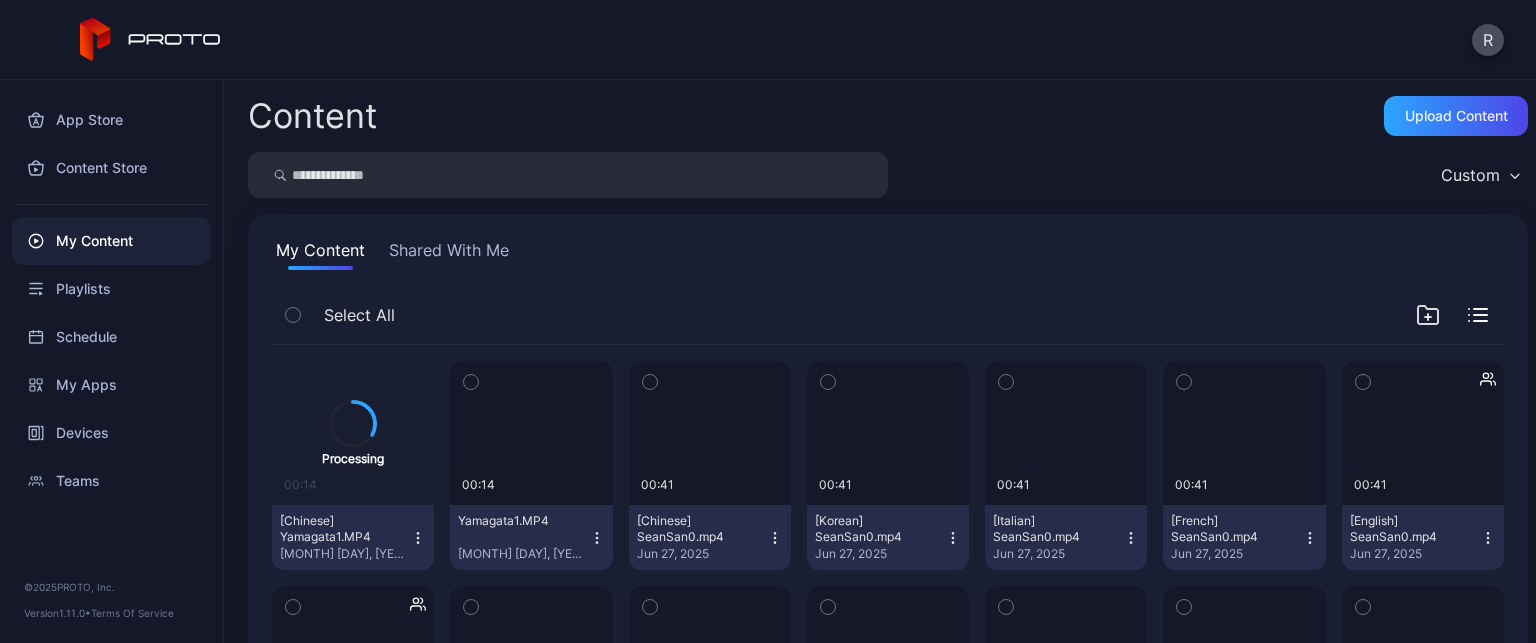 click on "My Content Shared With Me Select All Processing 00:14 [Chinese] Yamagata1.MP4 Jul 8, 2025 Preview 00:14 Yamagata1.MP4 Jul 8, 2025 Preview 00:41 [Chinese] SeanSan0.mp4 Jun 27, 2025 Preview 00:41 [Korean] SeanSan0.mp4 Jun 27, 2025 Preview 00:41 [Italian] SeanSan0.mp4 Jun 27, 2025 Preview 00:41 [French] SeanSan0.mp4 Jun 27, 2025 Preview 00:41 [English] SeanSan0.mp4 Jun 27, 2025 Preview 00:41 SeanSan0.mp4 Jun 27, 2025 Preview 00:14 [Korean] AIHUB2.mp4 Jun 27, 2025 Preview 00:17 [Chinese] AIHUB1.MP4 Jun 27, 2025 Preview 00:14 AIHUB2.mp4 Jun 27, 2025 Preview 00:17 AIHUB1.MP4 Jun 27, 2025 Preview 00:16 [Chinese] Tsuzuki2.mp4 Jun 23, 2025 Preview 00:23 [Chinese] Tsuzuki1.mp4 Jun 23, 2025 Preview 00:16 [French] Tsuzuki2.mp4 Jun 23, 2025 Preview 00:16 [English] Tsuzuki2.mp4 Jun 23, 2025 Preview 00:16 Tsuzuki2.mp4 Jun 23, 2025 Preview 00:23 [French] Tsuzuki1.mp4 Jun 23, 2025 Preview 00:23 [English] Tsuzuki1.mp4 Jun 23, 2025 Preview 00:23 Tsuzuki1.mp4 Jun 23, 2025 Preview 00:11 [Italian] Ritsumeikan1.mp4 Jun 20, 2025" at bounding box center (888, 974) 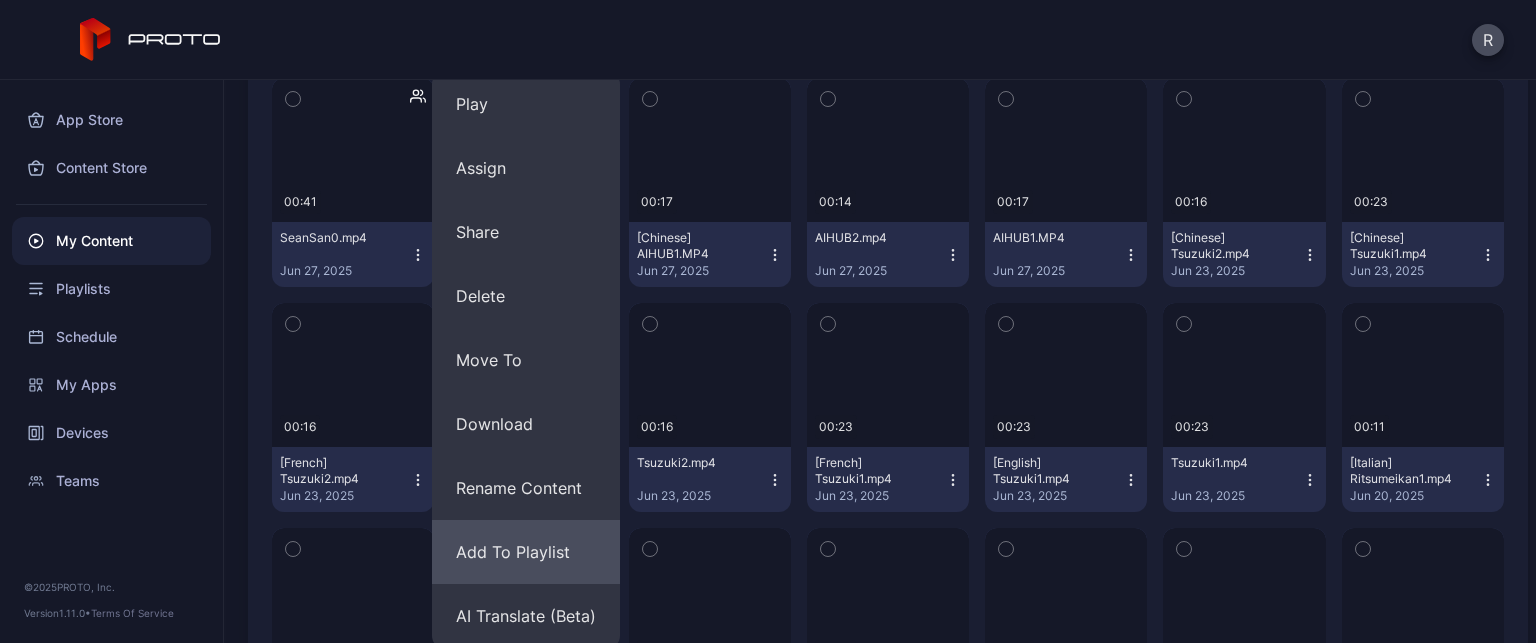 scroll, scrollTop: 600, scrollLeft: 0, axis: vertical 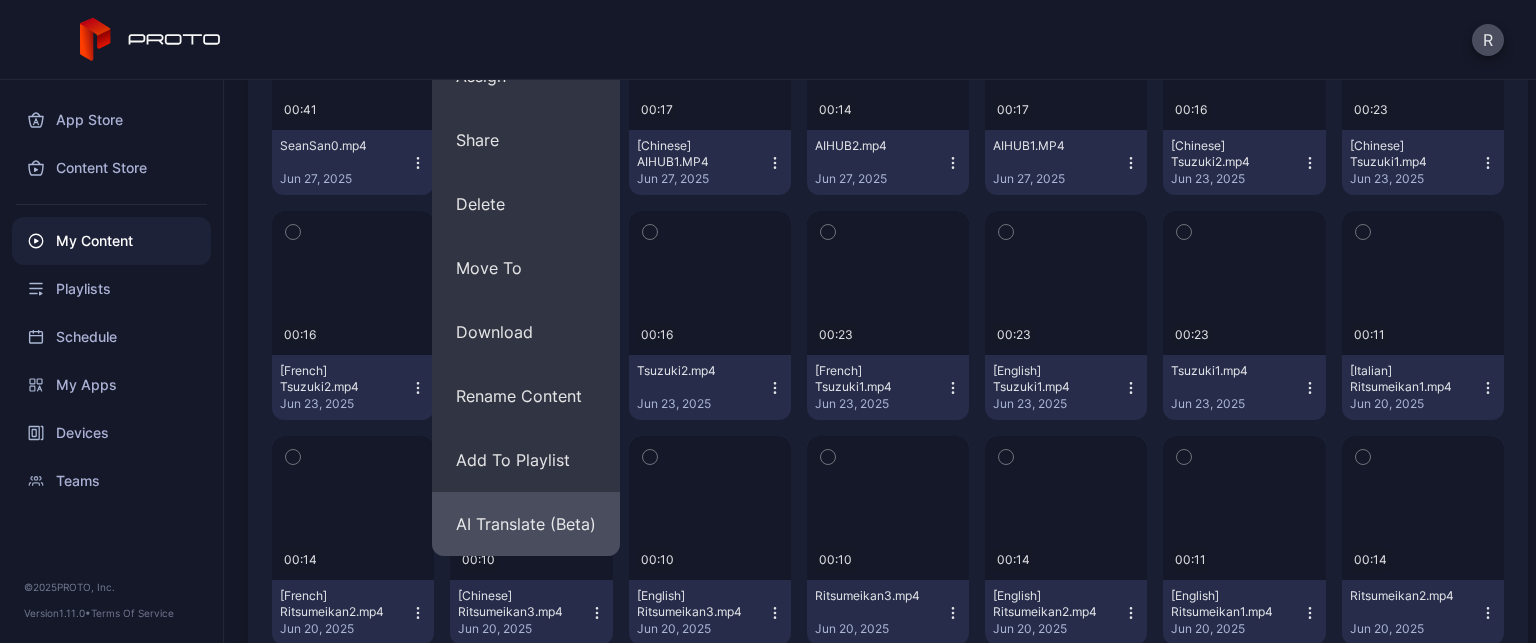 click on "AI Translate (Beta)" at bounding box center (526, 12) 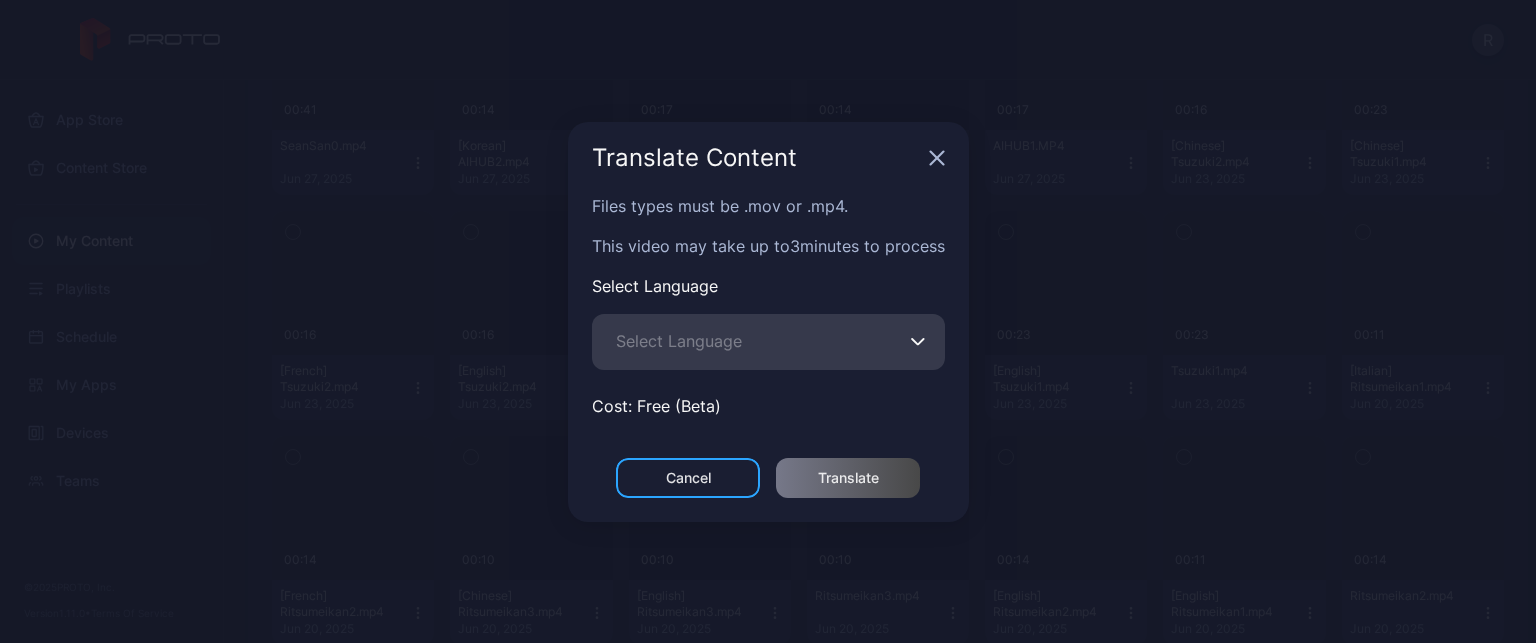 click on "Select Language" at bounding box center (679, 341) 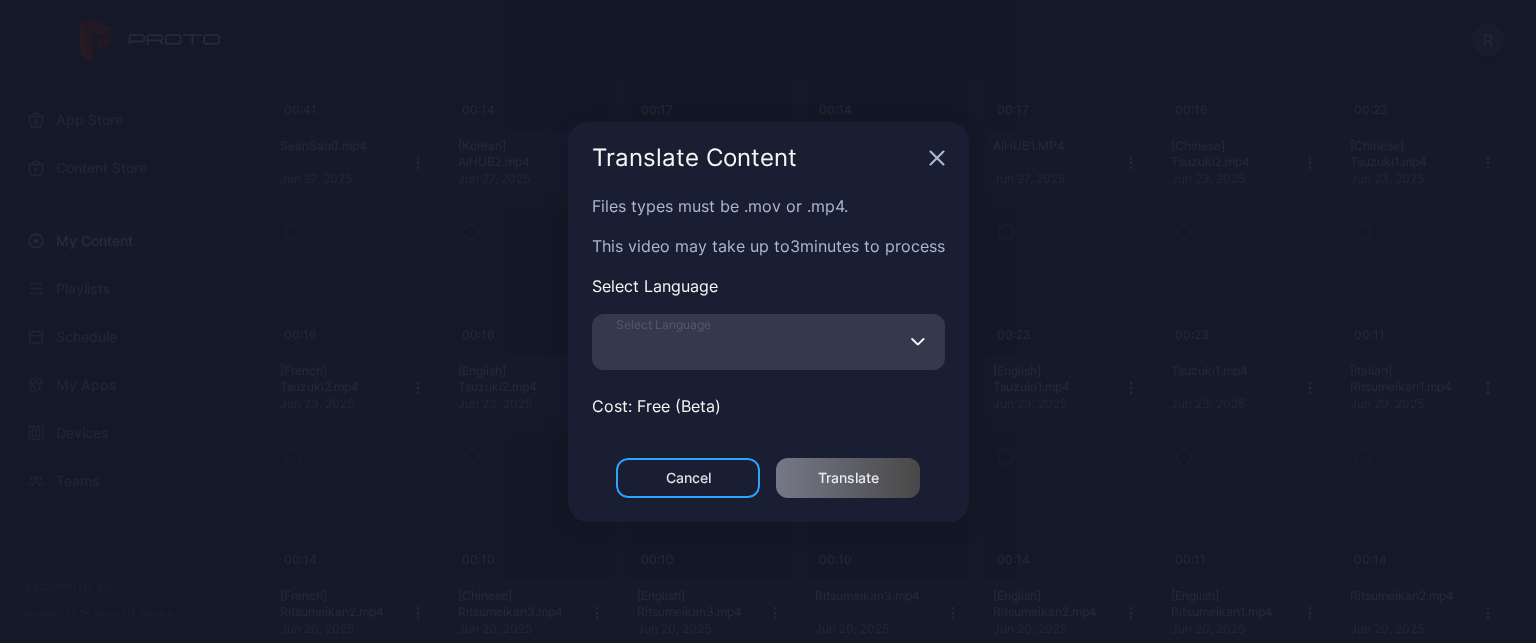 click on "Select Language" at bounding box center (768, 342) 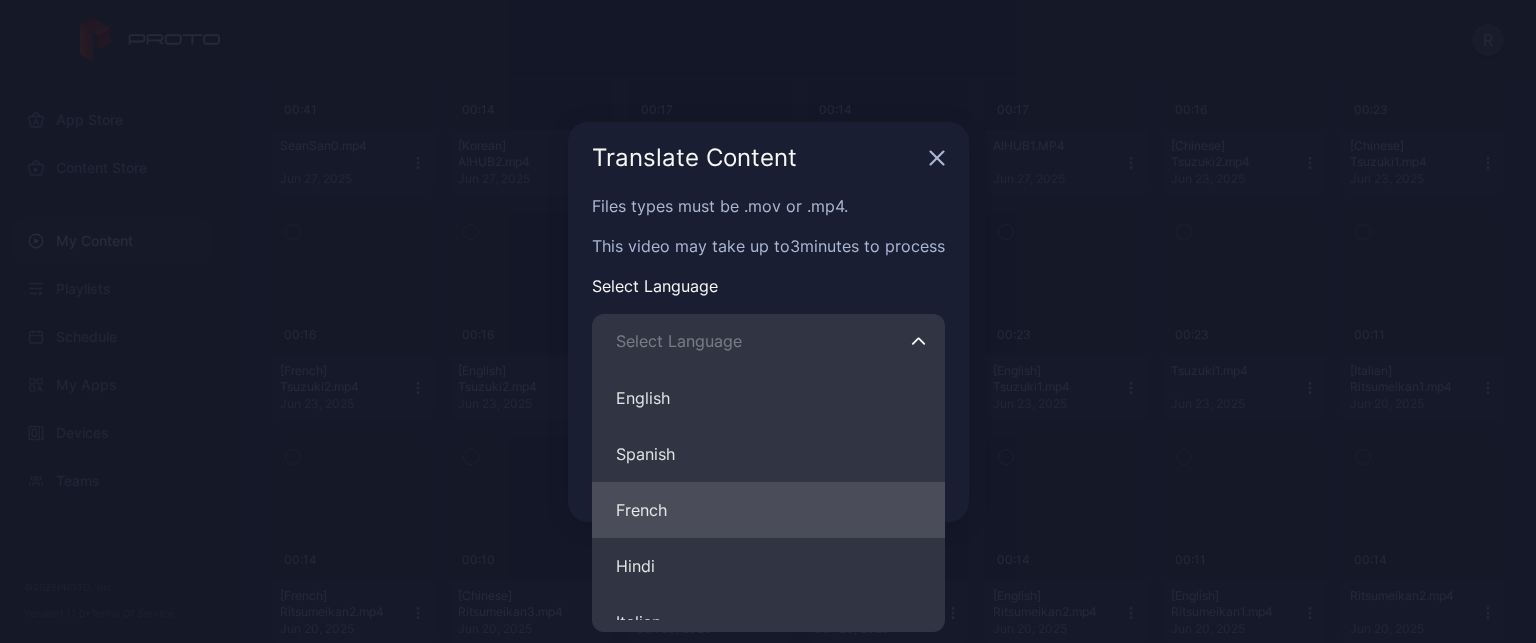 click on "French" at bounding box center [768, 510] 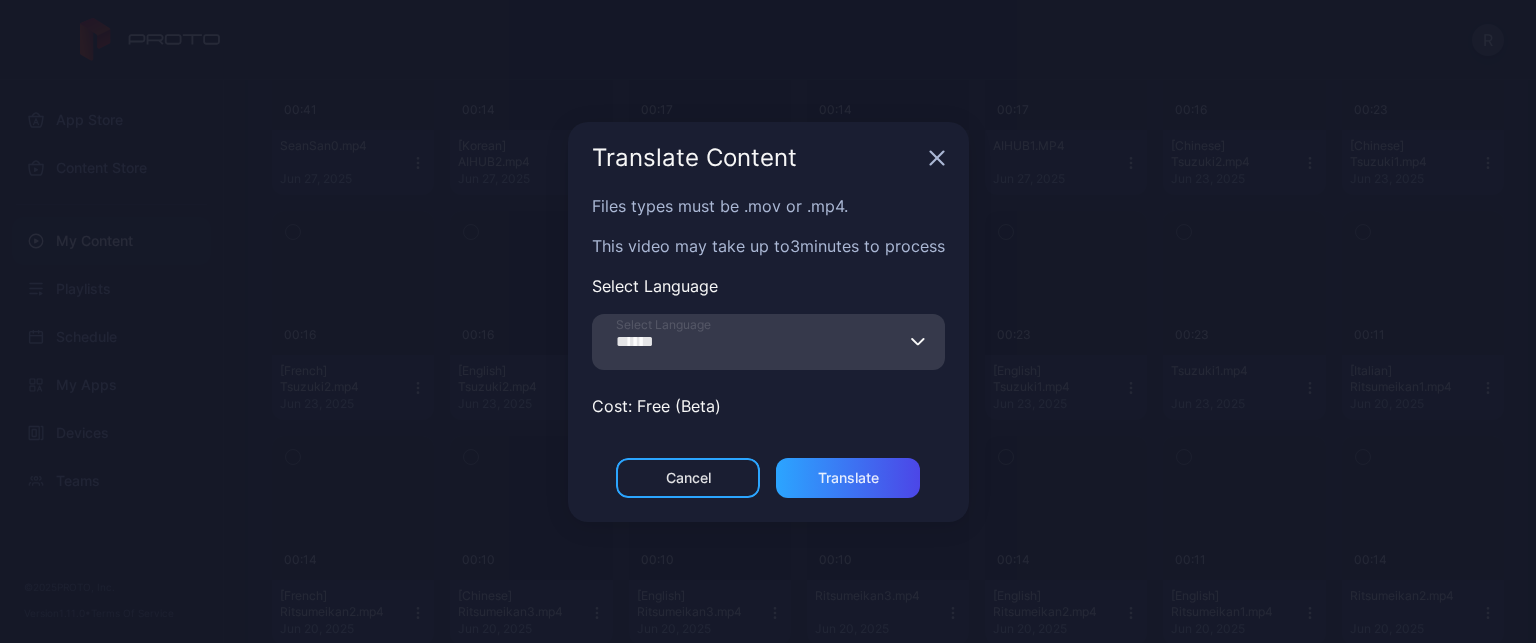 click on "******" at bounding box center (768, 342) 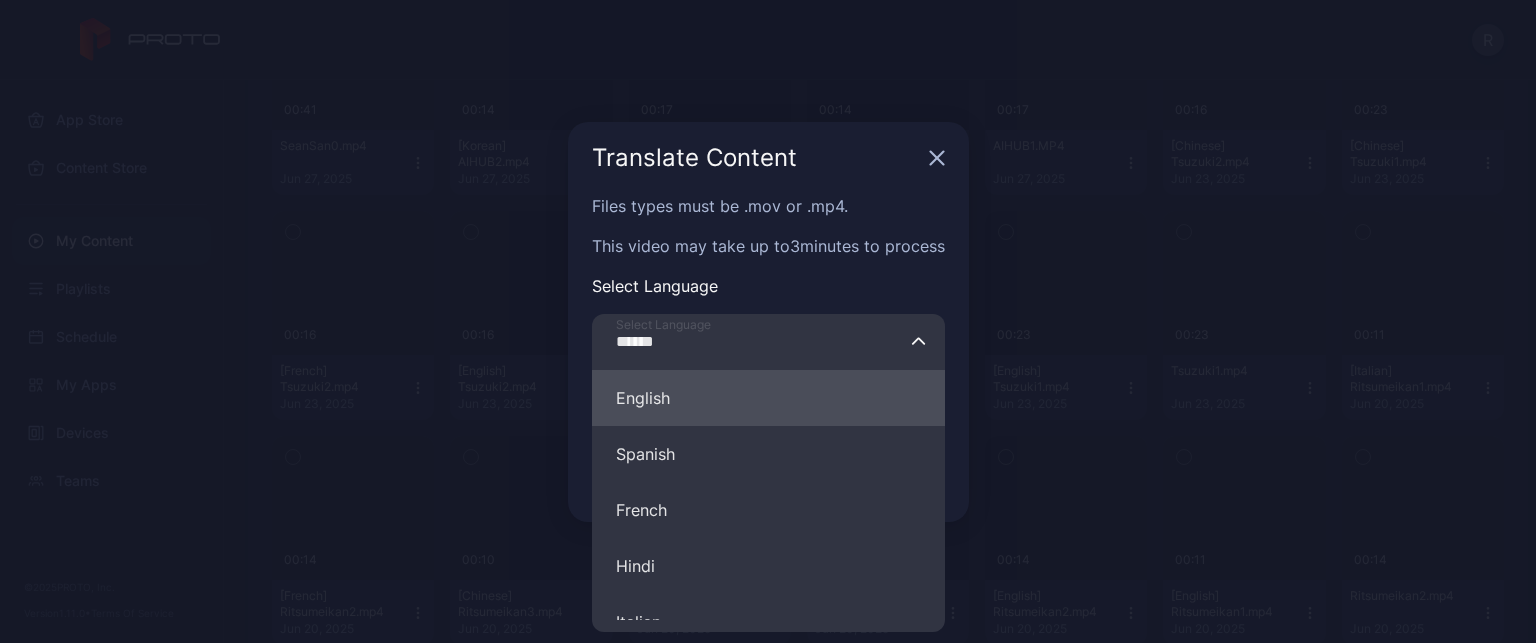 click on "English" at bounding box center (768, 398) 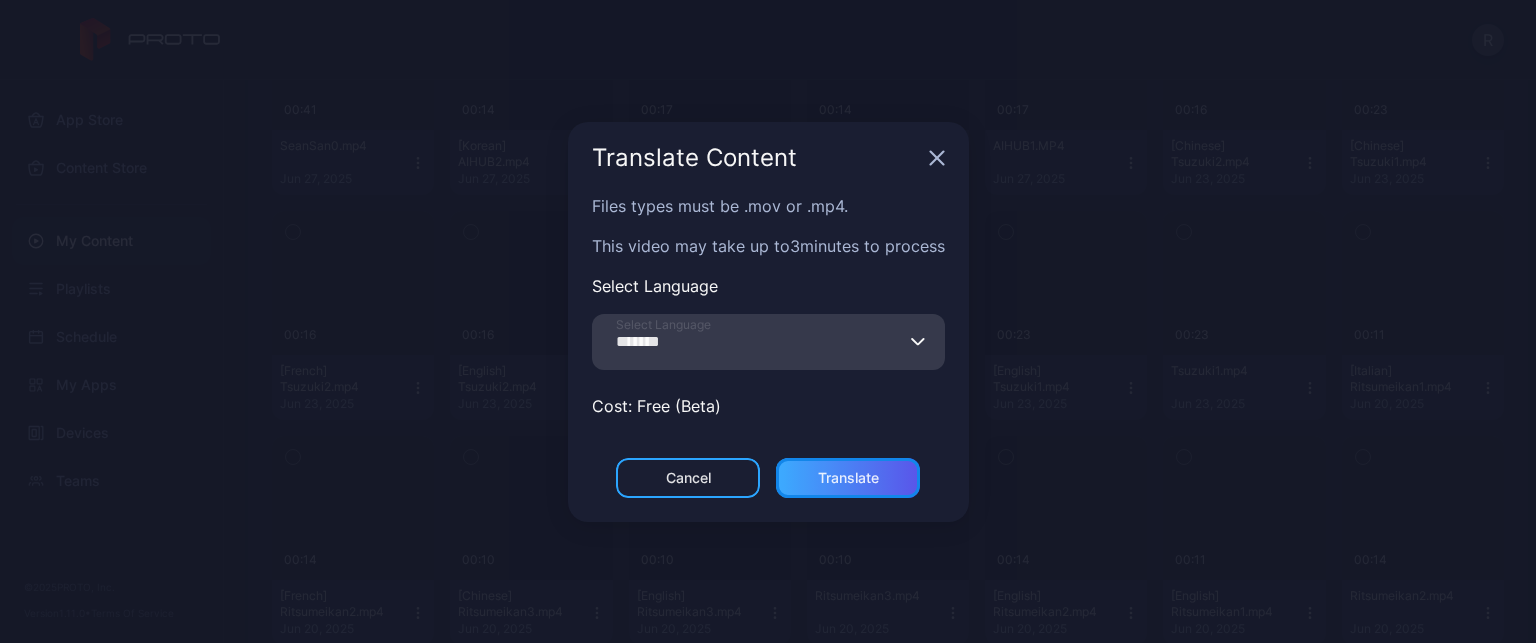 click on "Translate" at bounding box center [688, 478] 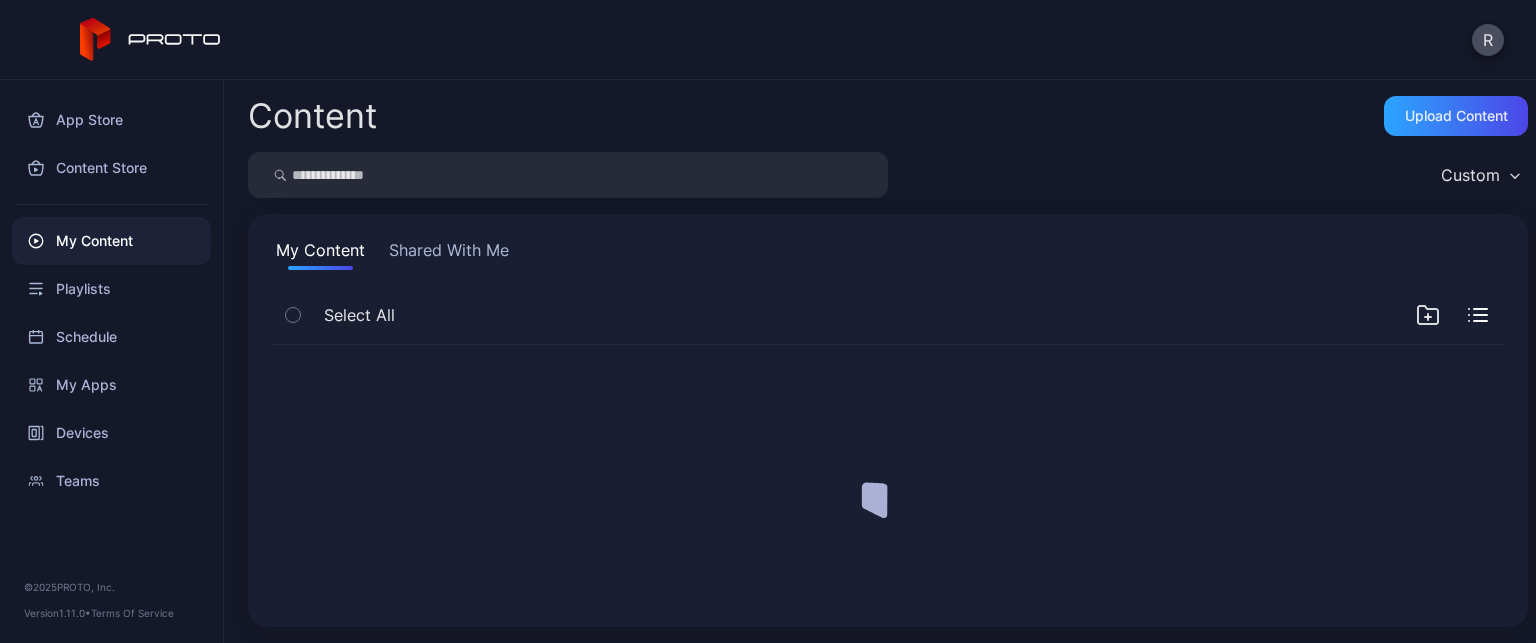 scroll, scrollTop: 0, scrollLeft: 0, axis: both 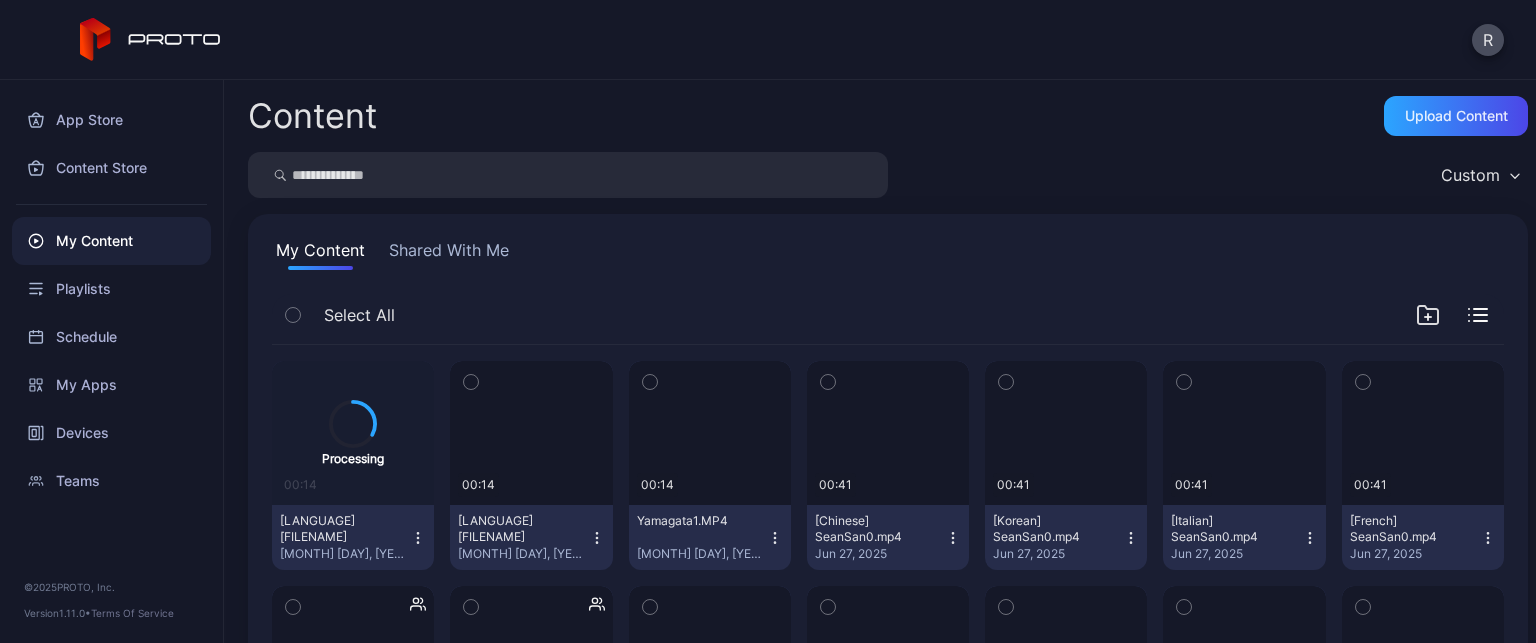 click at bounding box center (471, 382) 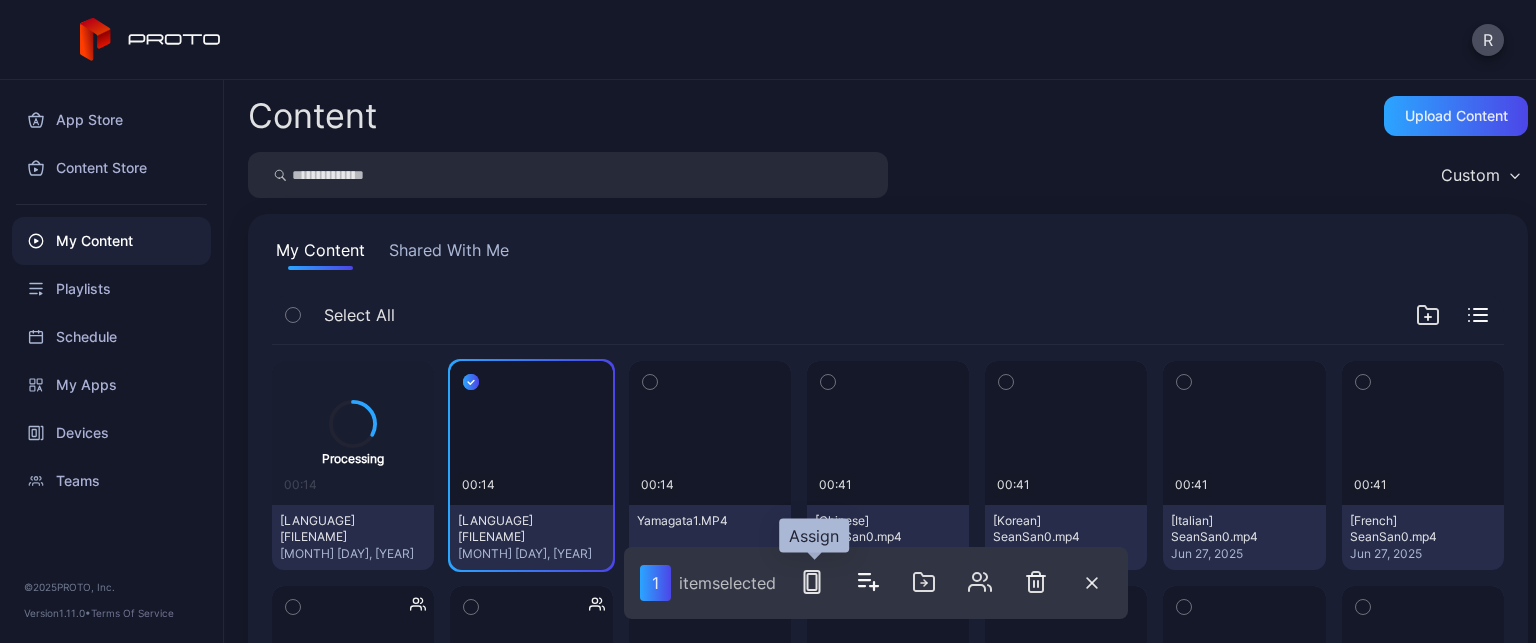 click at bounding box center [812, 582] 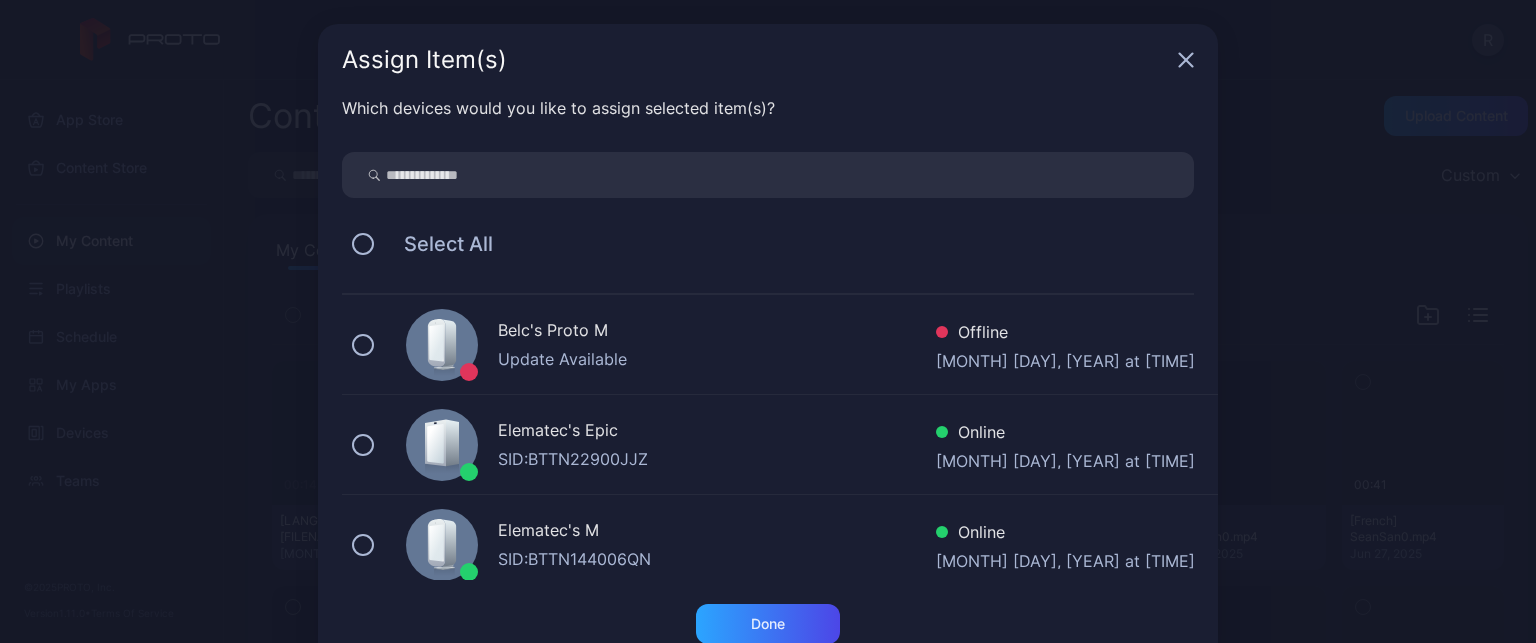 drag, startPoint x: 540, startPoint y: 451, endPoint x: 552, endPoint y: 471, distance: 23.323807 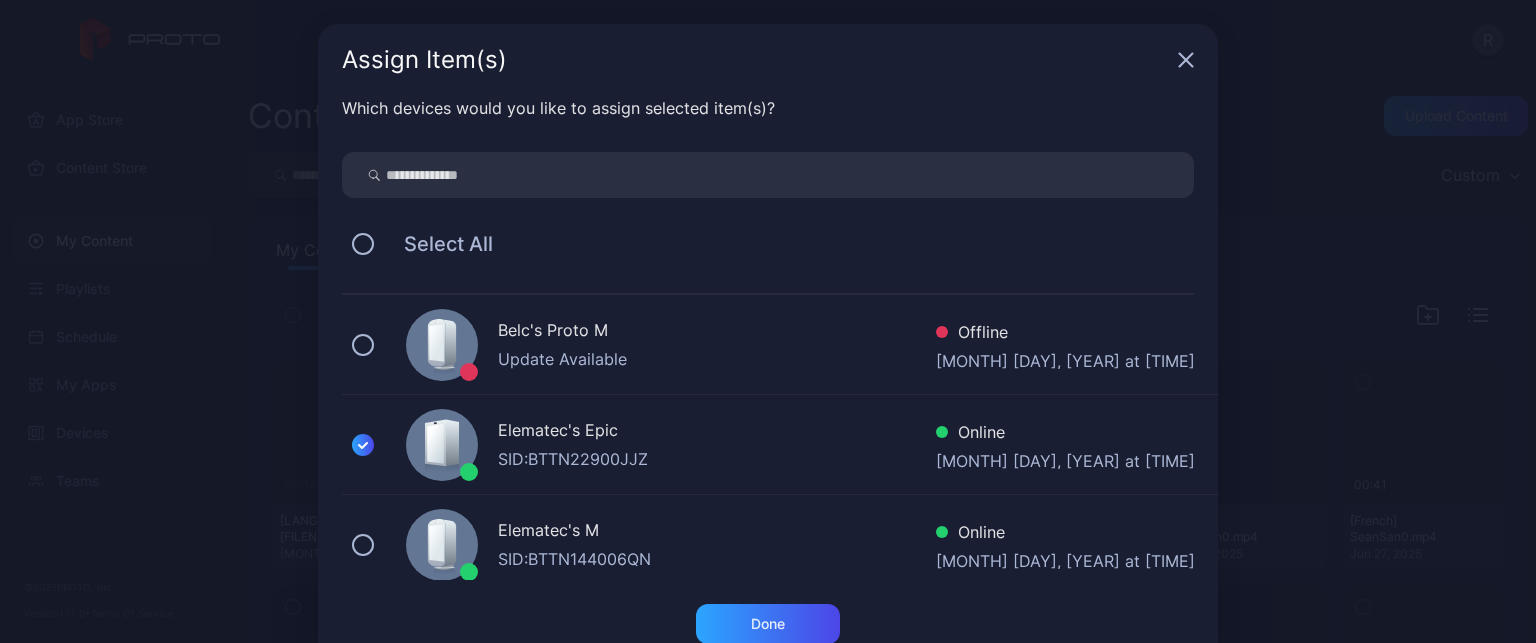 click on "Elematec's M" at bounding box center (717, 332) 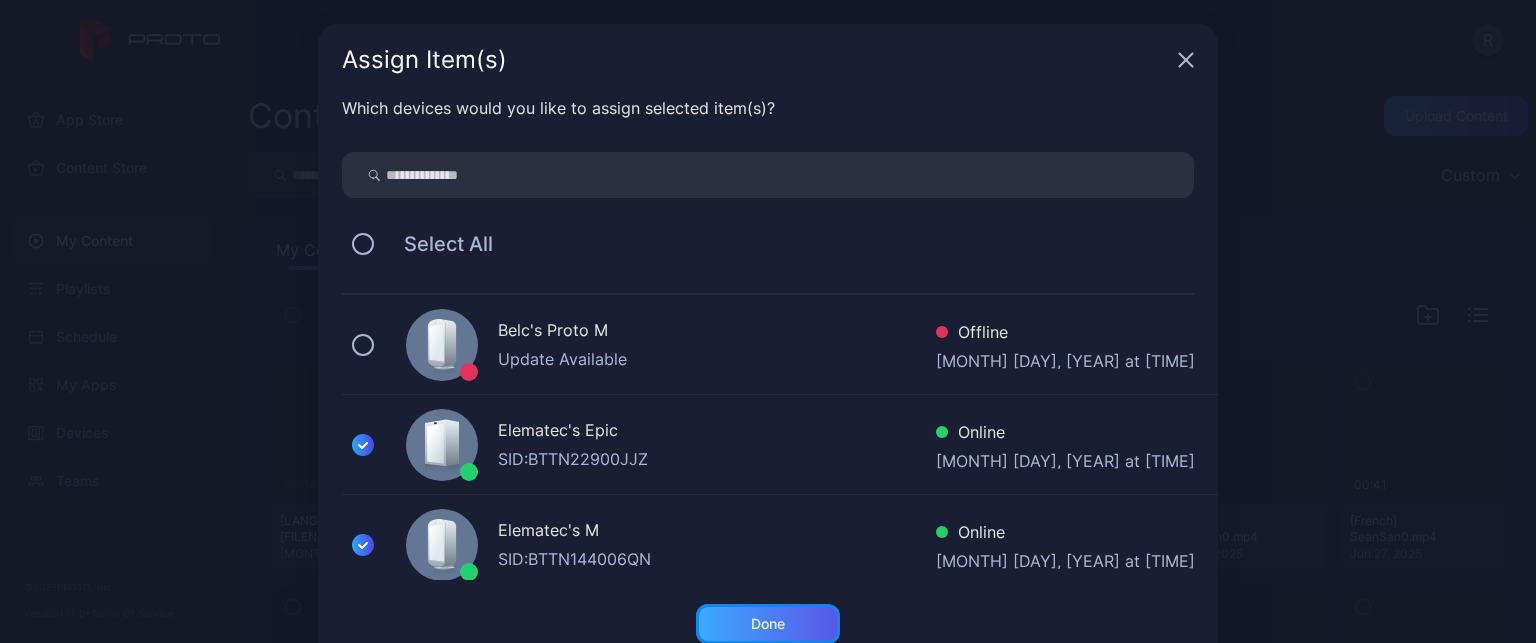 click on "Done" at bounding box center (768, 624) 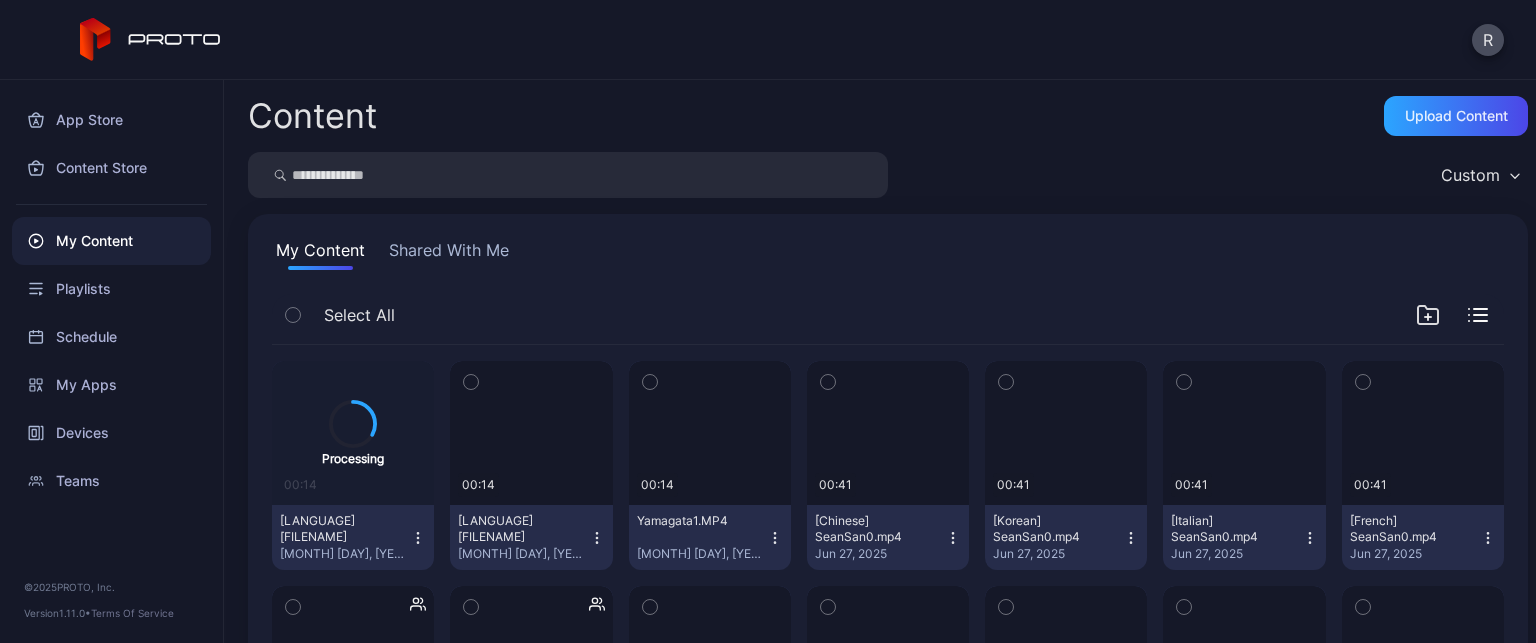 click at bounding box center (471, 382) 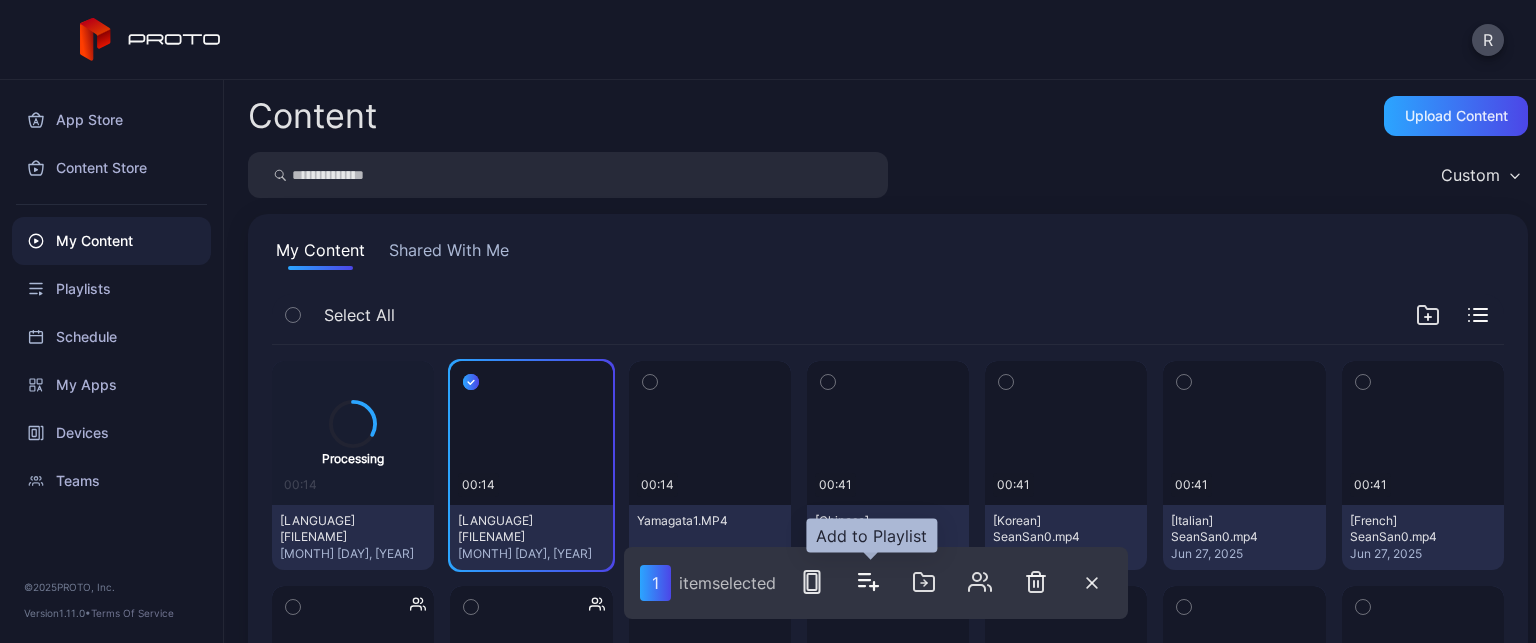 click at bounding box center [812, 582] 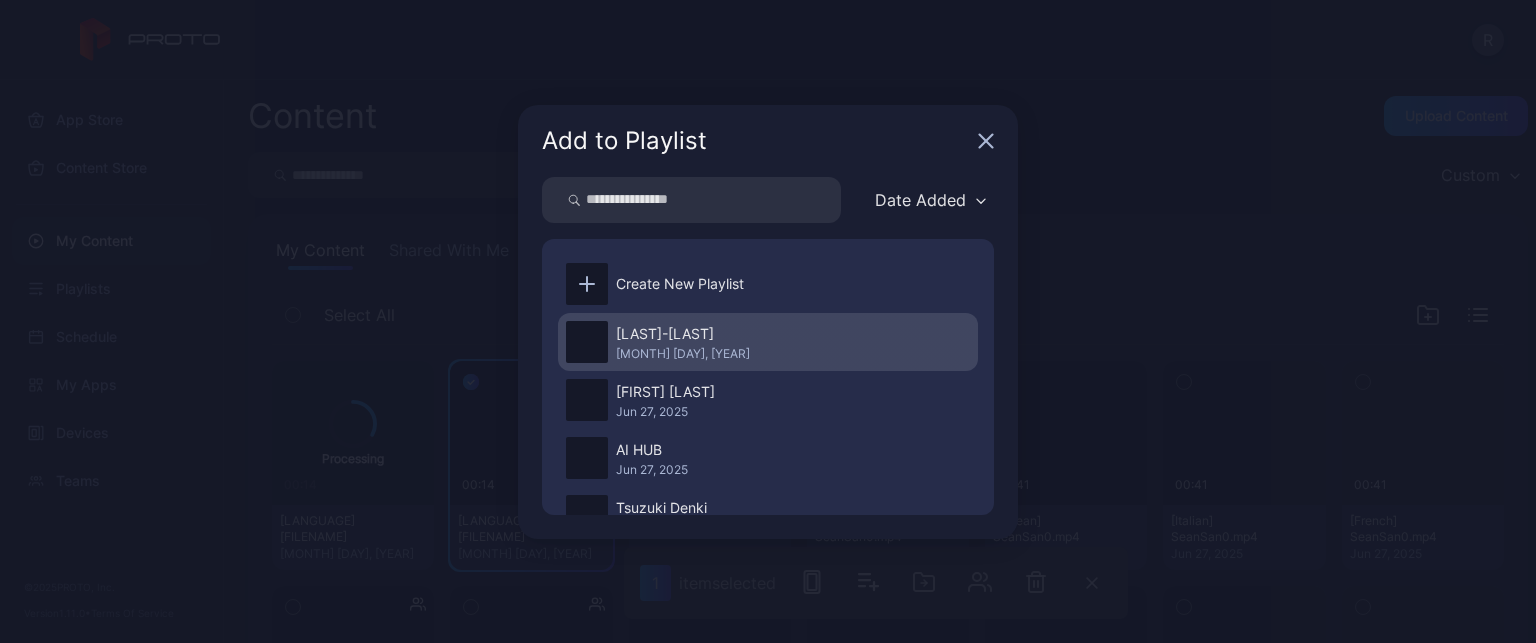 click on "Yamagata-san Jul 08, 2025" at bounding box center (768, 342) 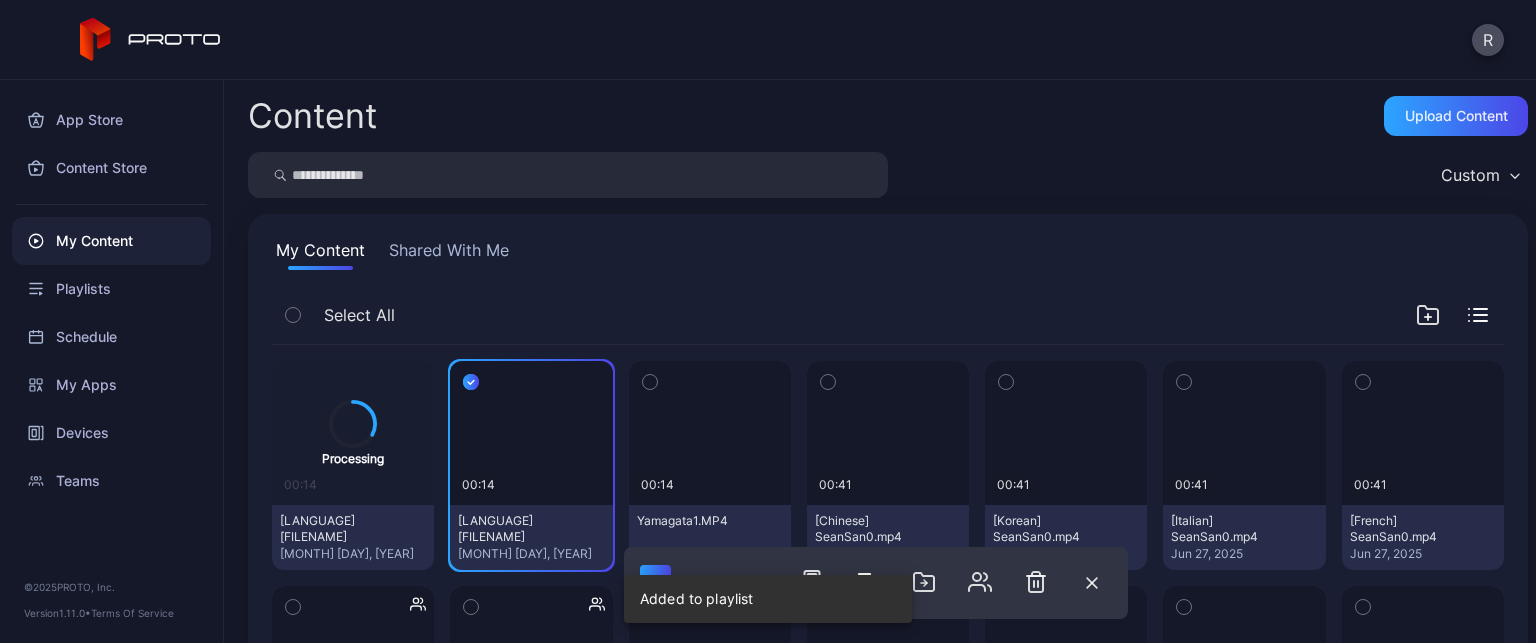 click at bounding box center (471, 382) 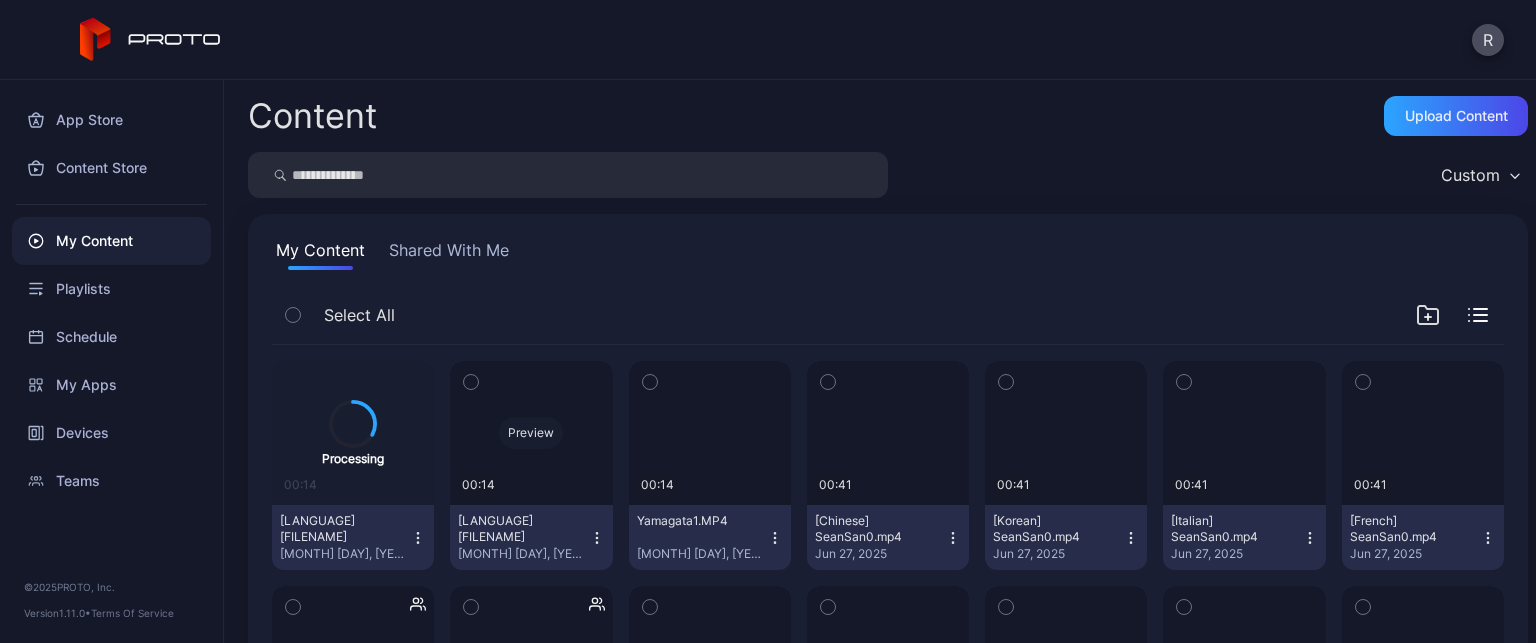 type 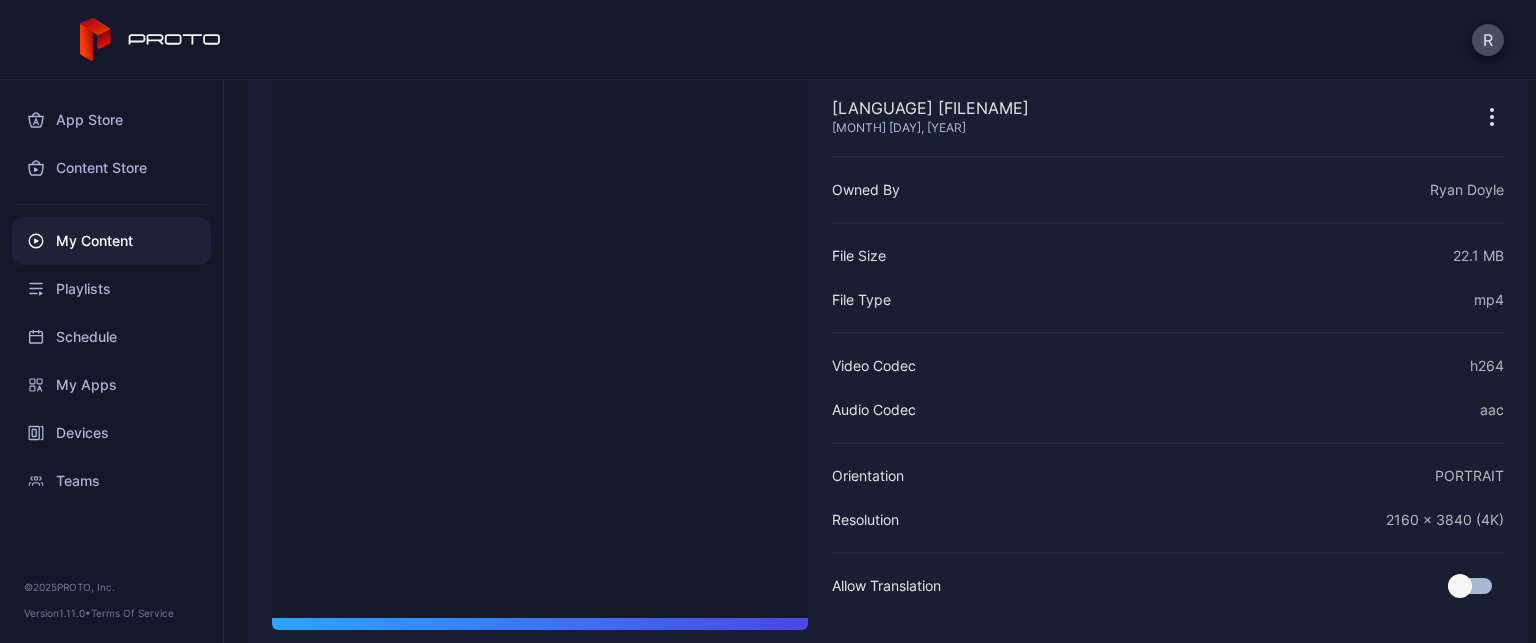 scroll, scrollTop: 0, scrollLeft: 0, axis: both 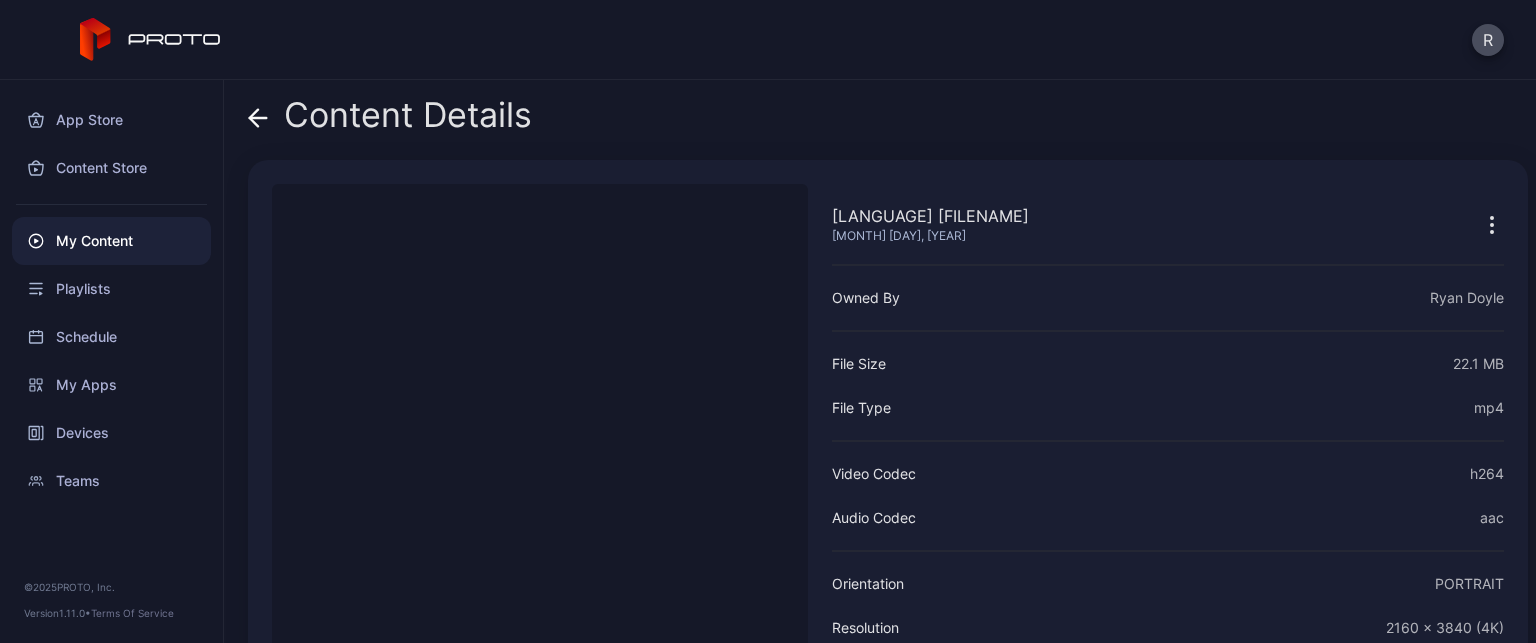 click at bounding box center (258, 118) 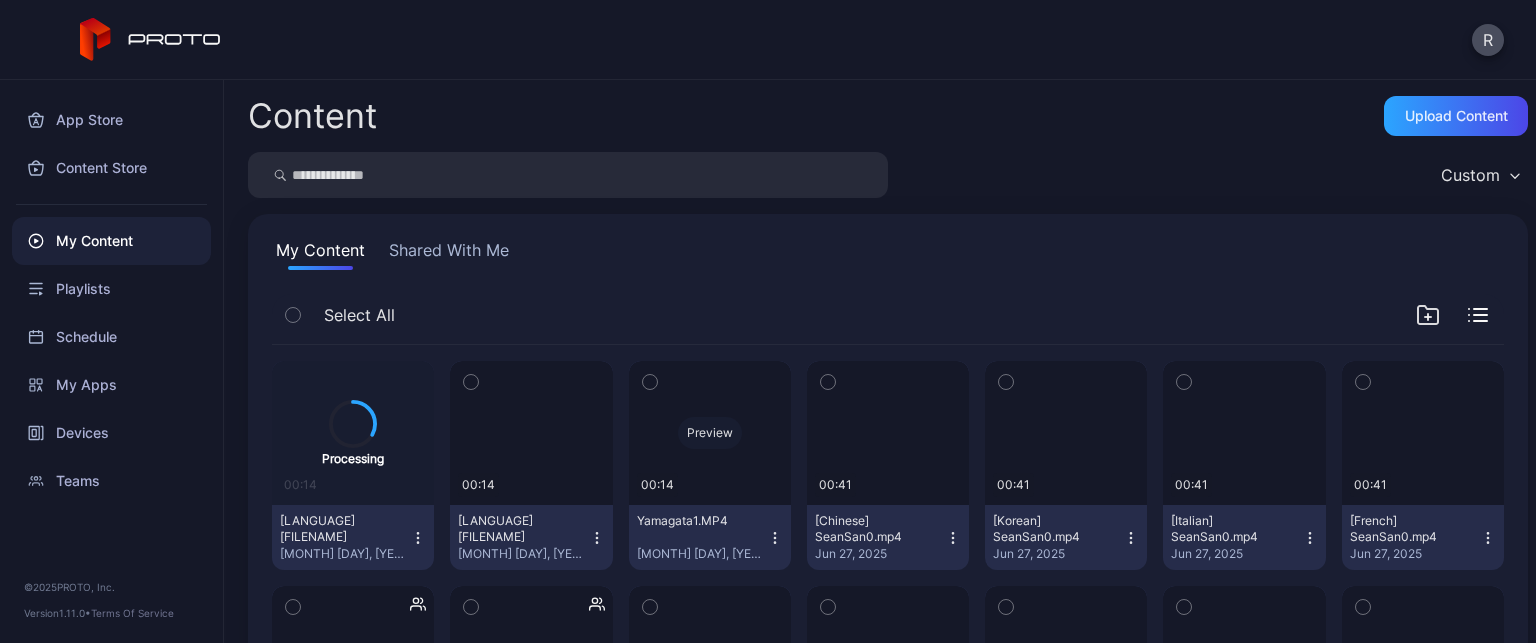 click on "Preview" at bounding box center [710, 433] 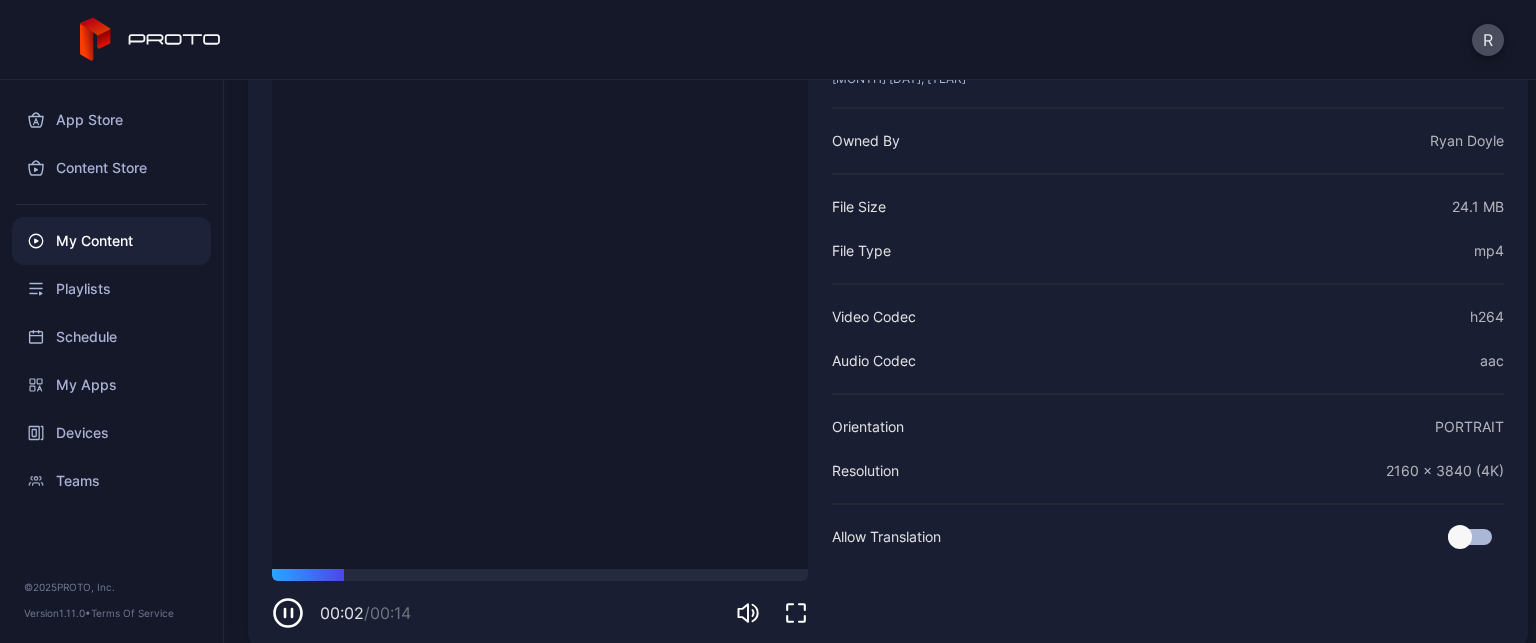 scroll, scrollTop: 183, scrollLeft: 0, axis: vertical 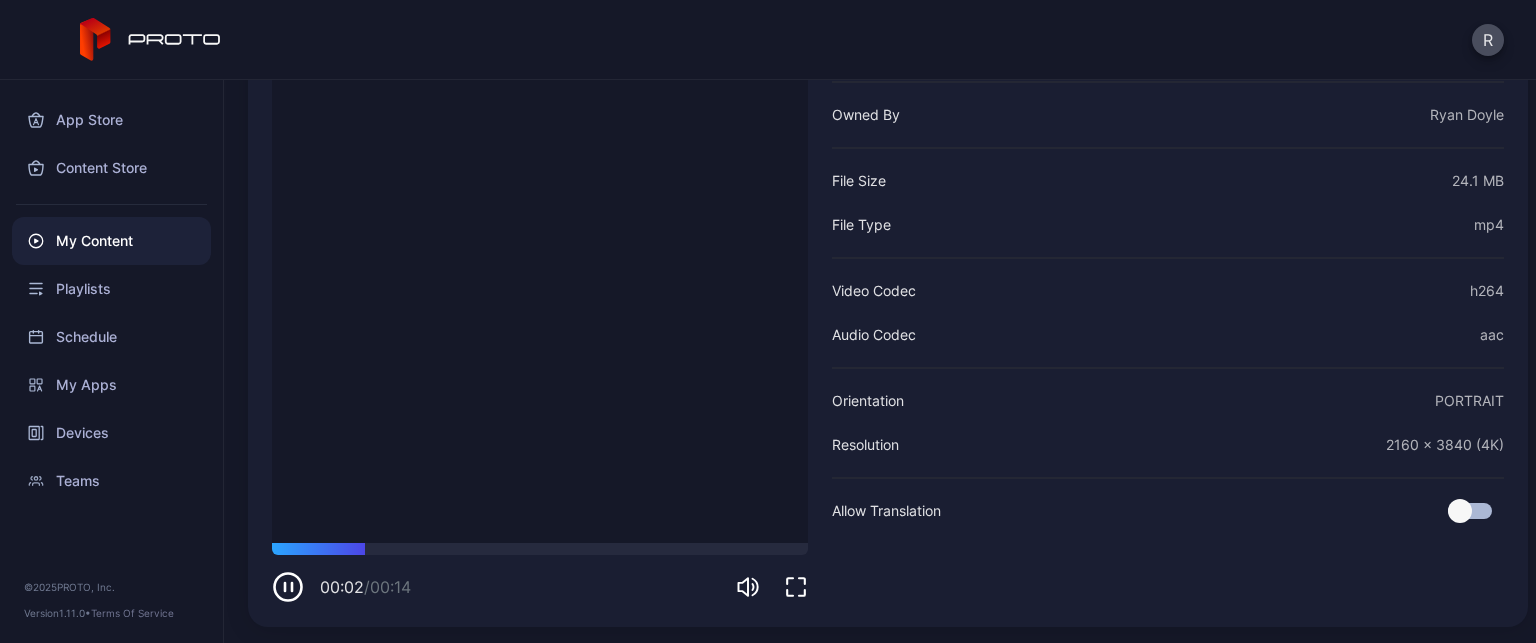 click at bounding box center [288, 587] 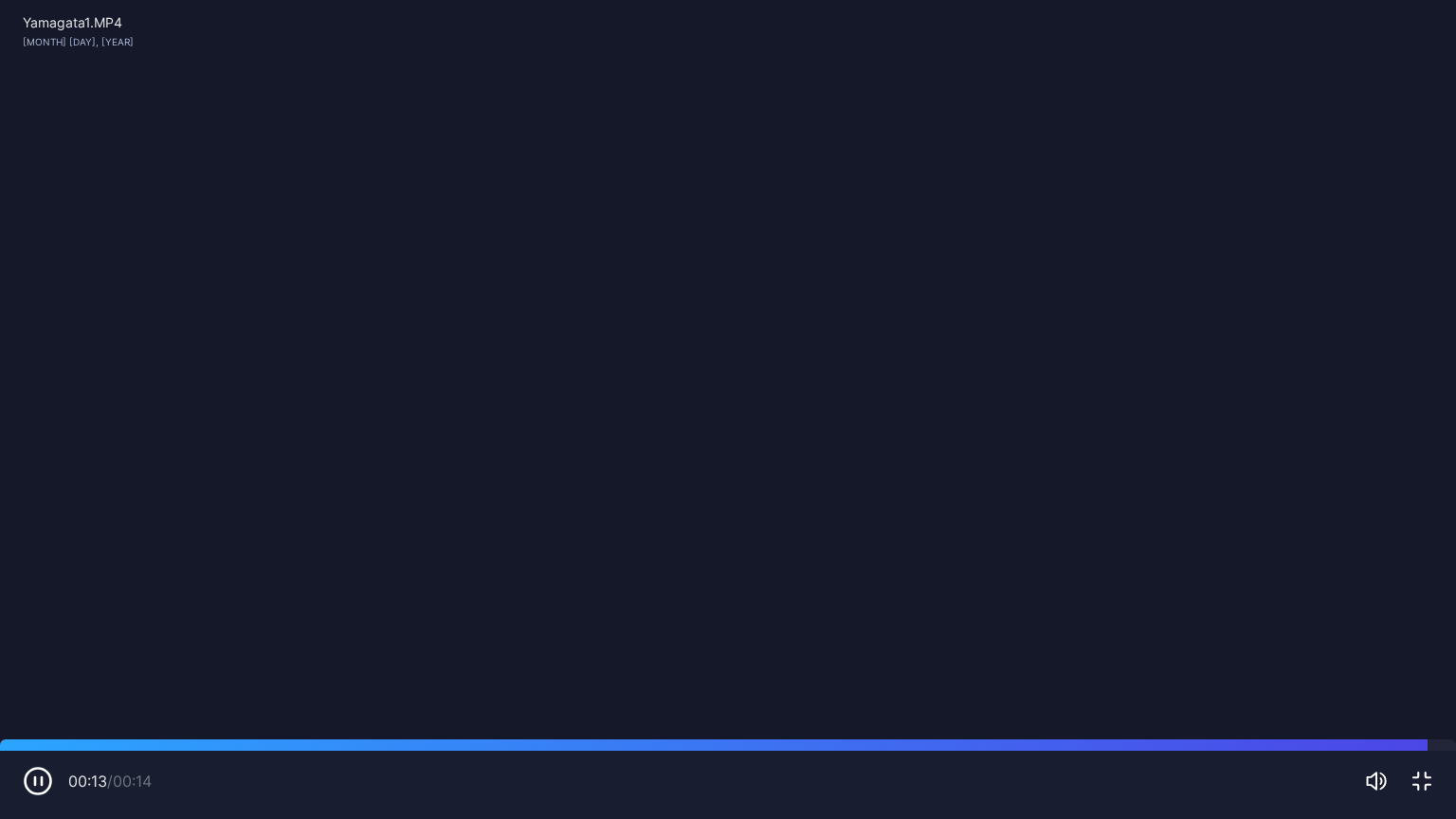 click at bounding box center [38, 781] 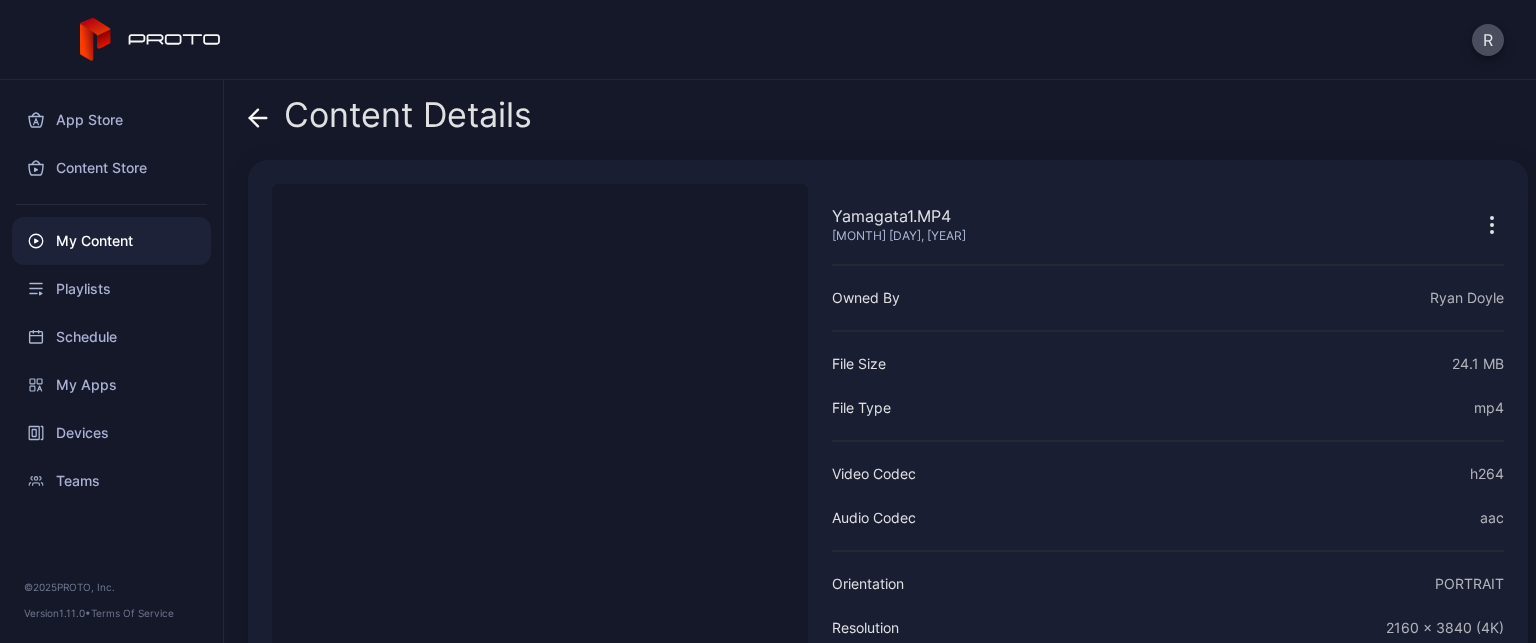 click at bounding box center [258, 118] 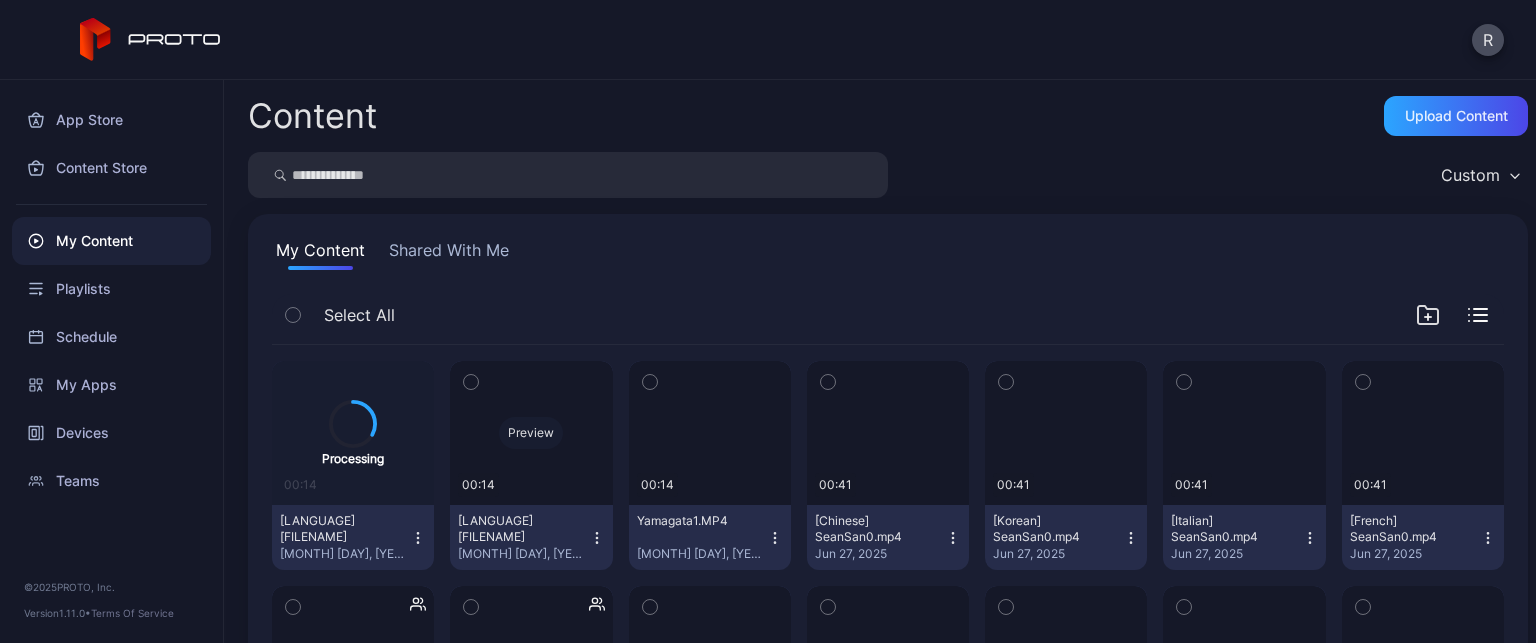 click on "Preview" at bounding box center (531, 433) 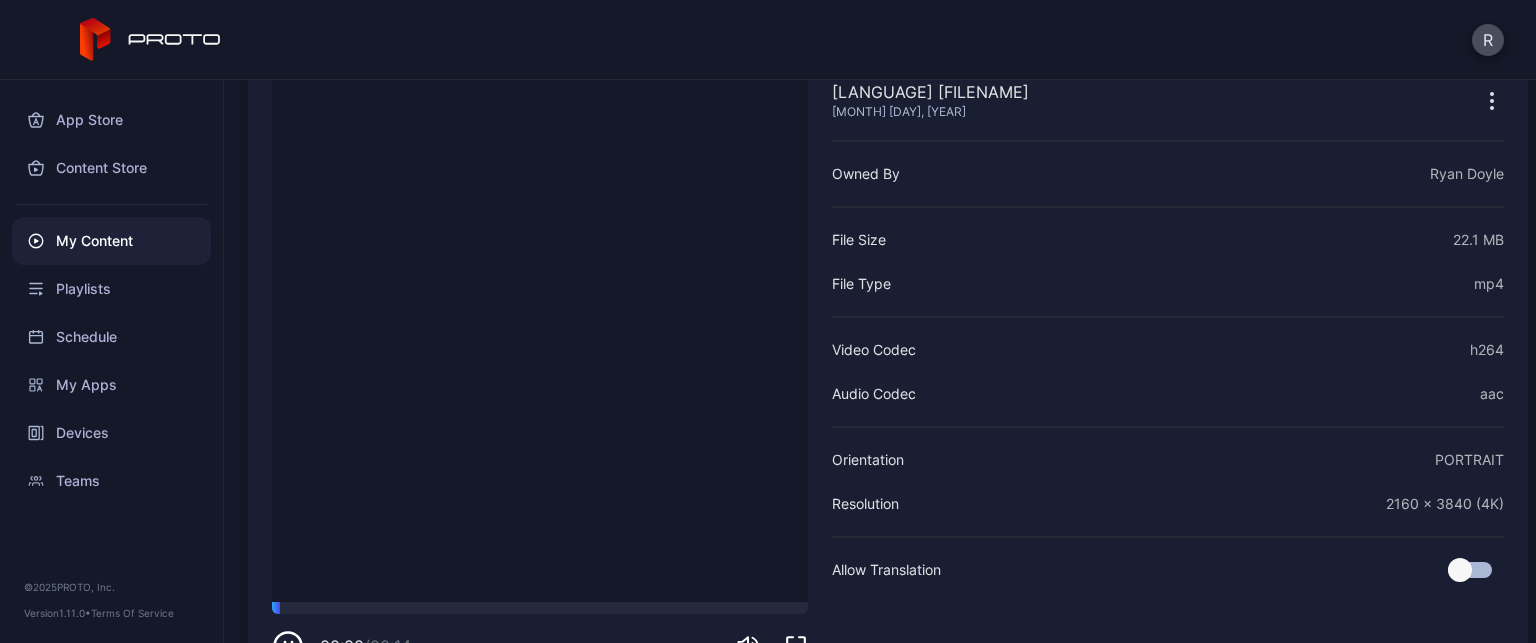 scroll, scrollTop: 183, scrollLeft: 0, axis: vertical 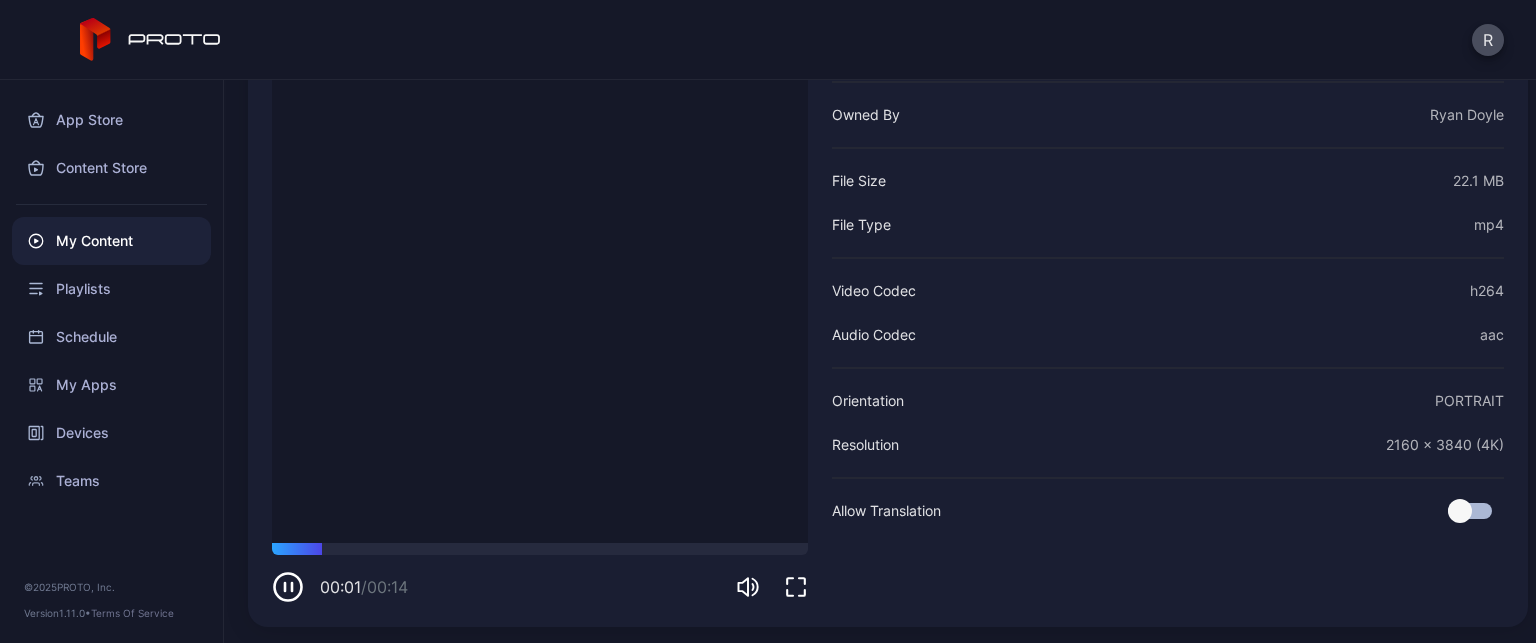 click at bounding box center [288, 587] 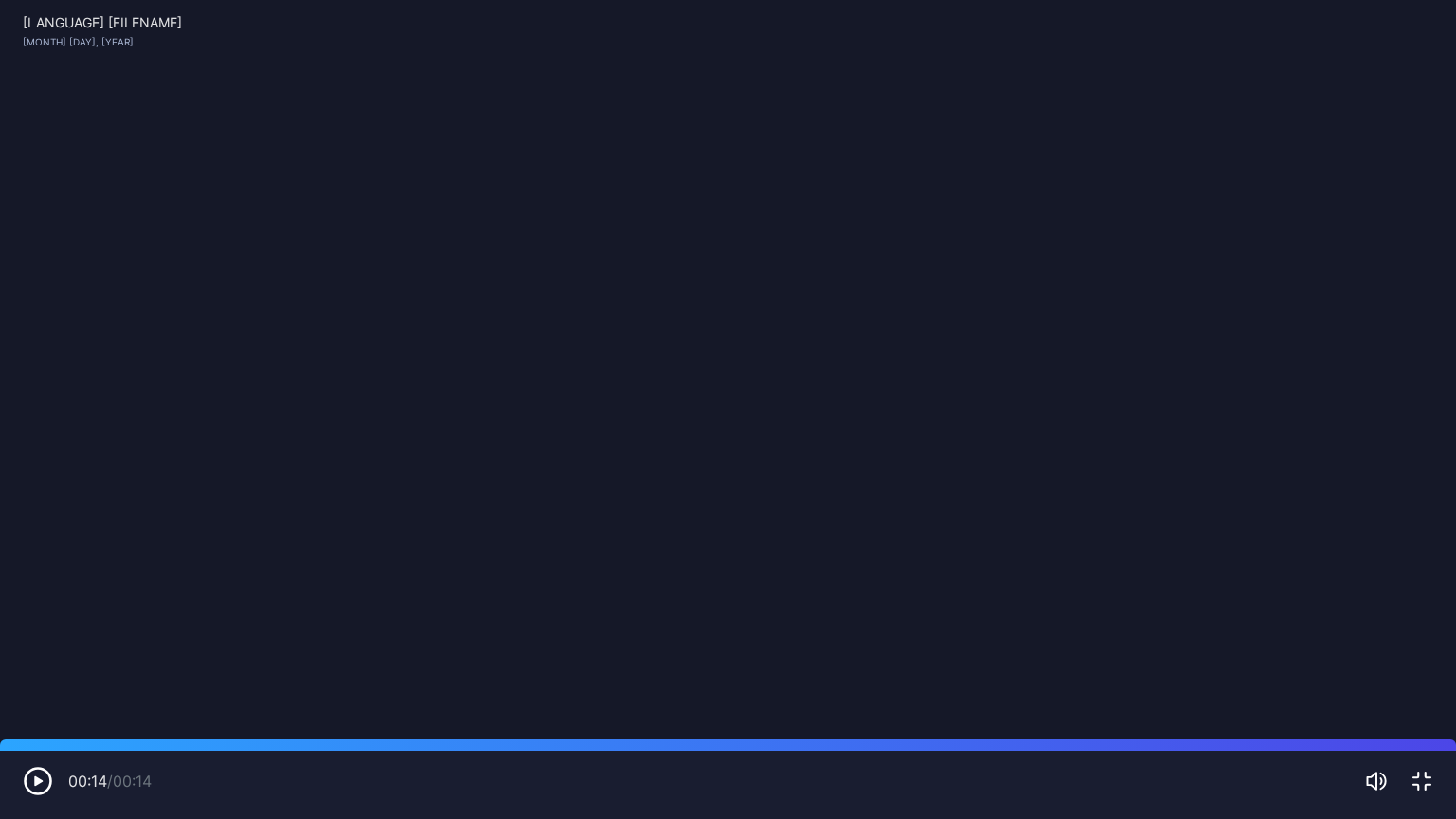 click at bounding box center [38, 781] 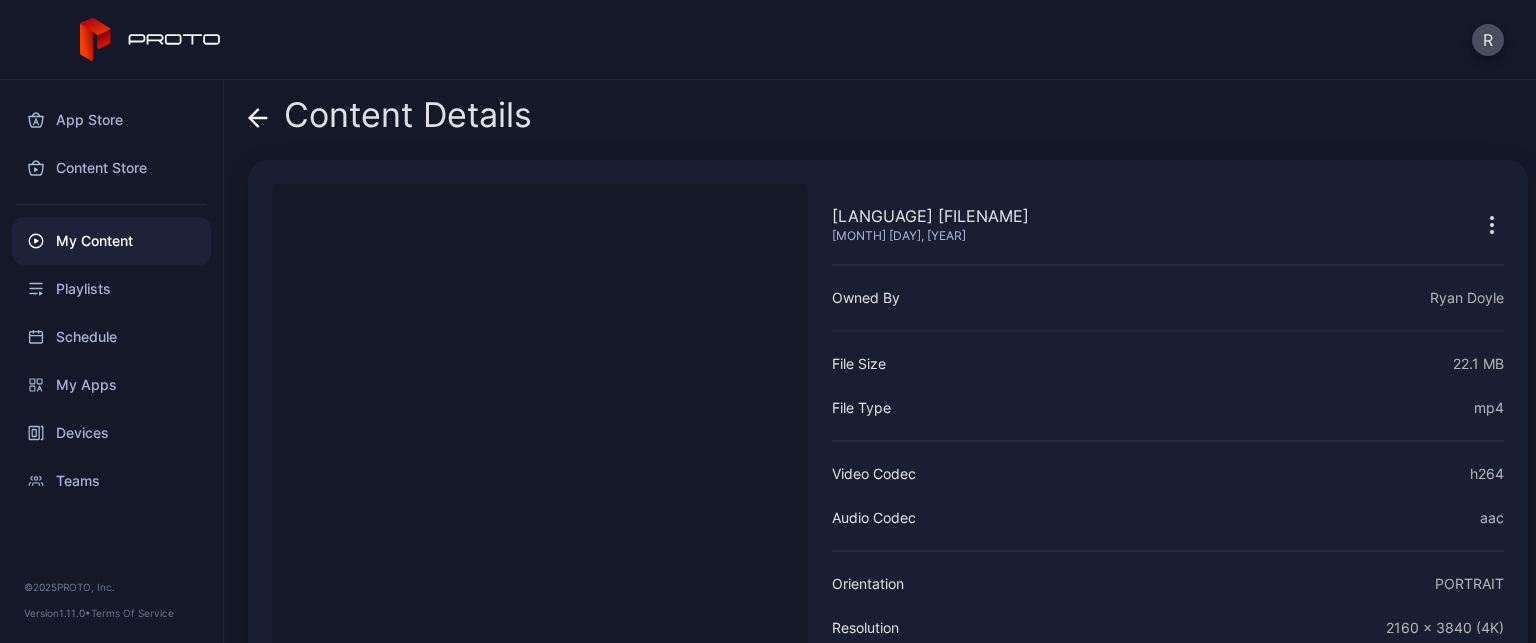 click at bounding box center (254, 117) 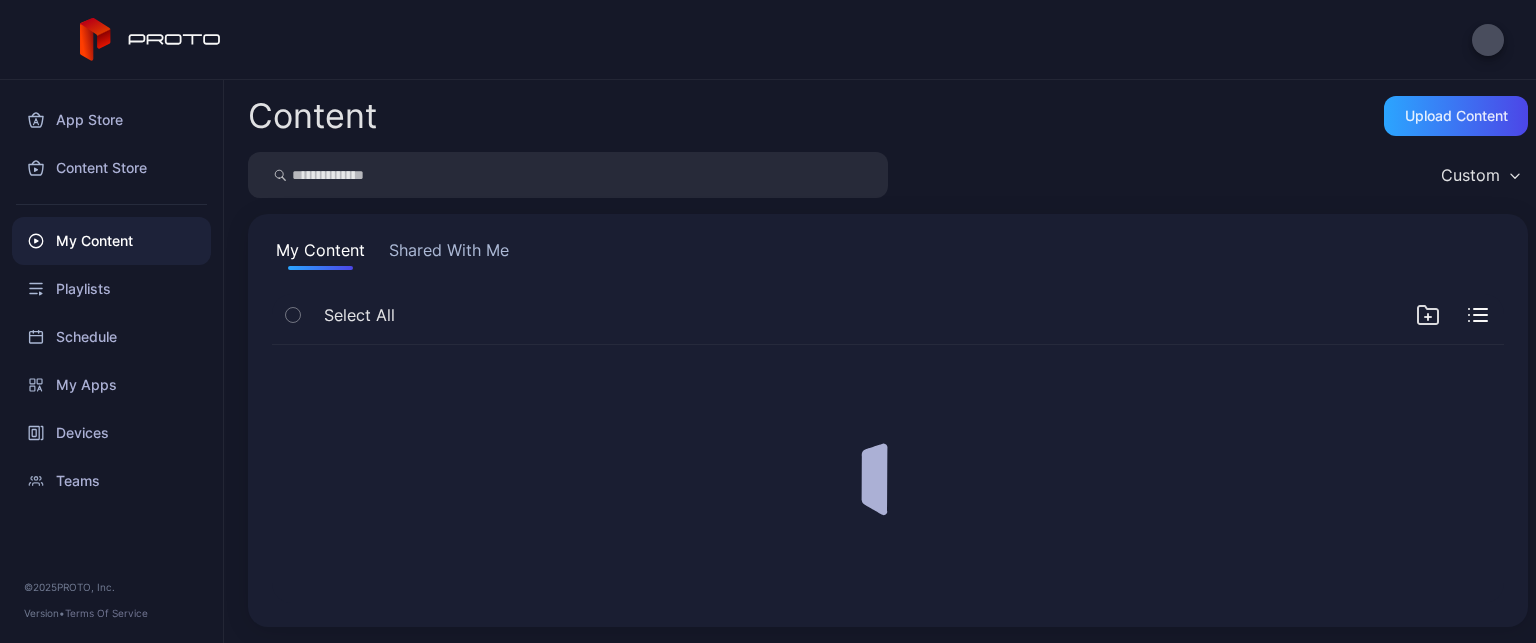 scroll, scrollTop: 0, scrollLeft: 0, axis: both 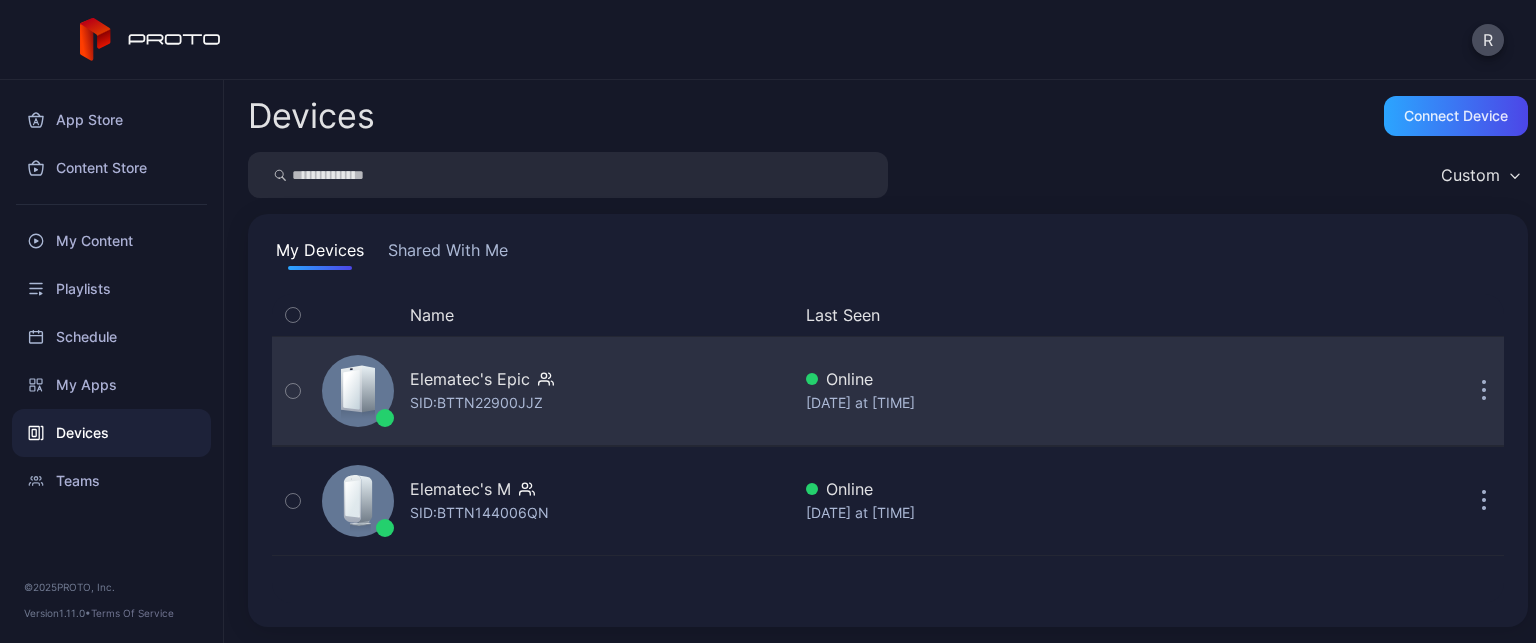 click on "ELEMATEC'S EPIC SID: [ALPHANUMERIC]" at bounding box center [552, 391] 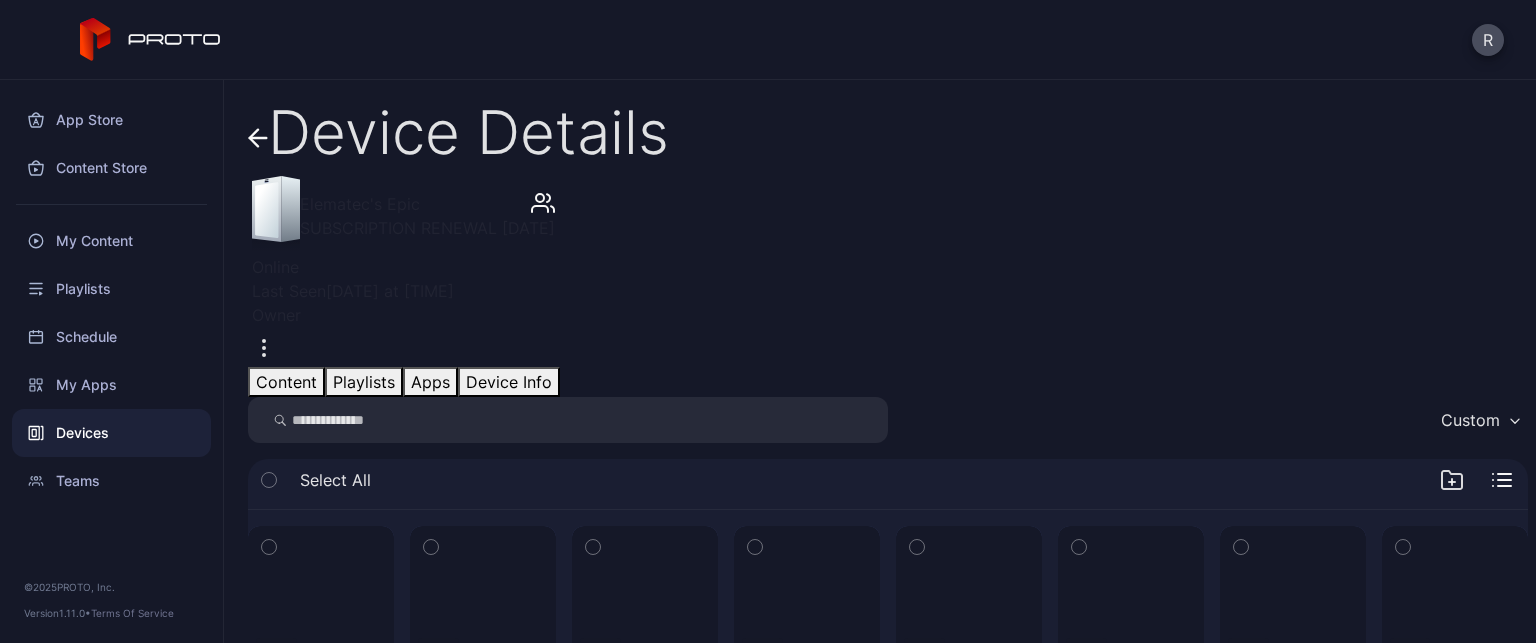 click on "Playlists" at bounding box center (364, 382) 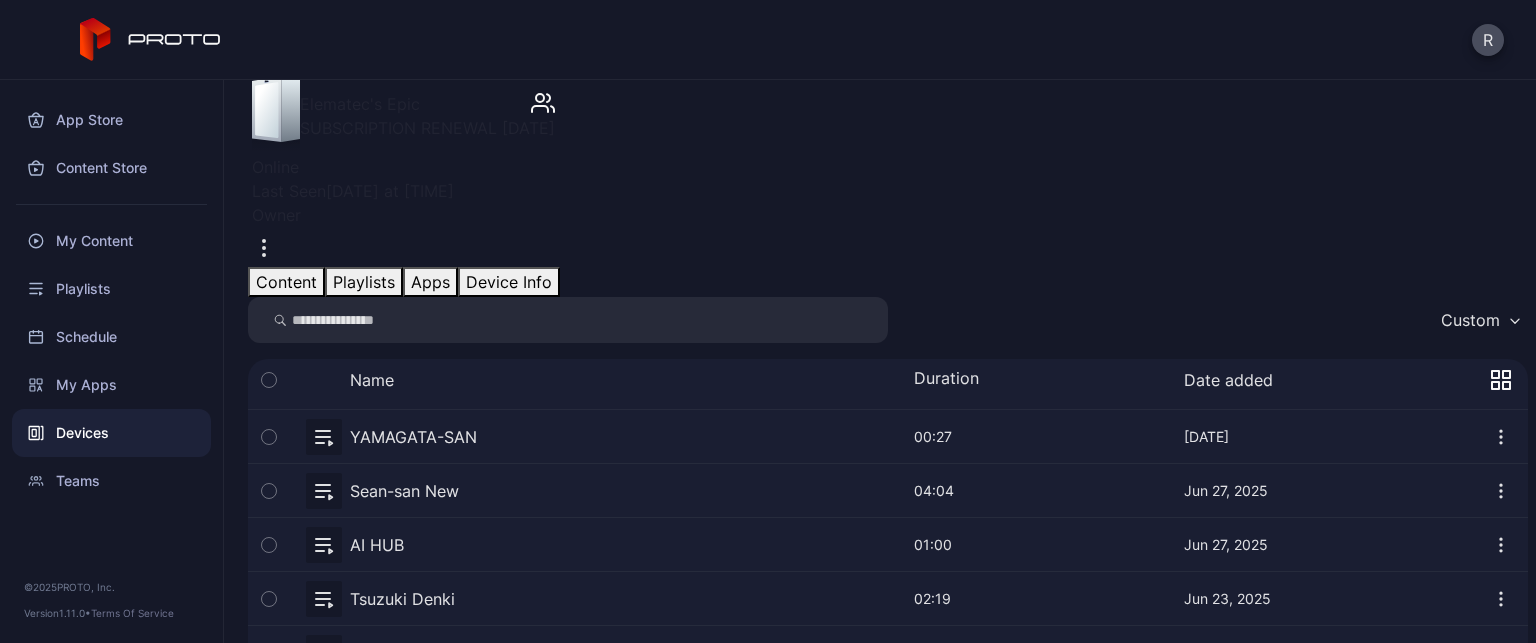 scroll, scrollTop: 200, scrollLeft: 0, axis: vertical 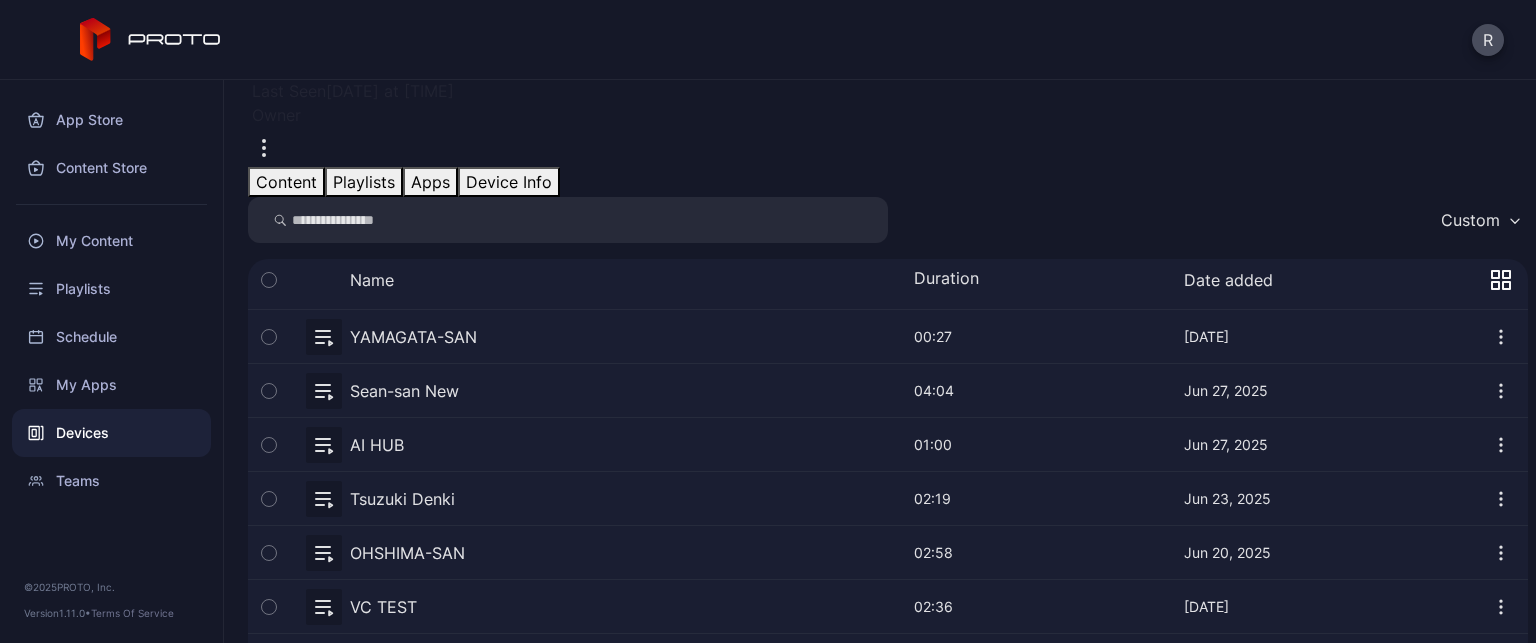 click at bounding box center [269, 337] 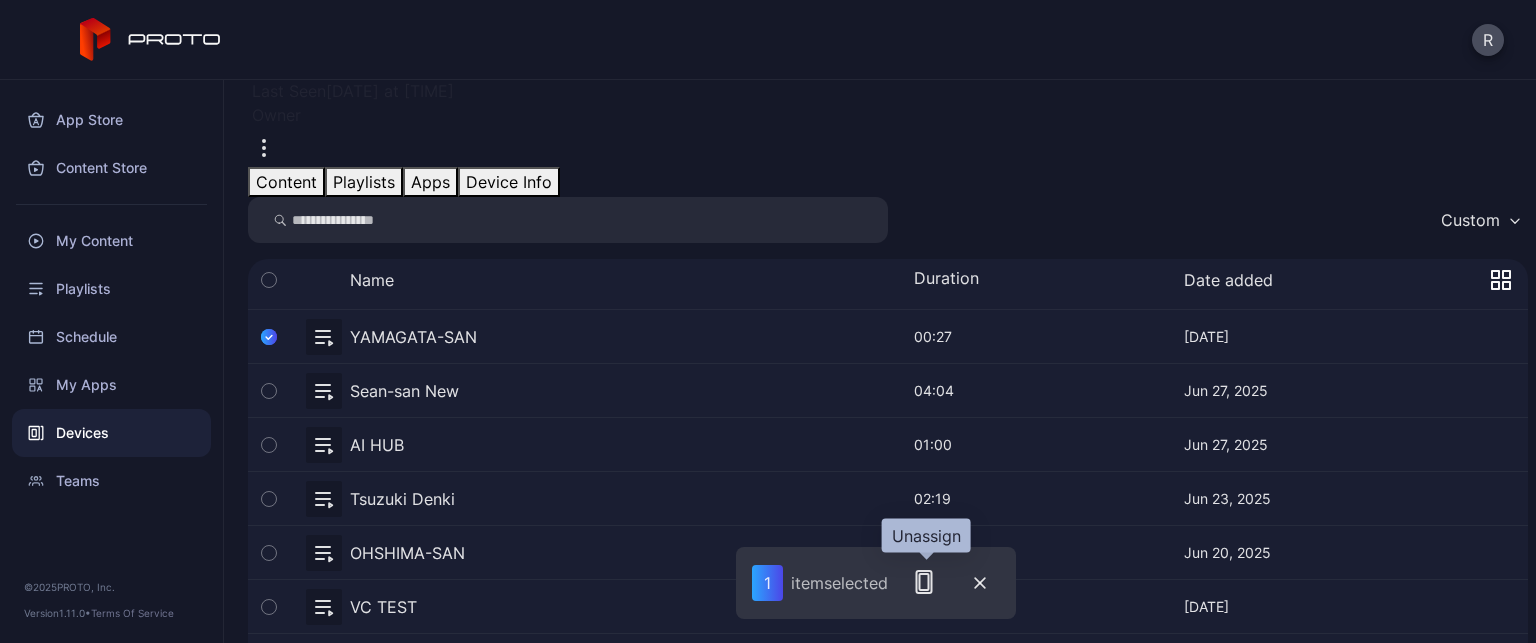 click at bounding box center [924, 582] 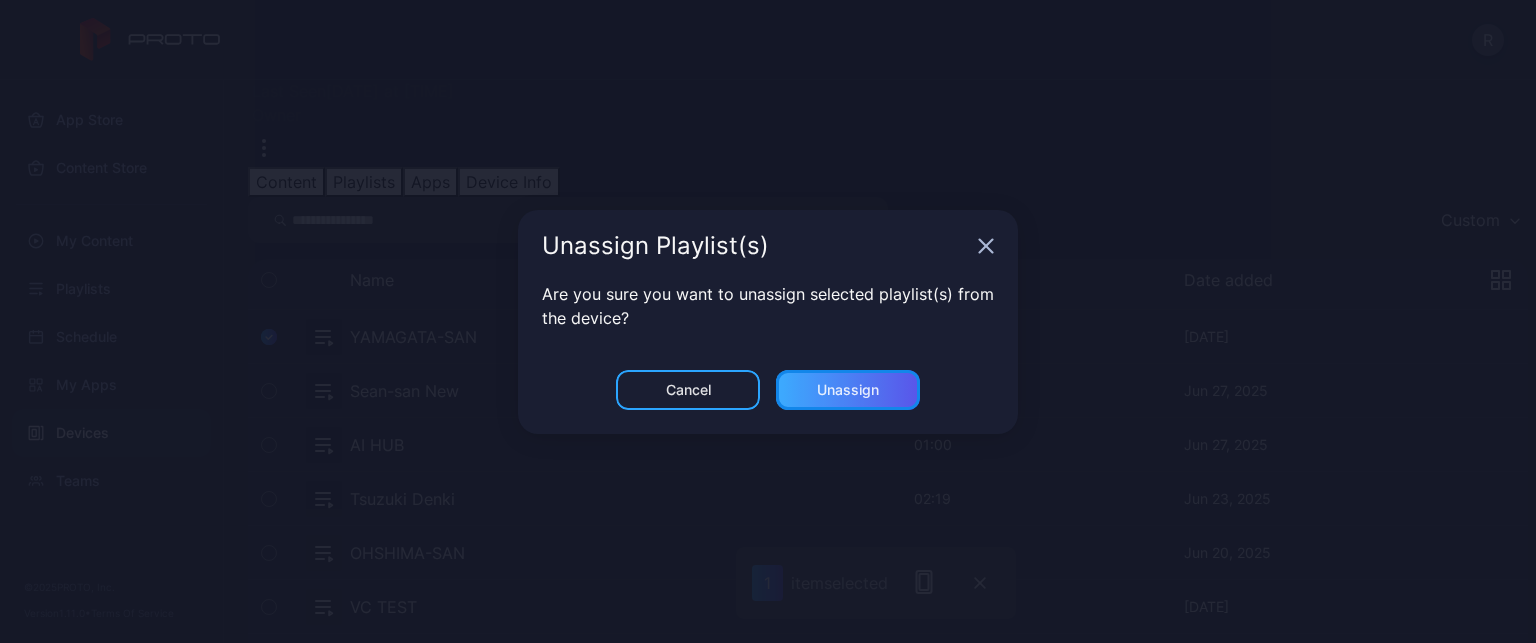 click on "Unassign" at bounding box center (688, 390) 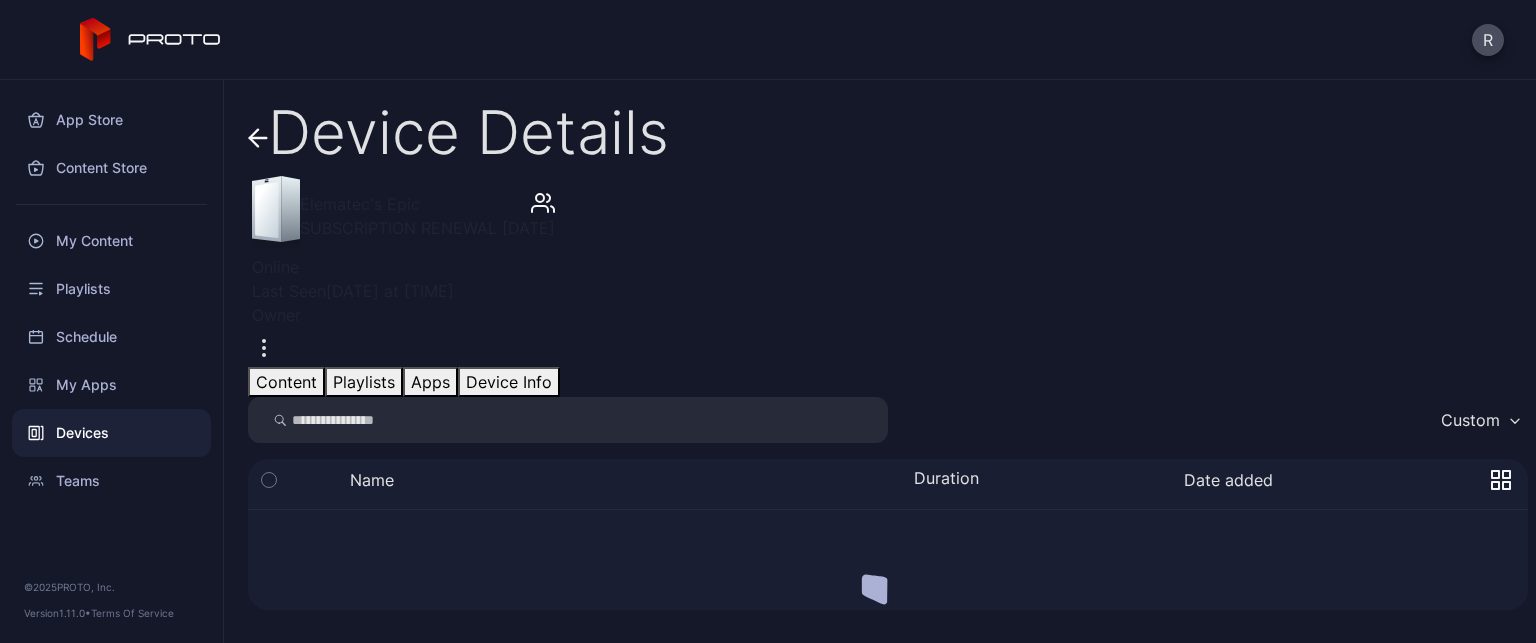 scroll, scrollTop: 0, scrollLeft: 0, axis: both 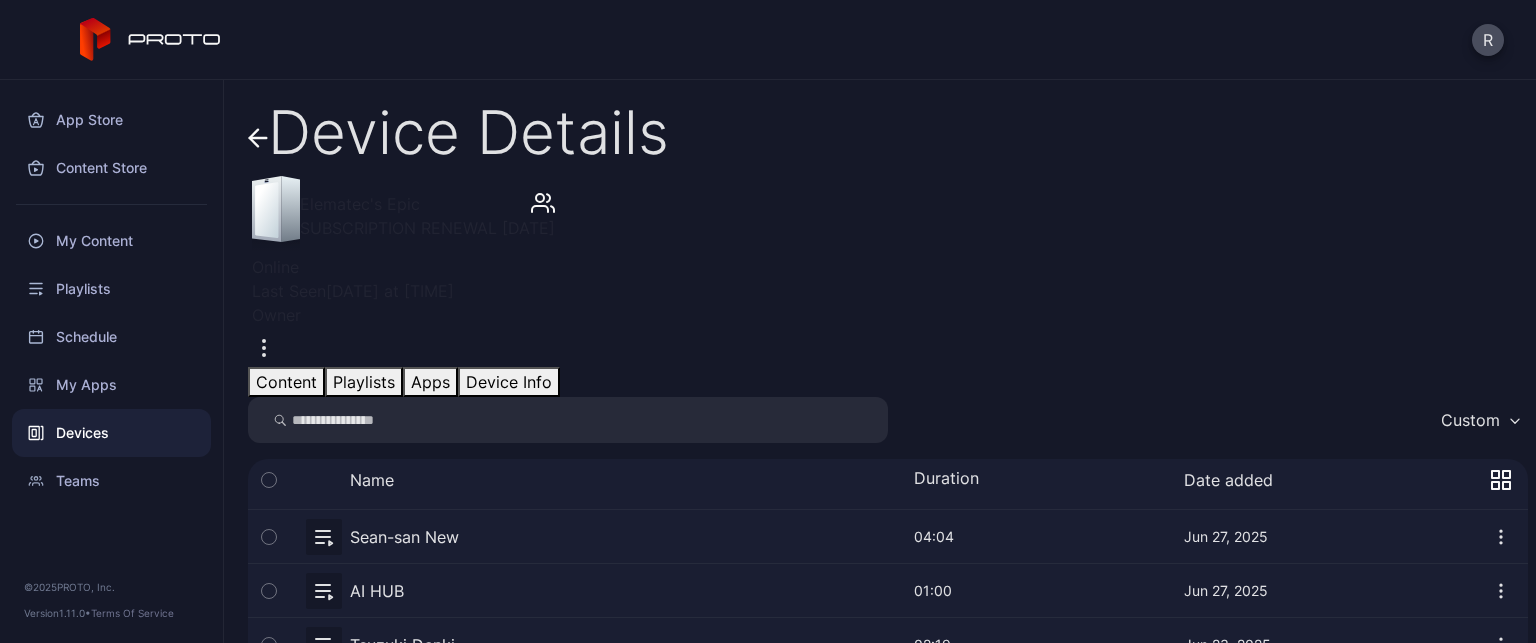 click at bounding box center (258, 138) 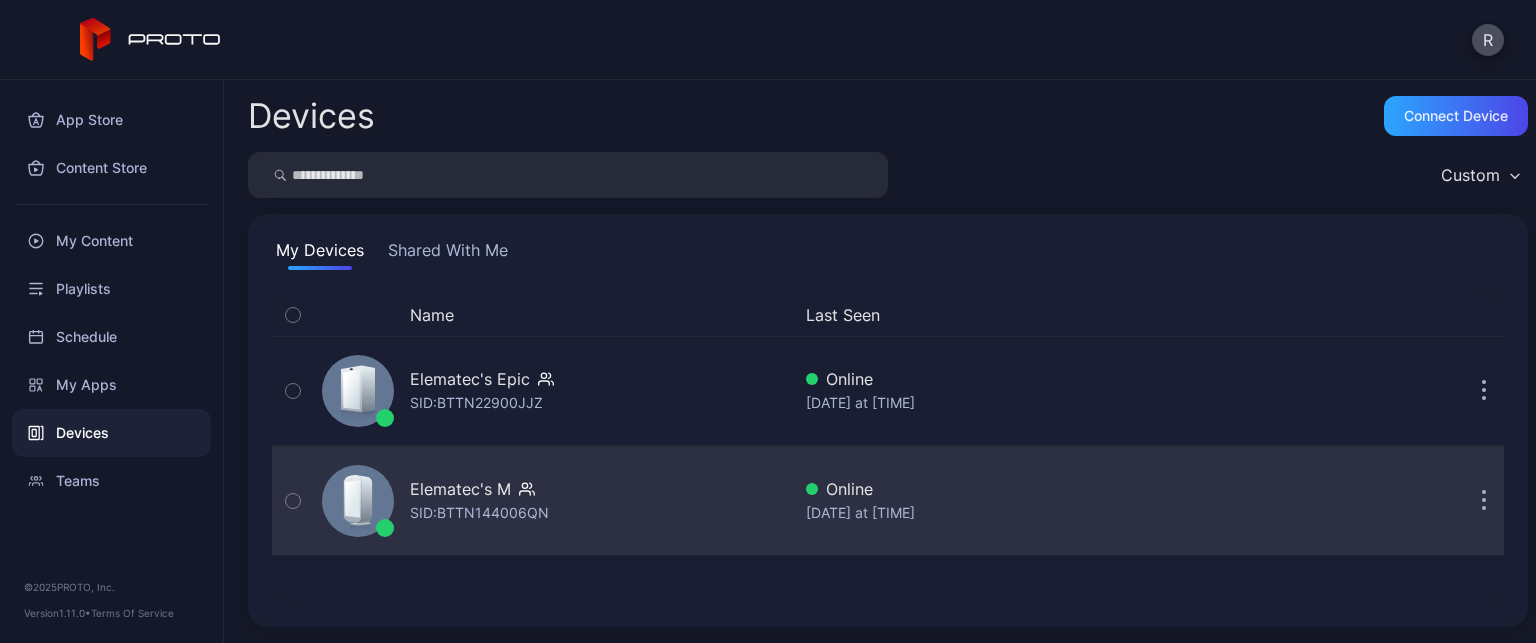 click on "ELEMATEC'S M SID: [ALPHANUMERIC]" at bounding box center (552, 391) 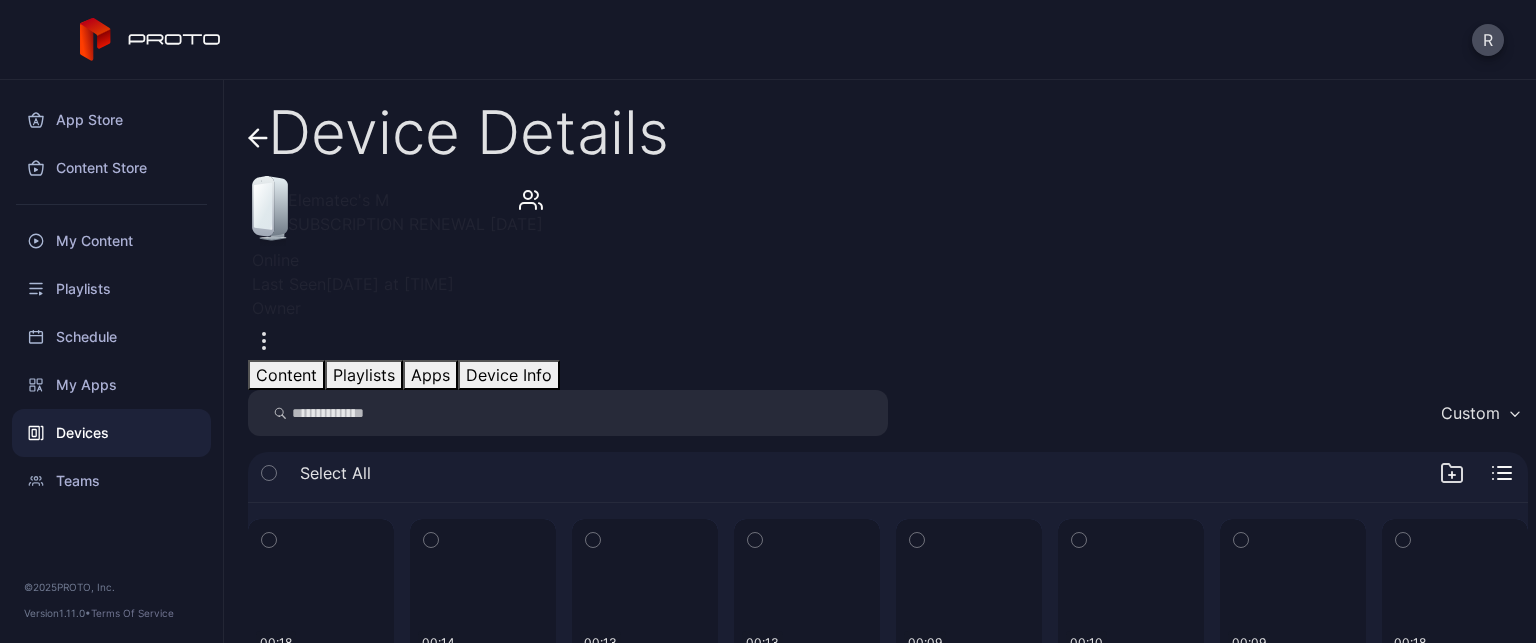 click on "Playlists" at bounding box center (364, 375) 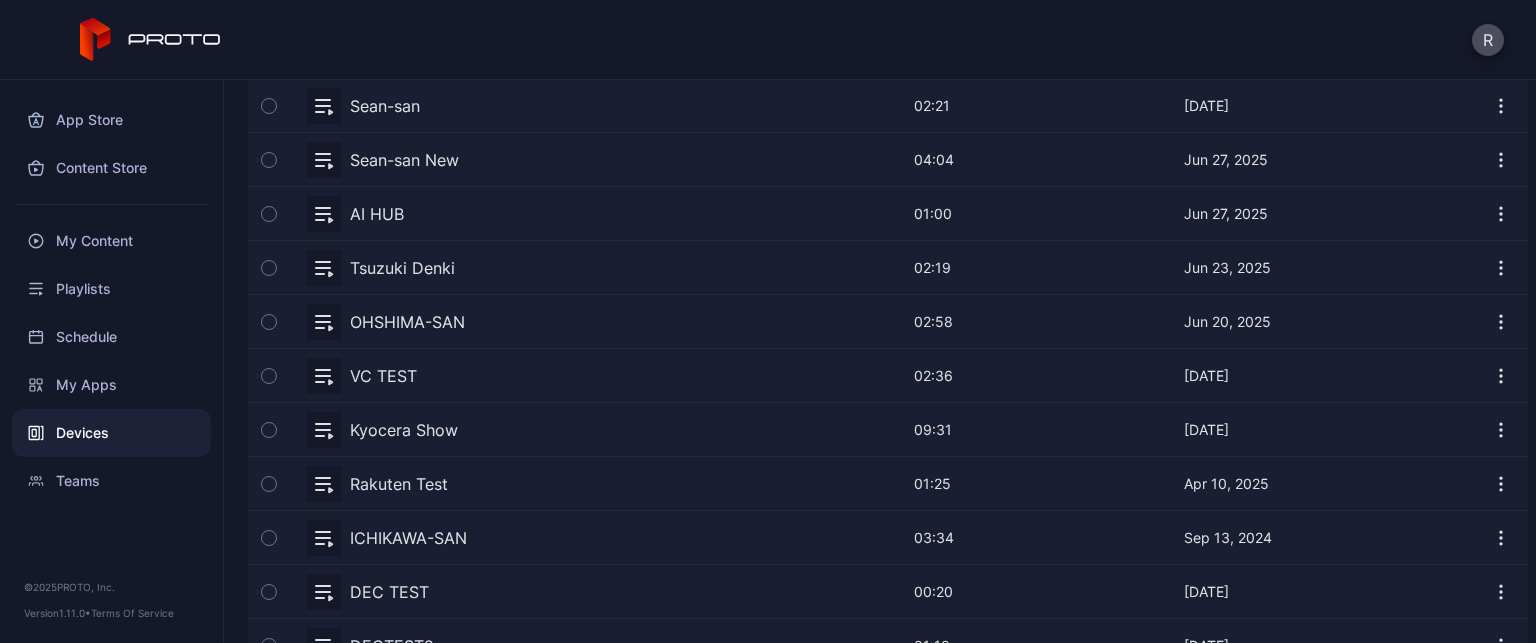 scroll, scrollTop: 24, scrollLeft: 0, axis: vertical 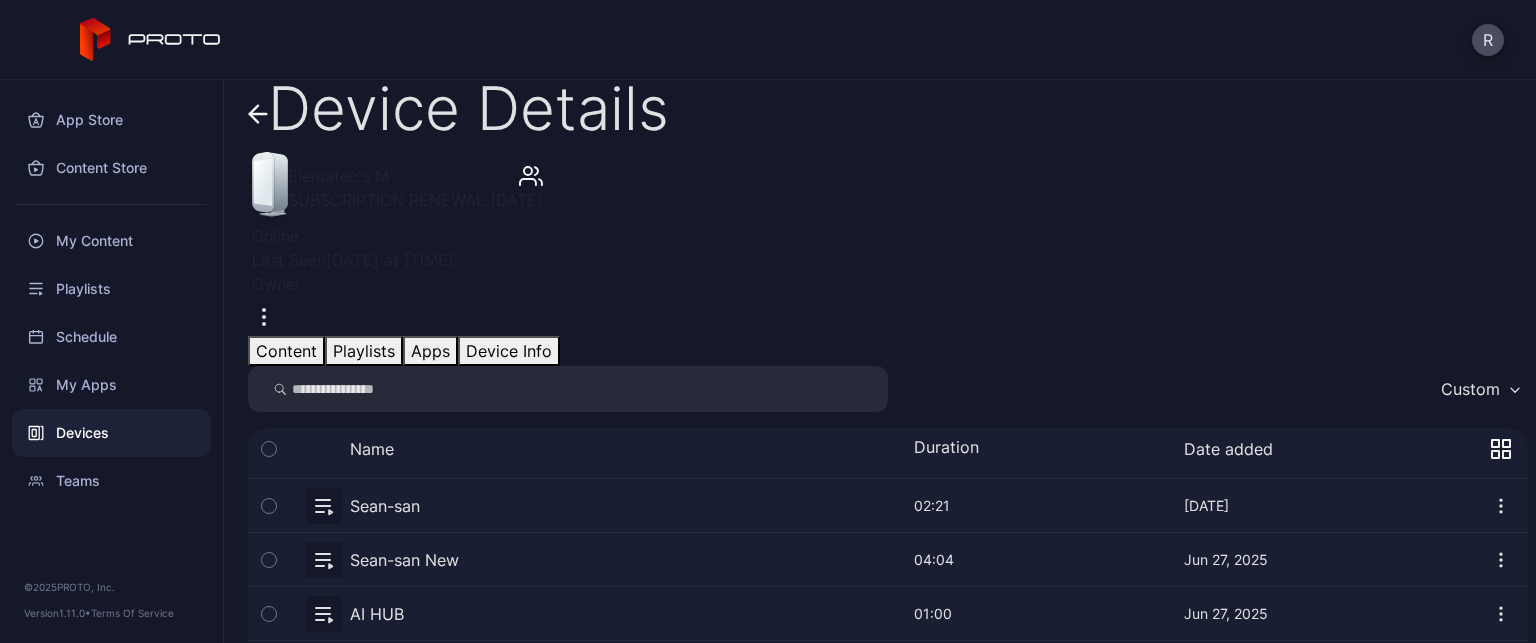 click on "Content" at bounding box center [286, 351] 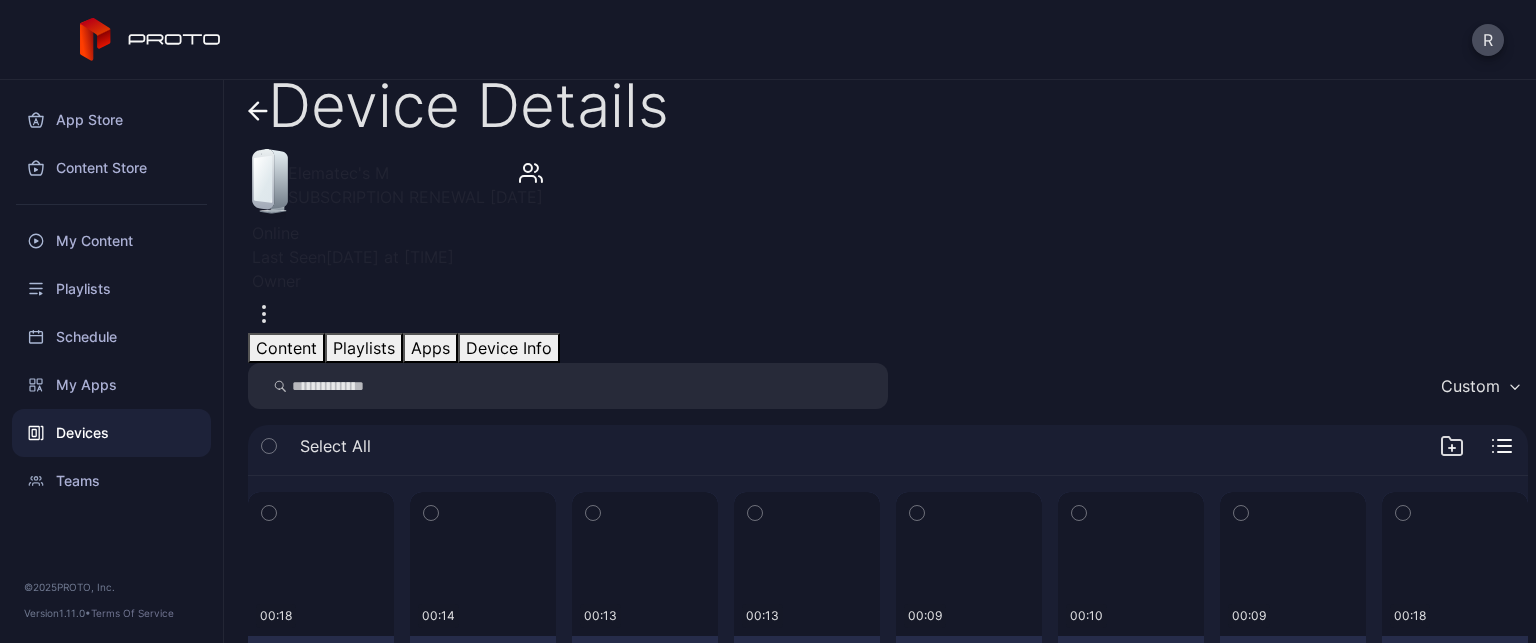 scroll, scrollTop: 24, scrollLeft: 0, axis: vertical 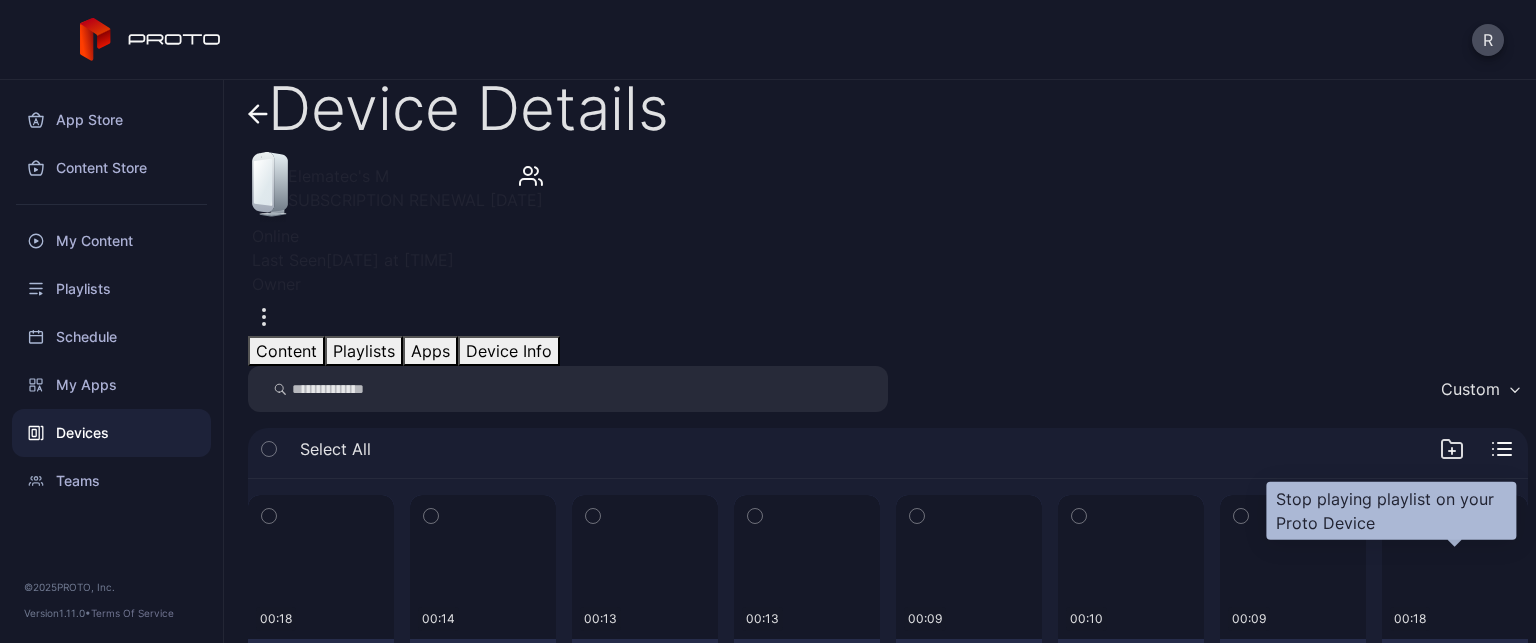 click at bounding box center [268, 1665] 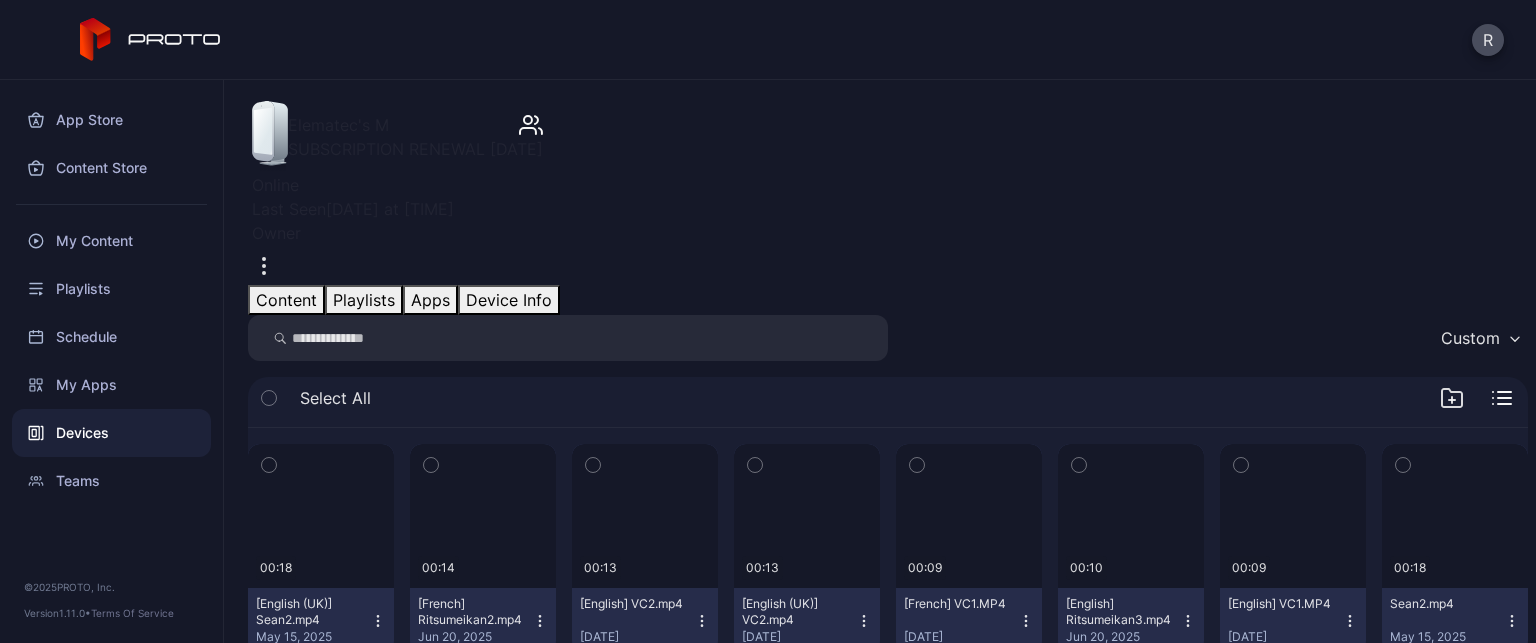 scroll, scrollTop: 124, scrollLeft: 0, axis: vertical 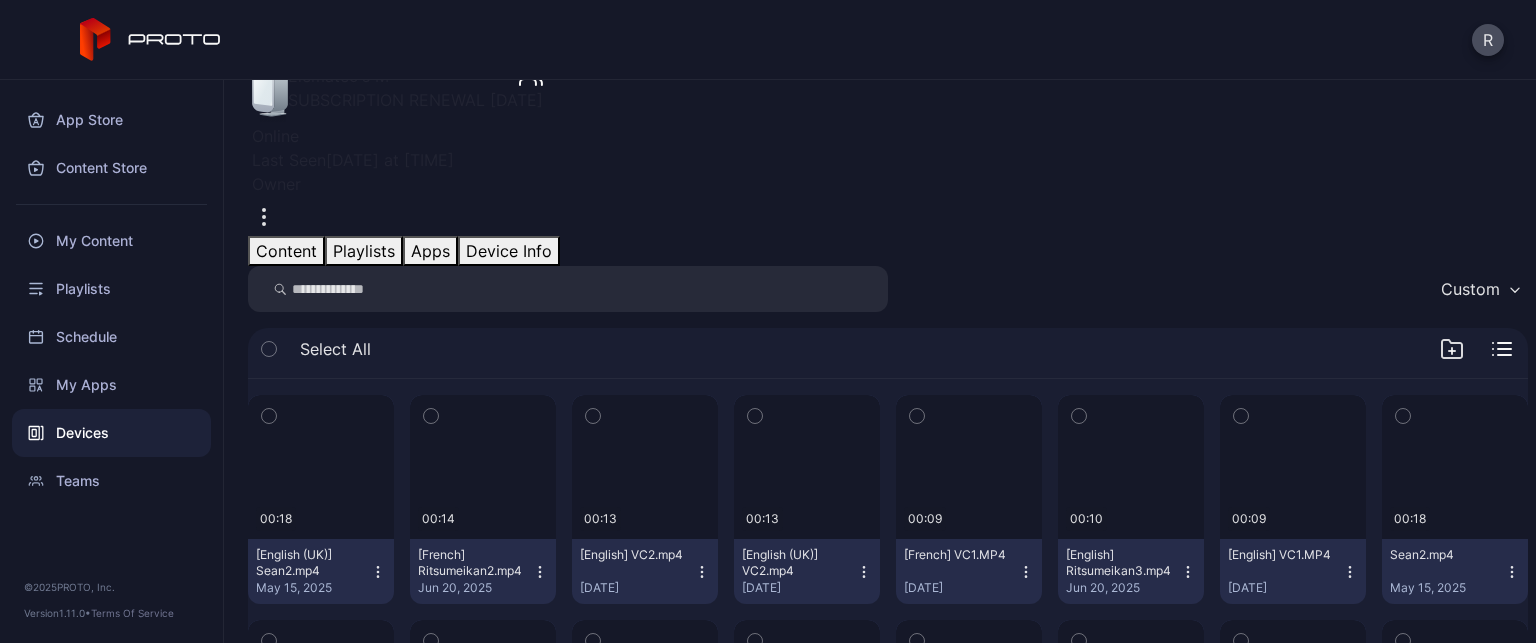 click on "Playlists" at bounding box center [364, 251] 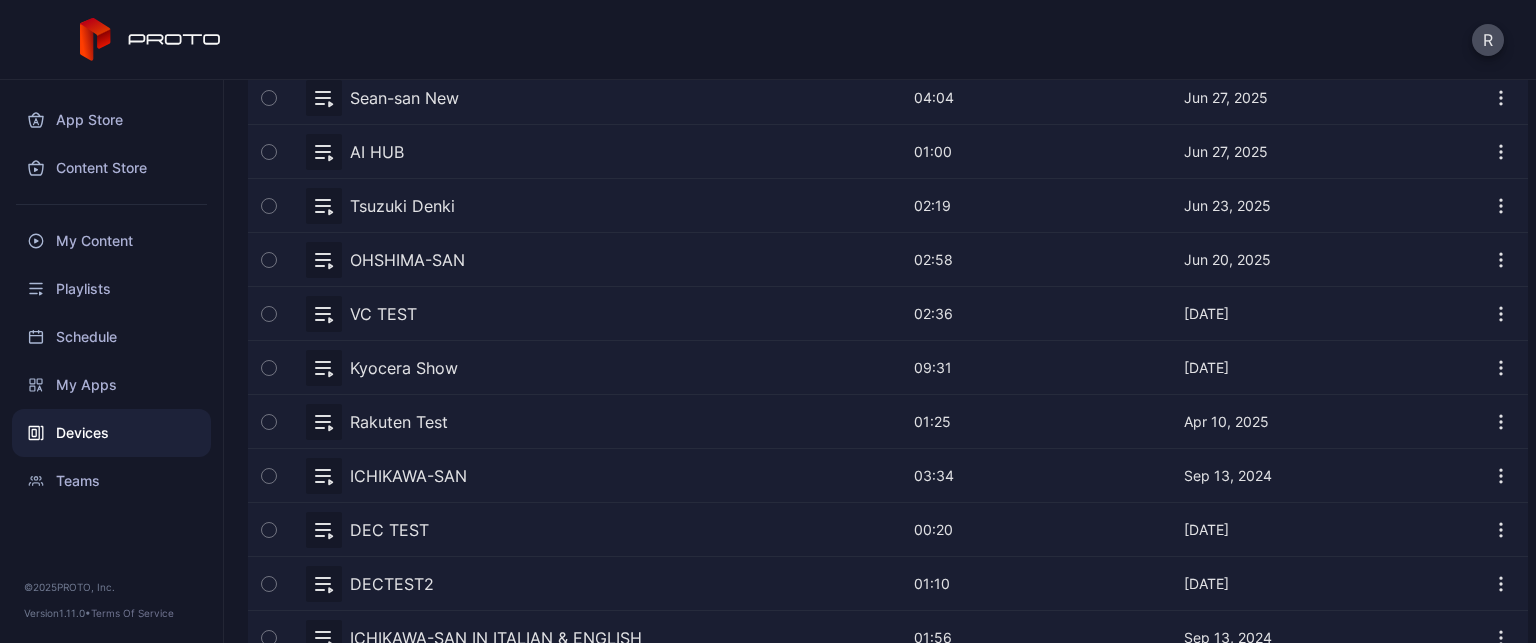 scroll, scrollTop: 86, scrollLeft: 0, axis: vertical 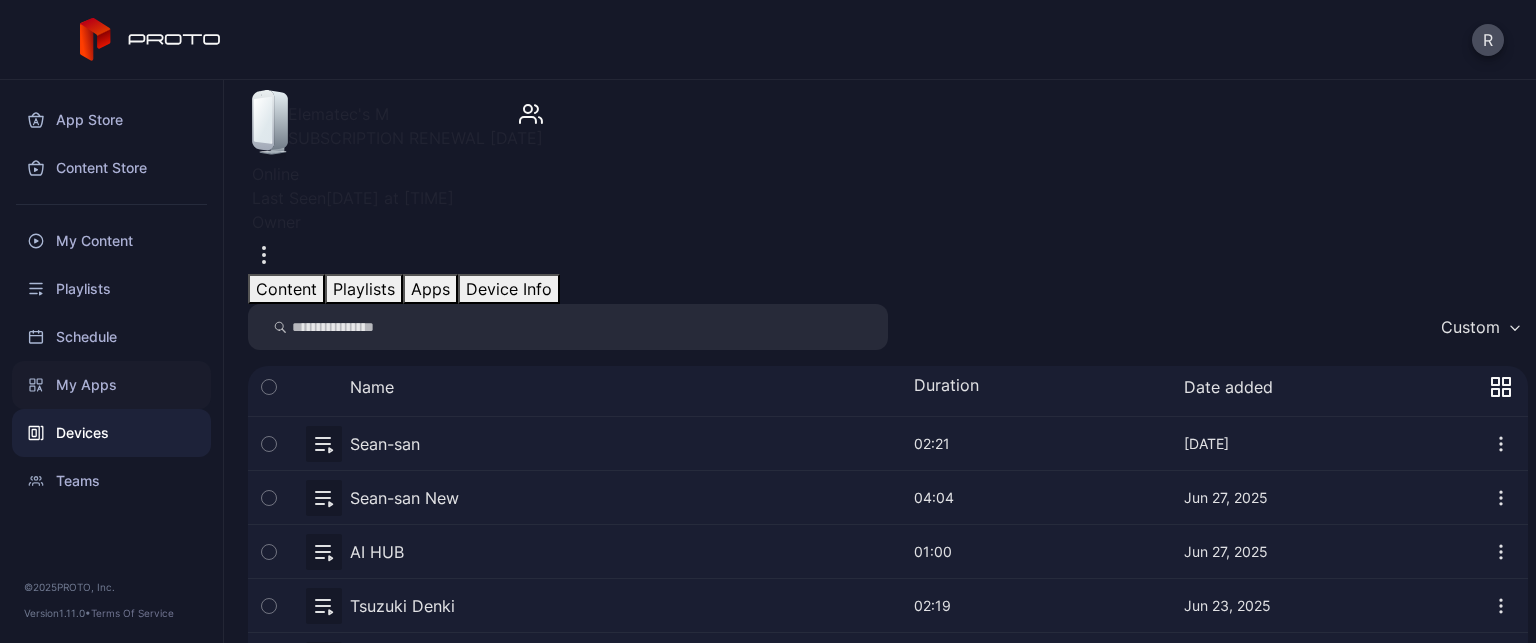 click on "My Apps" at bounding box center [111, 385] 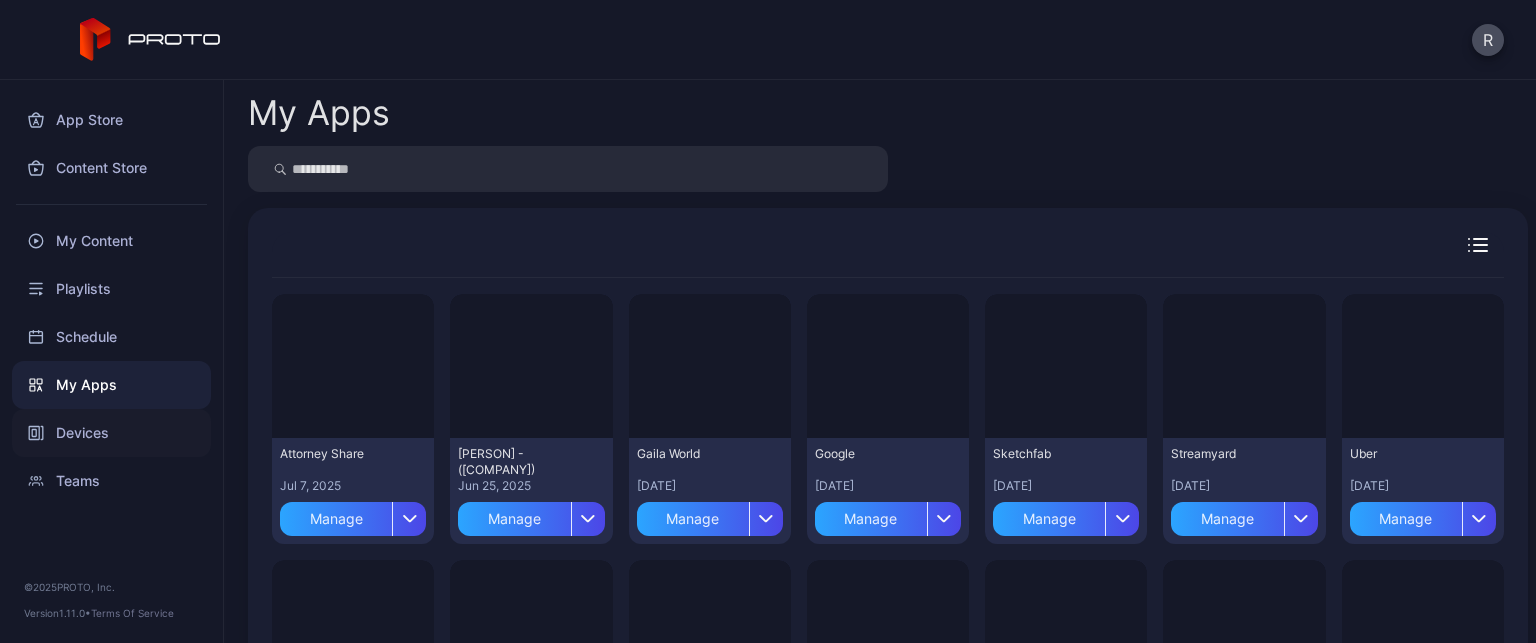 click on "Devices" at bounding box center [111, 433] 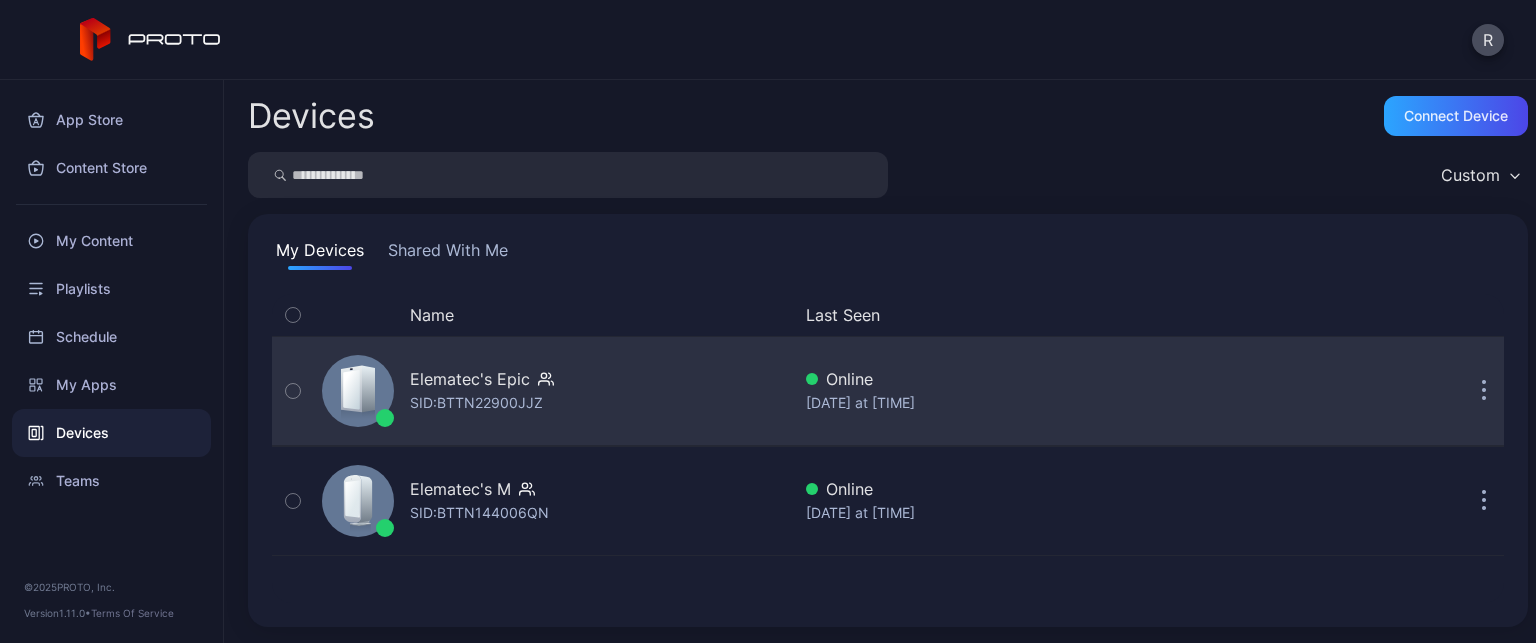 click on "SID: [ALPHANUMERIC]" at bounding box center (476, 403) 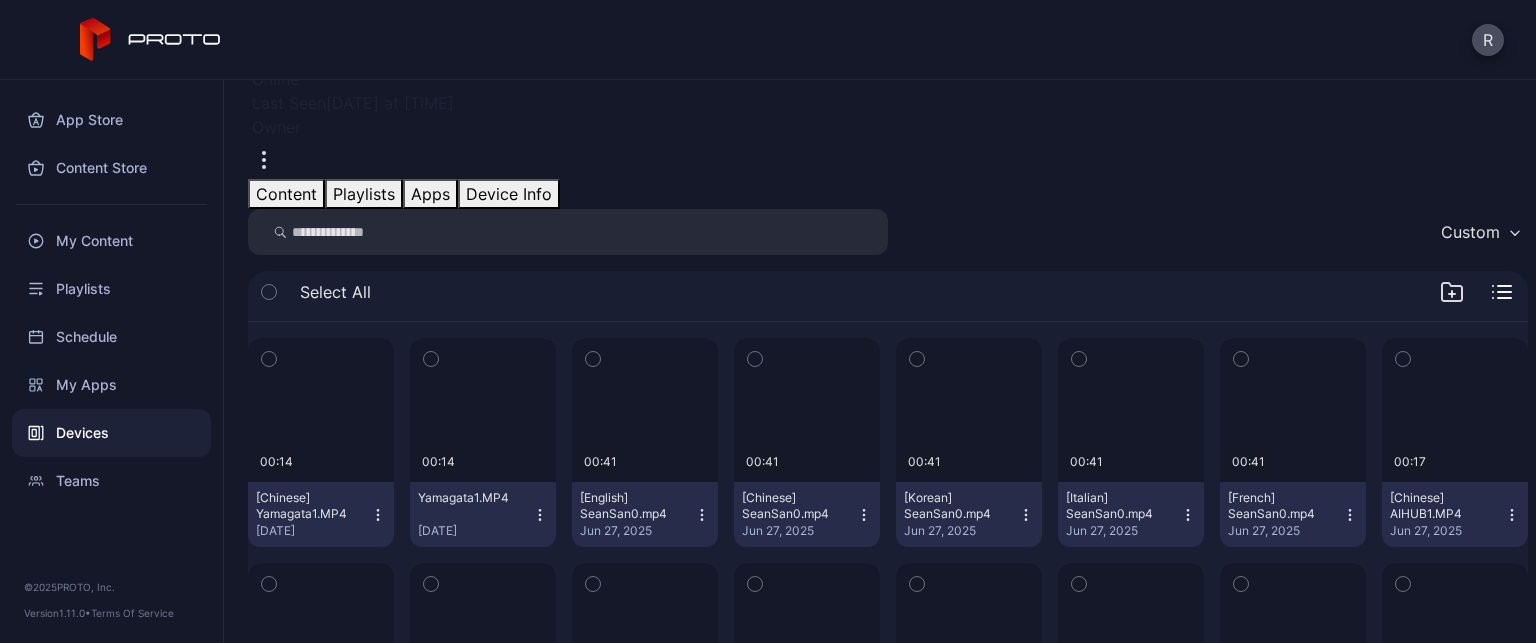 scroll, scrollTop: 300, scrollLeft: 0, axis: vertical 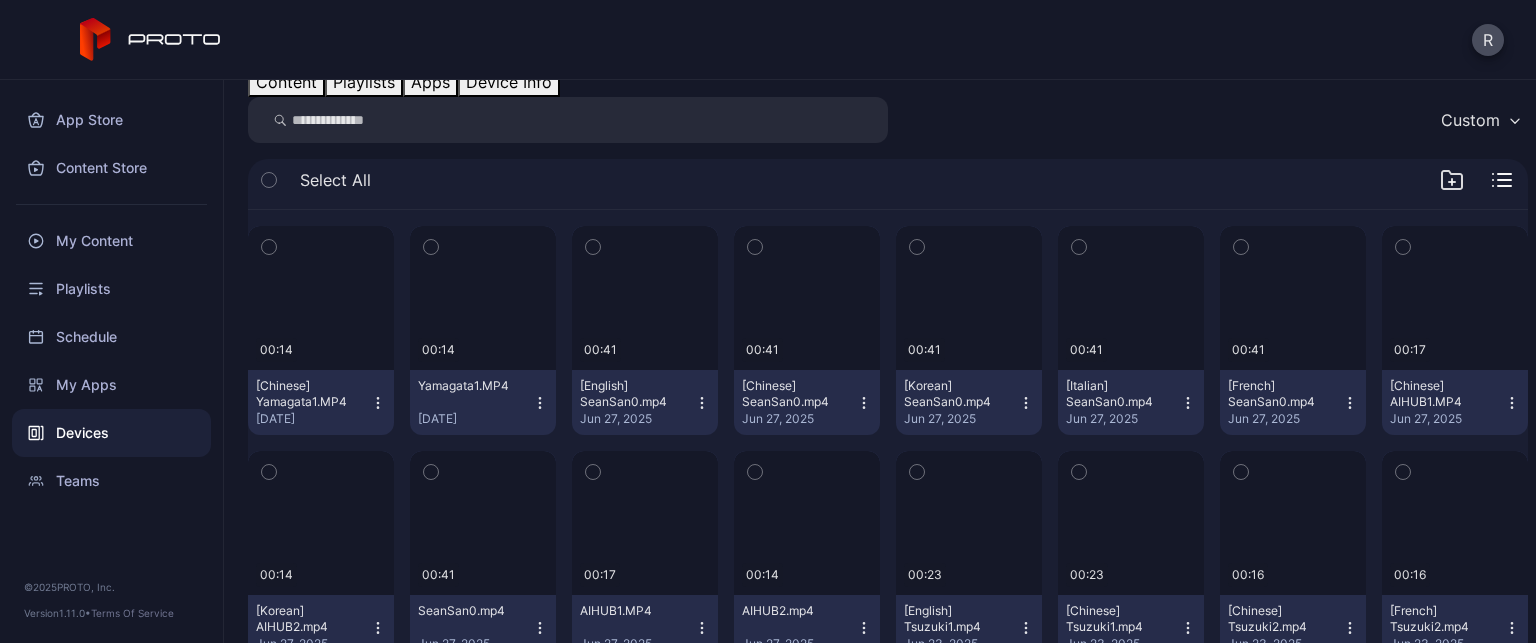 click at bounding box center (269, 247) 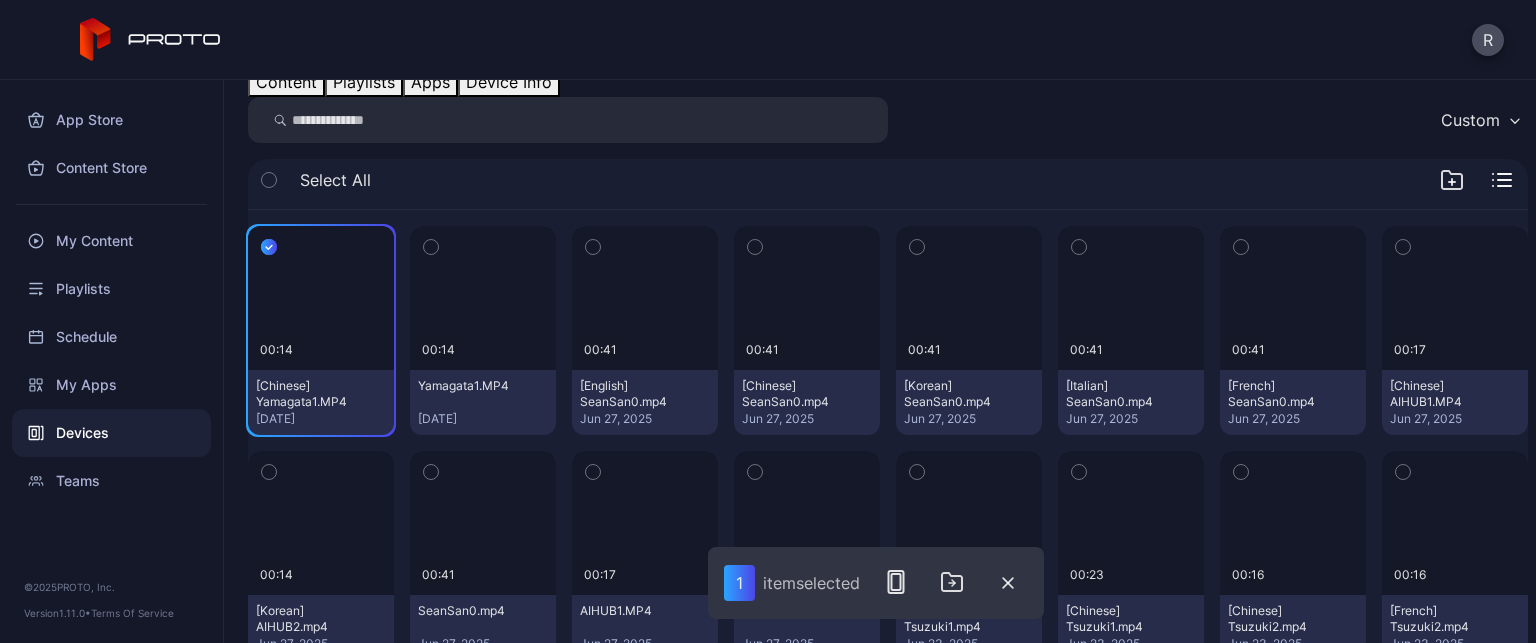 click at bounding box center (269, 247) 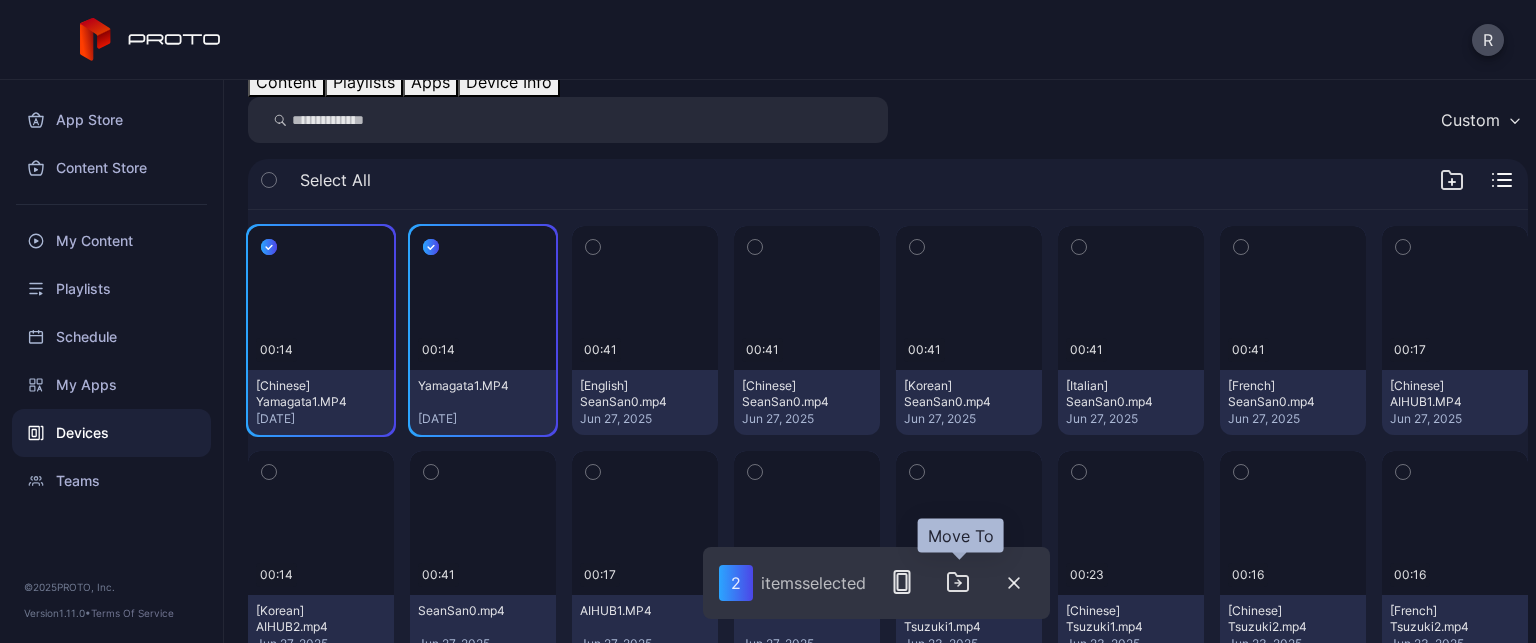 click at bounding box center (902, 582) 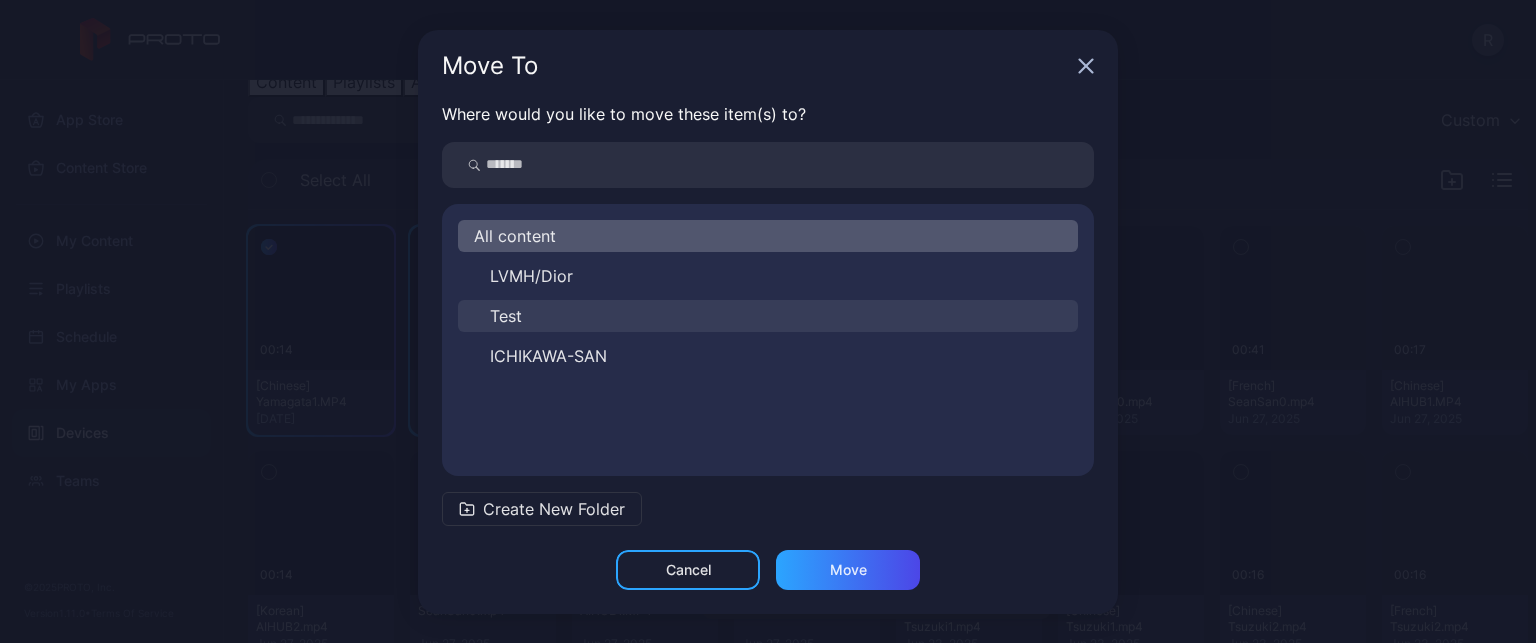 click on "Test" at bounding box center [768, 316] 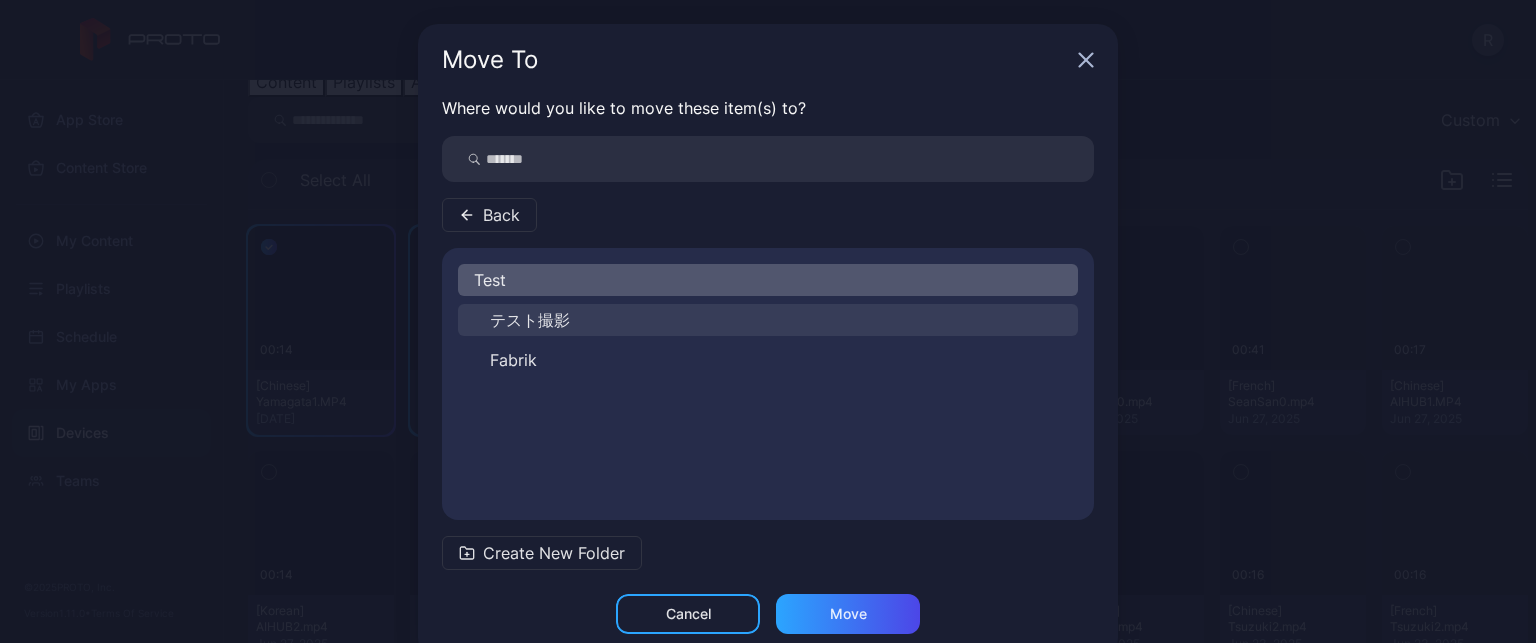 click on "テスト撮影" at bounding box center (768, 320) 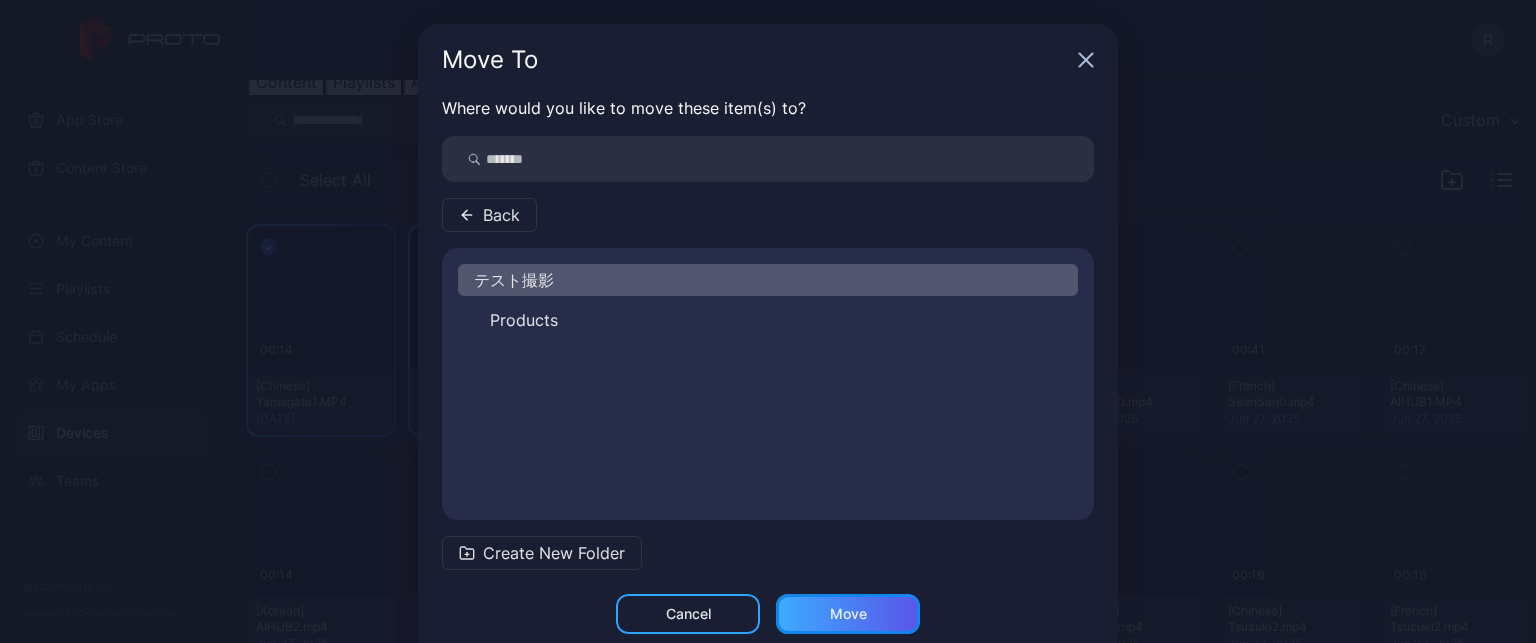 click on "Move" at bounding box center (688, 614) 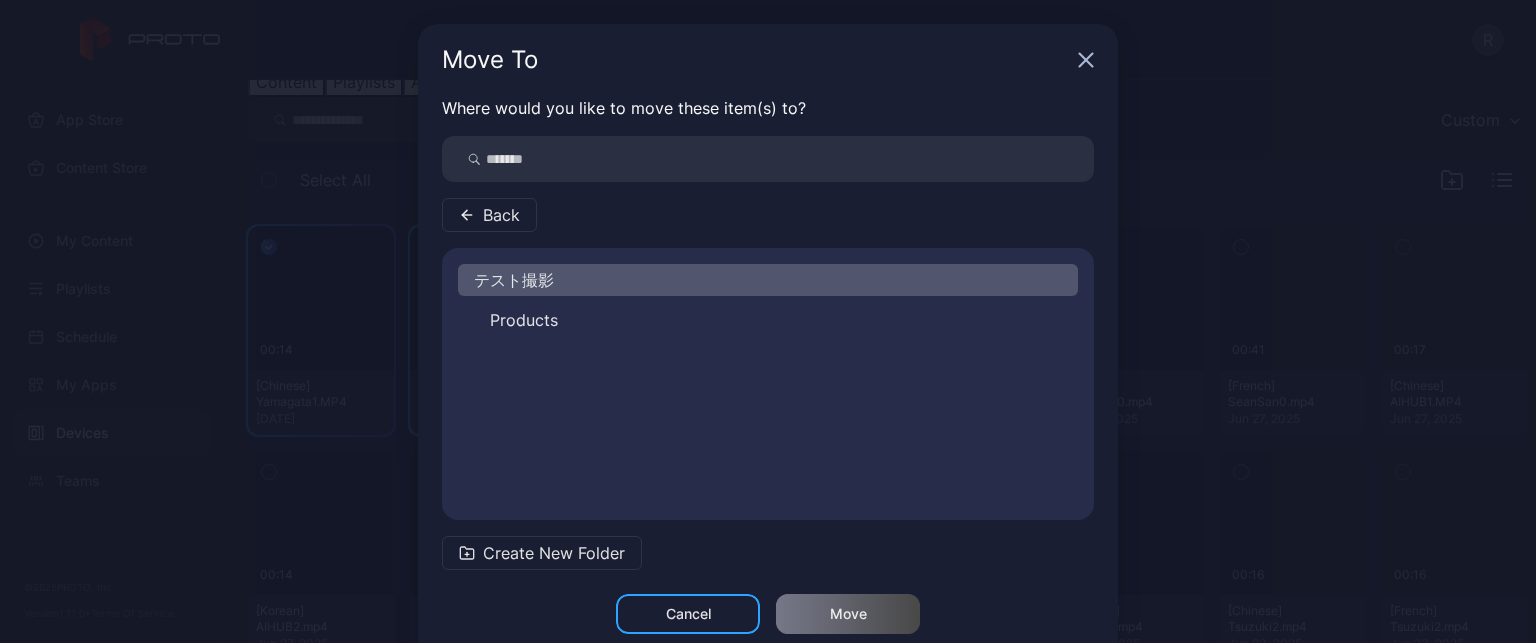 scroll, scrollTop: 0, scrollLeft: 0, axis: both 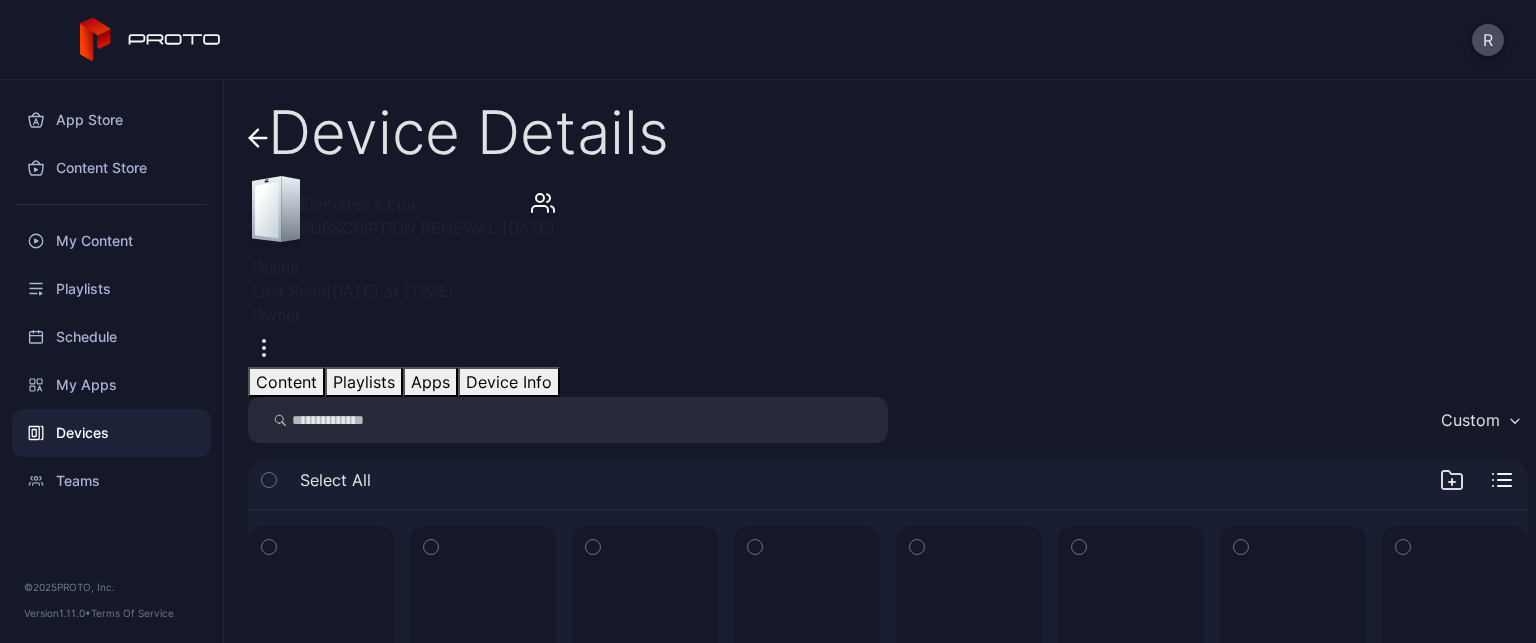 click at bounding box center (258, 138) 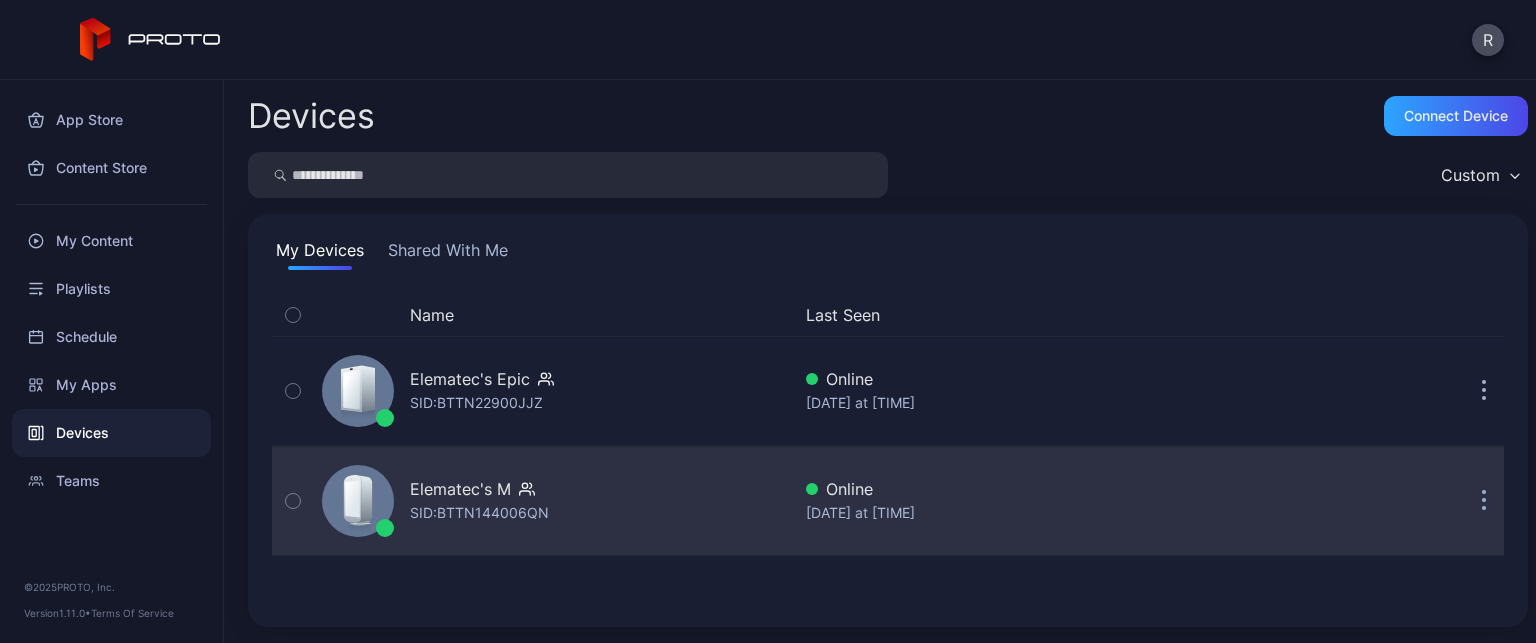 click on "SID:  BTTN144006QN" at bounding box center [476, 403] 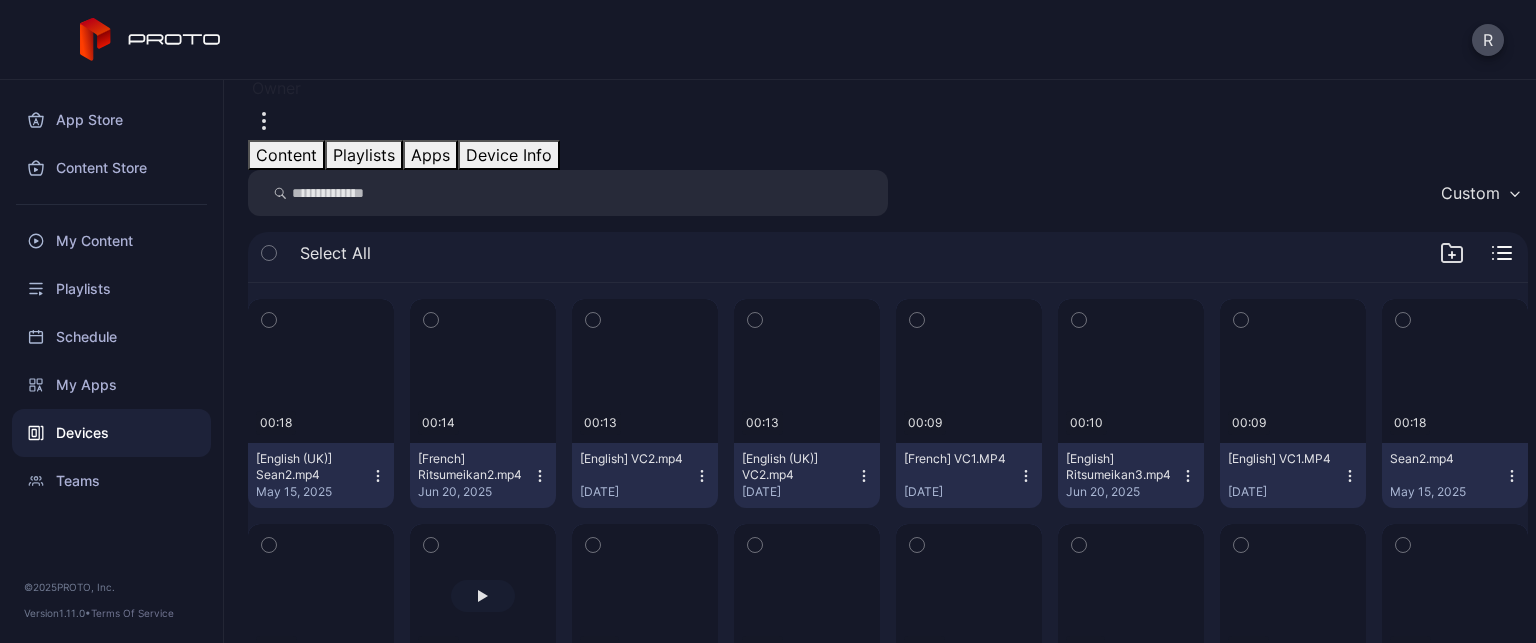 scroll, scrollTop: 200, scrollLeft: 0, axis: vertical 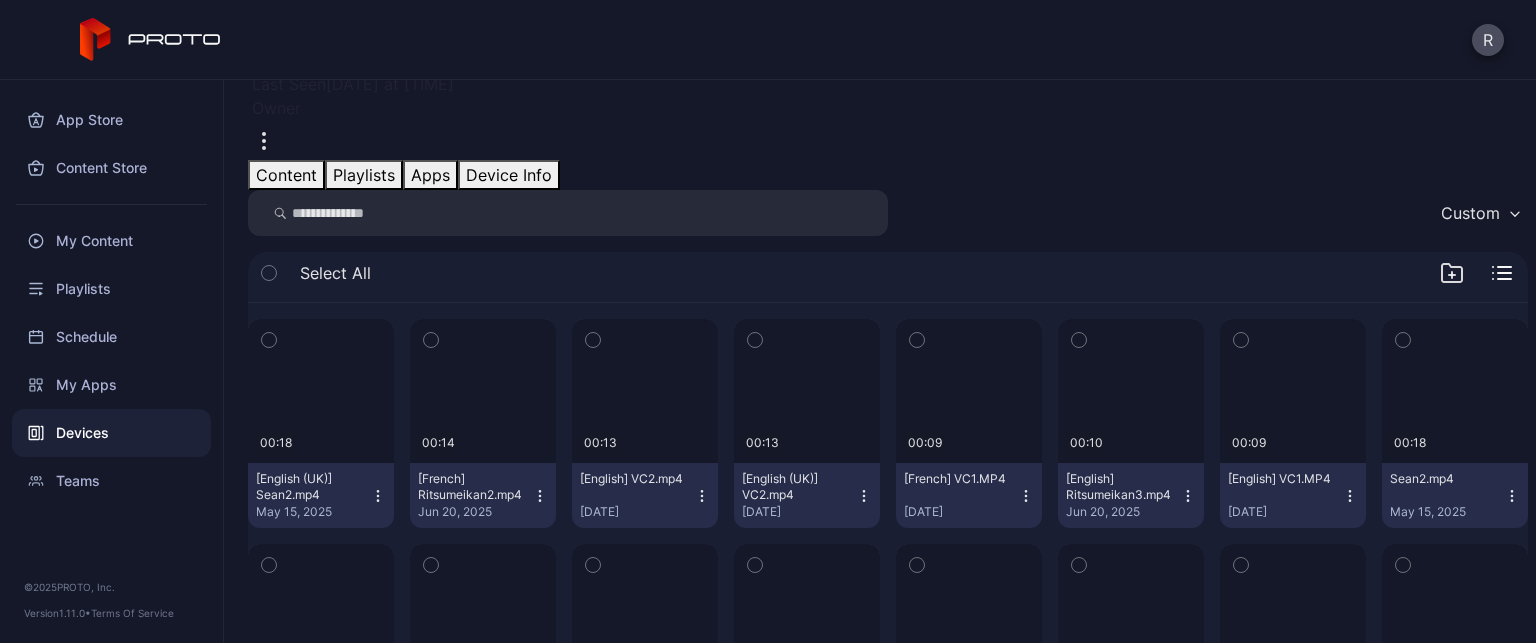 click on "Playlists" at bounding box center (364, 175) 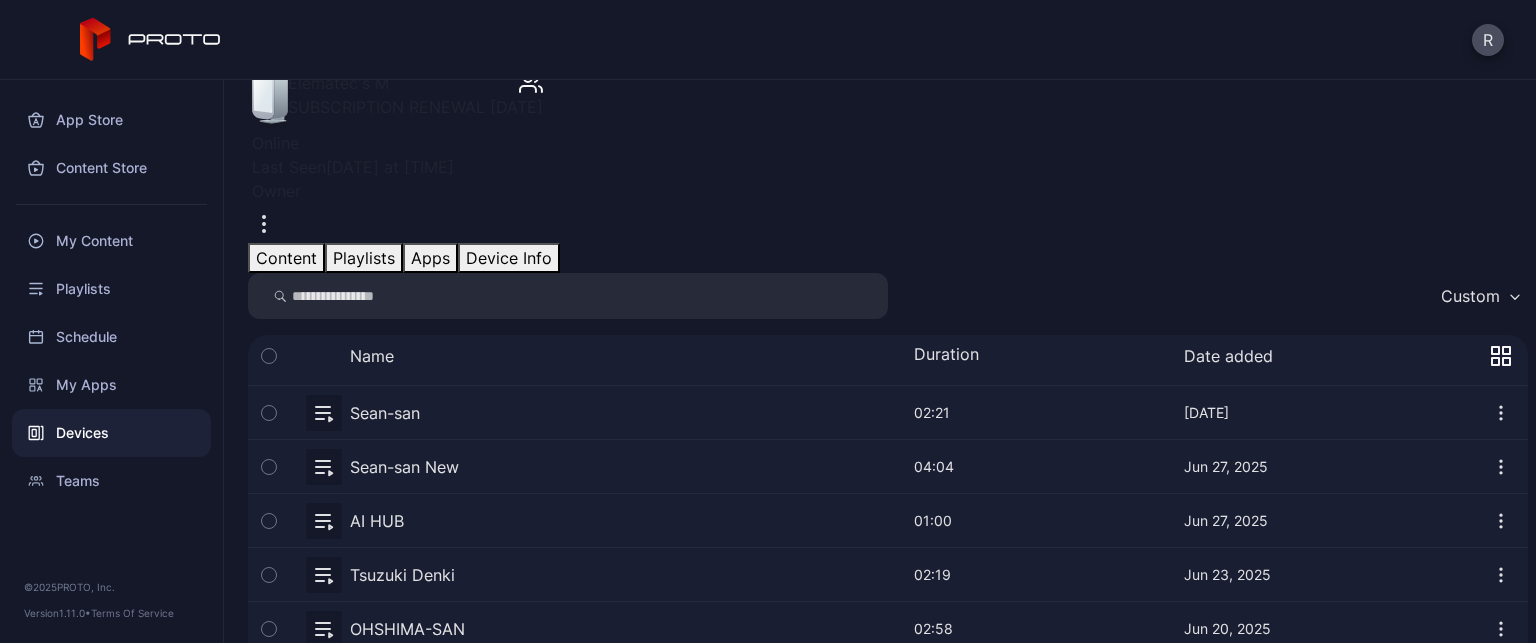 scroll, scrollTop: 200, scrollLeft: 0, axis: vertical 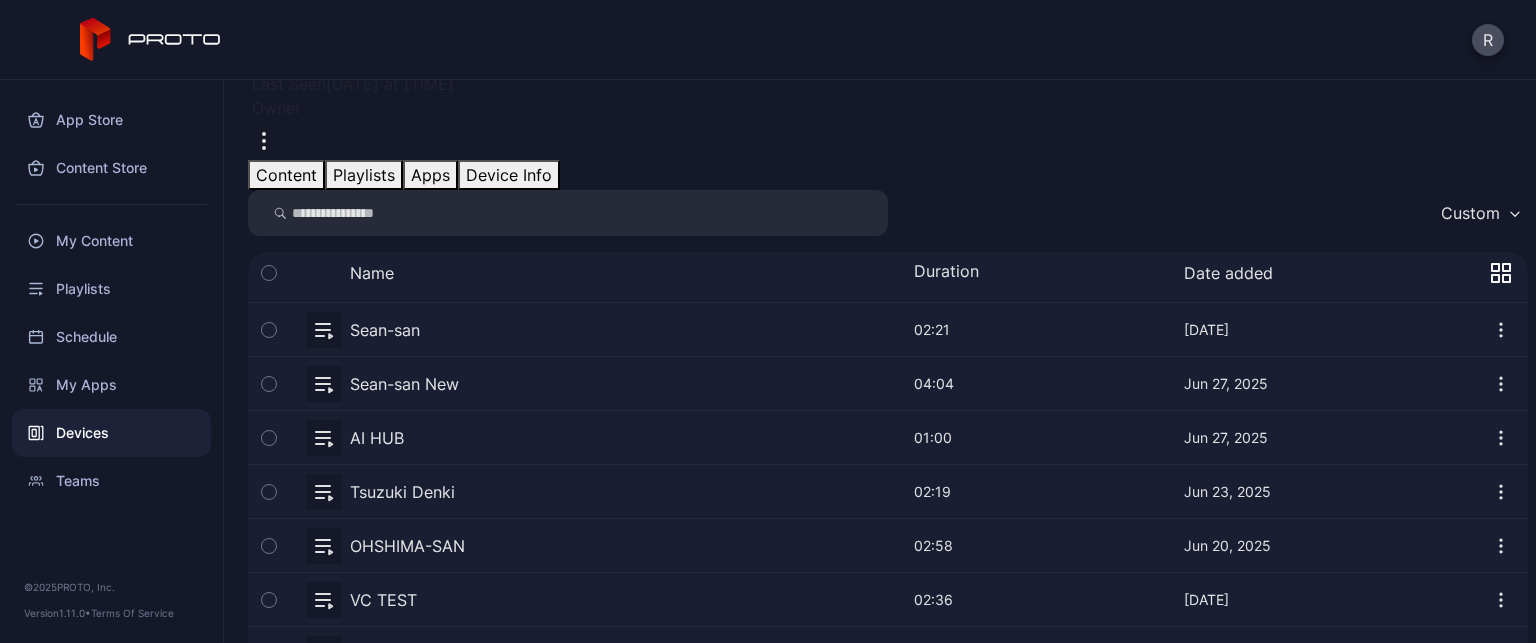 click on "Content" at bounding box center [286, 175] 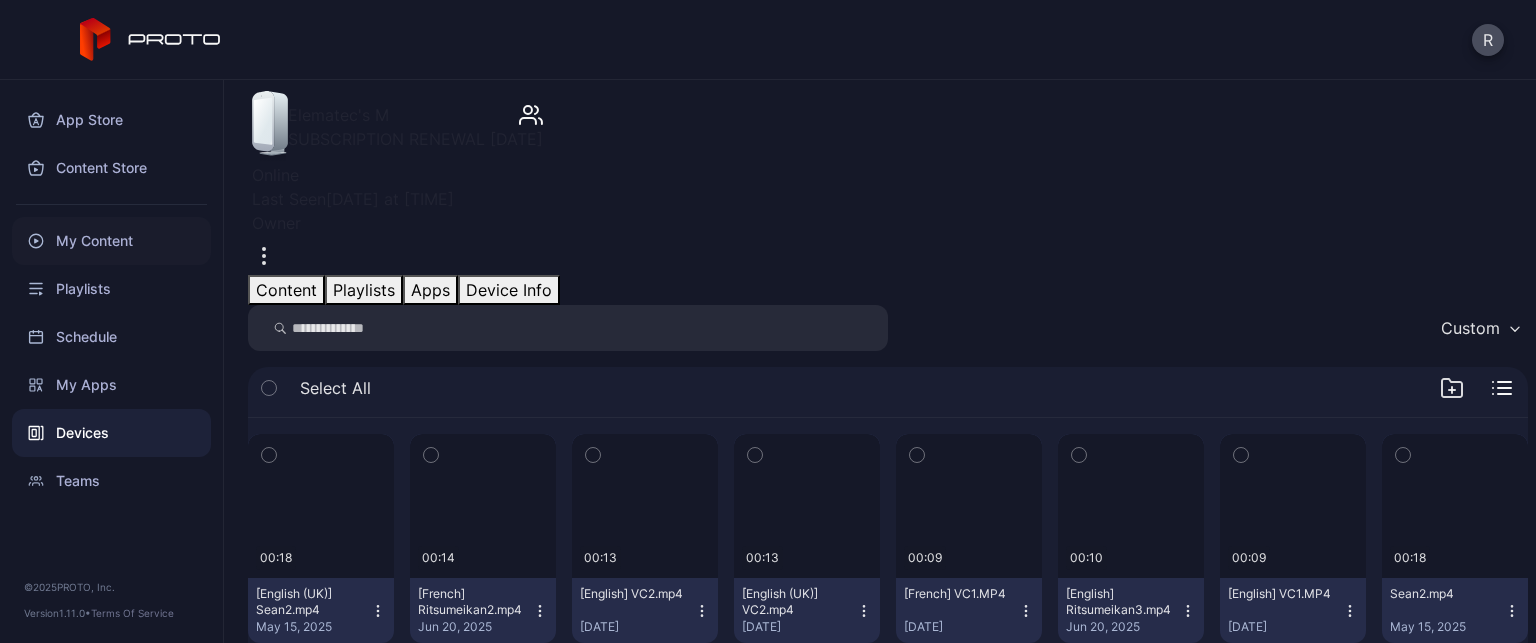 scroll, scrollTop: 200, scrollLeft: 0, axis: vertical 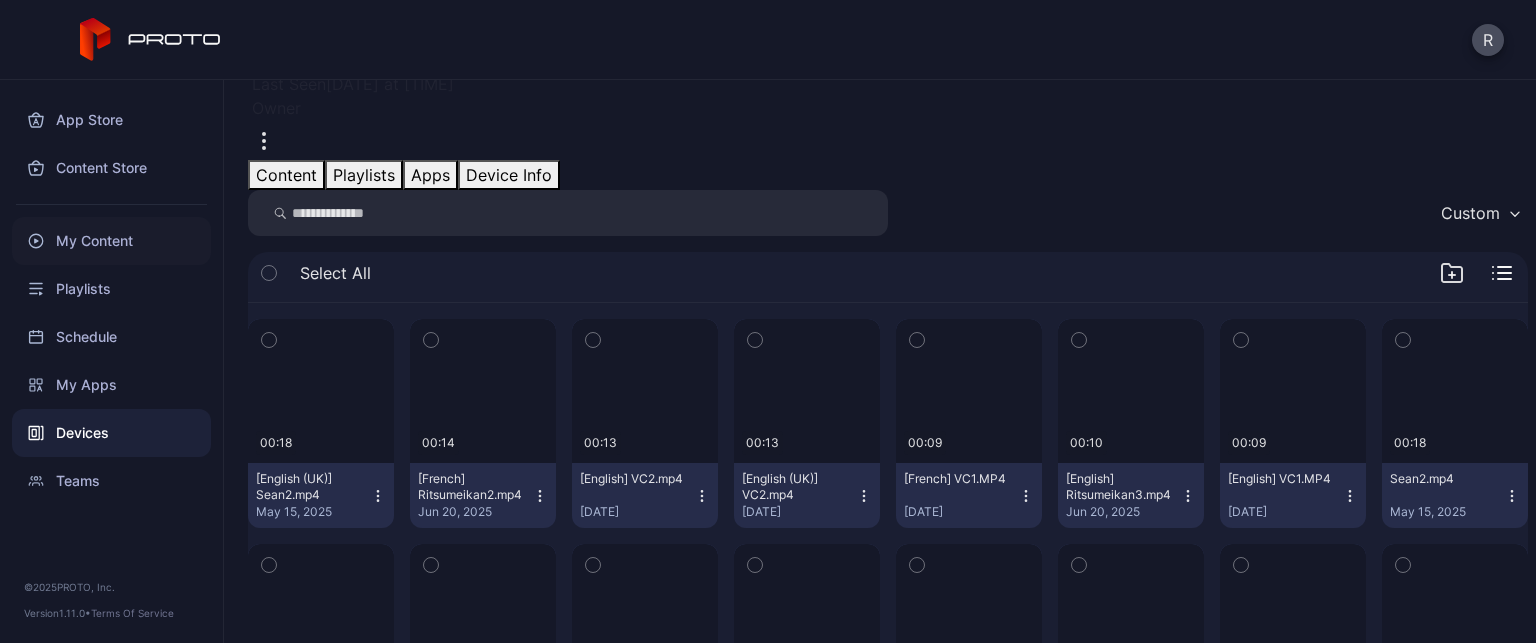 click on "My Content" at bounding box center (111, 241) 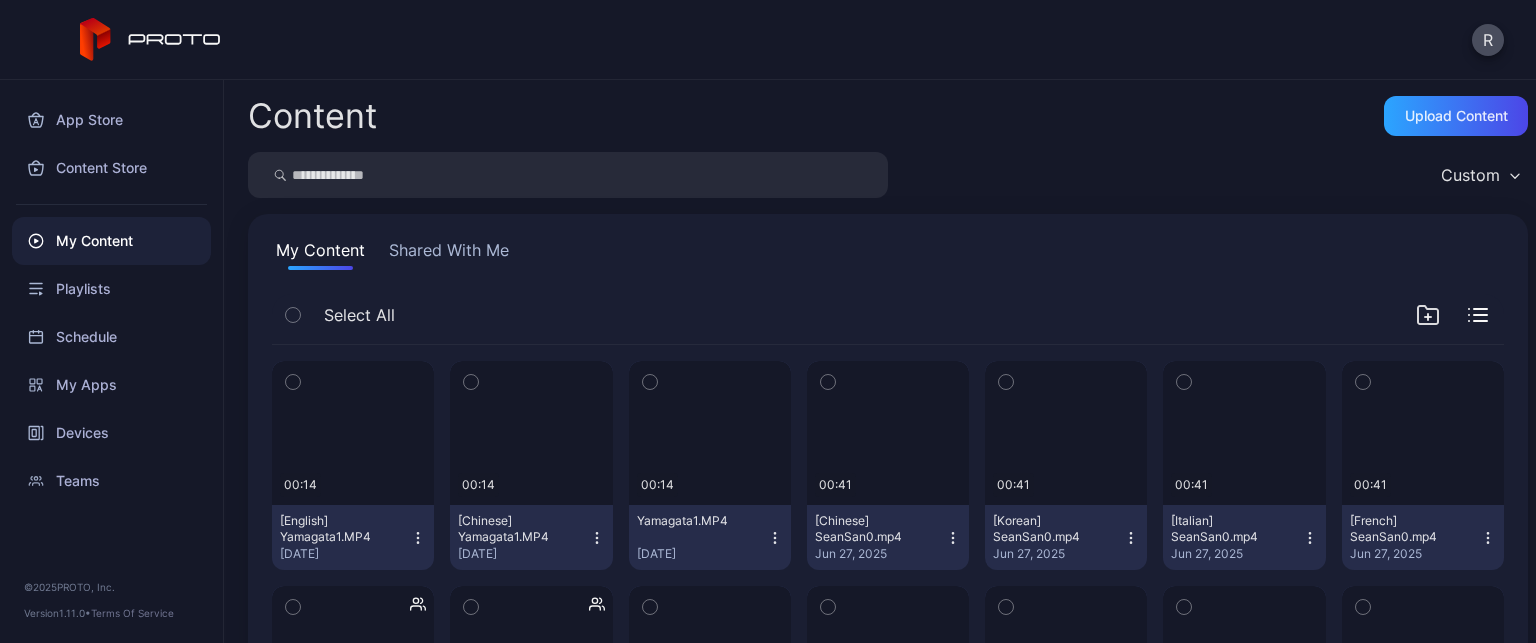 click at bounding box center [293, 382] 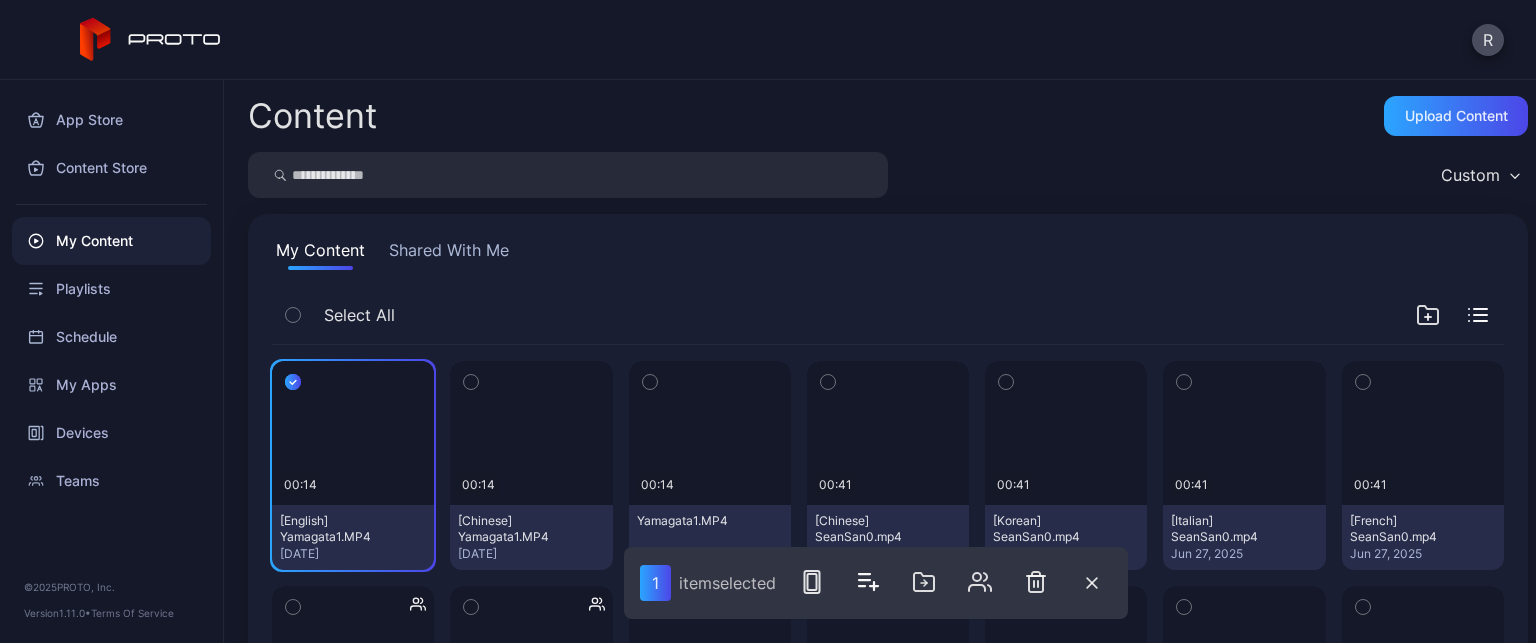 click at bounding box center (293, 382) 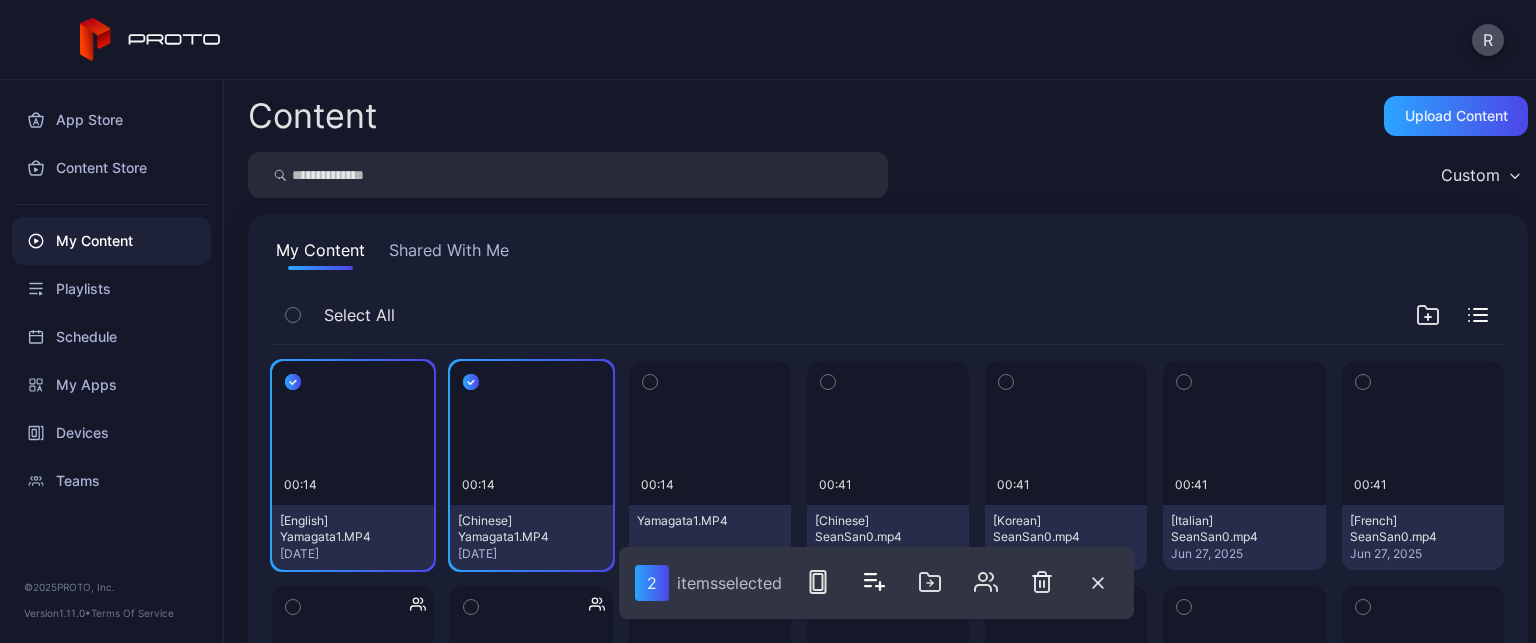 click at bounding box center (293, 382) 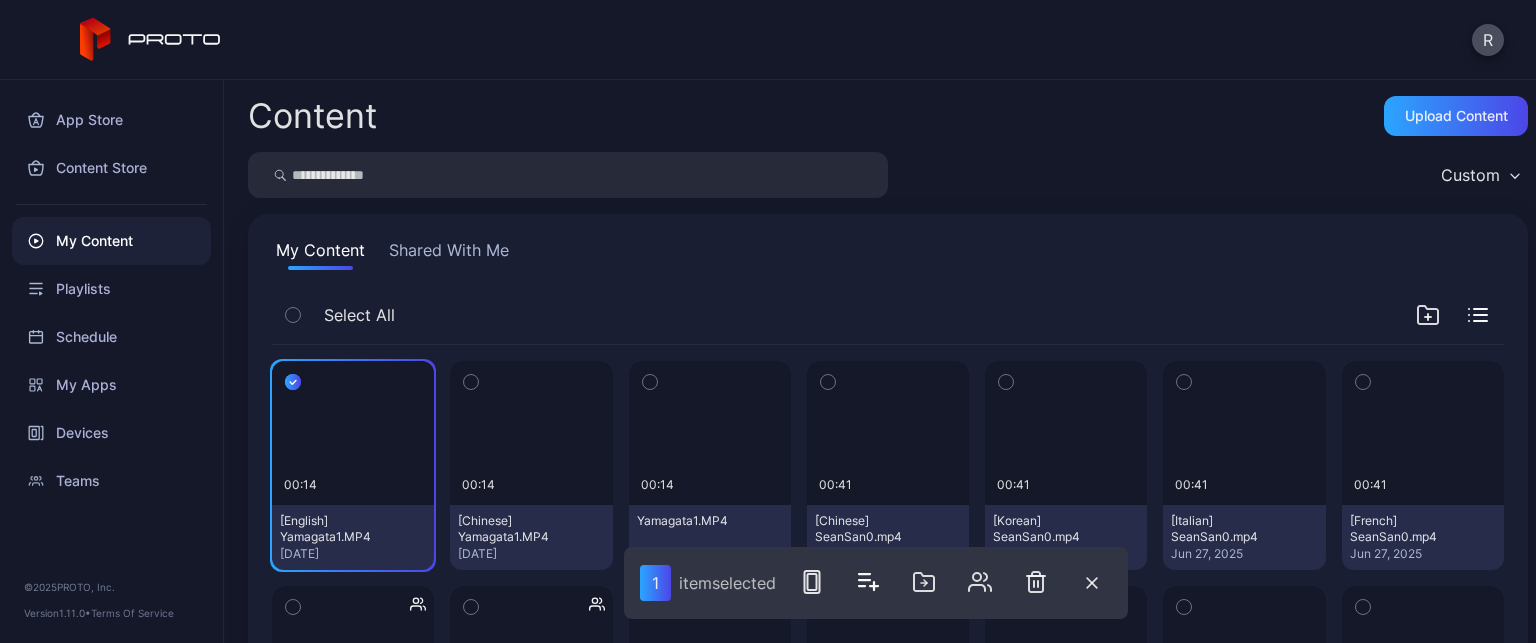 click at bounding box center [293, 382] 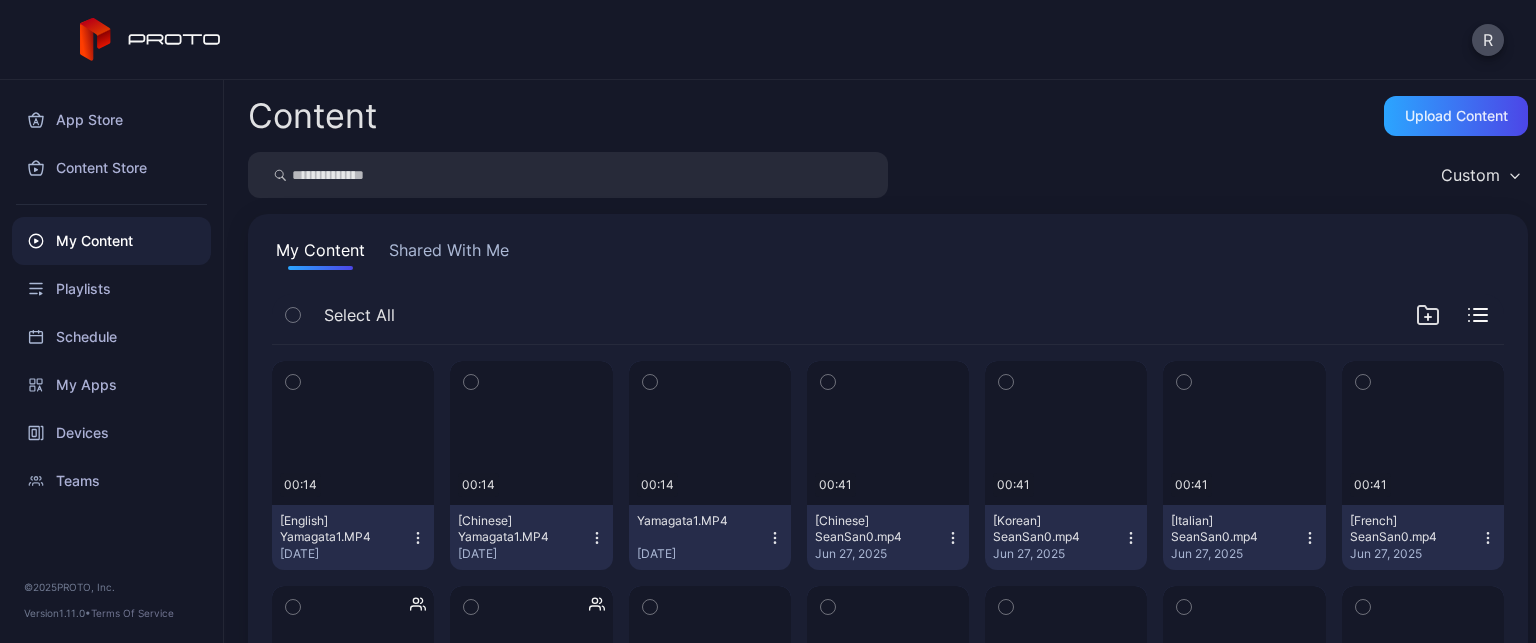 click on "My Content" at bounding box center (111, 241) 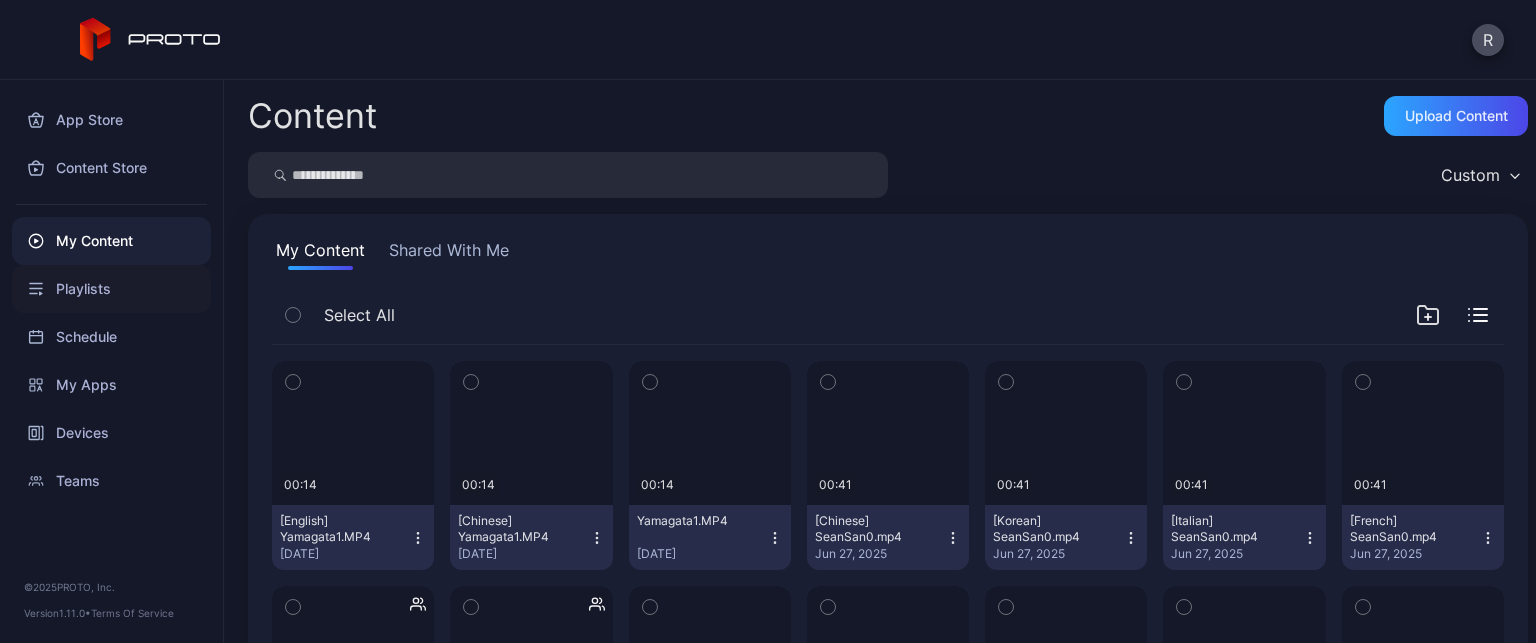 click on "Playlists" at bounding box center [111, 289] 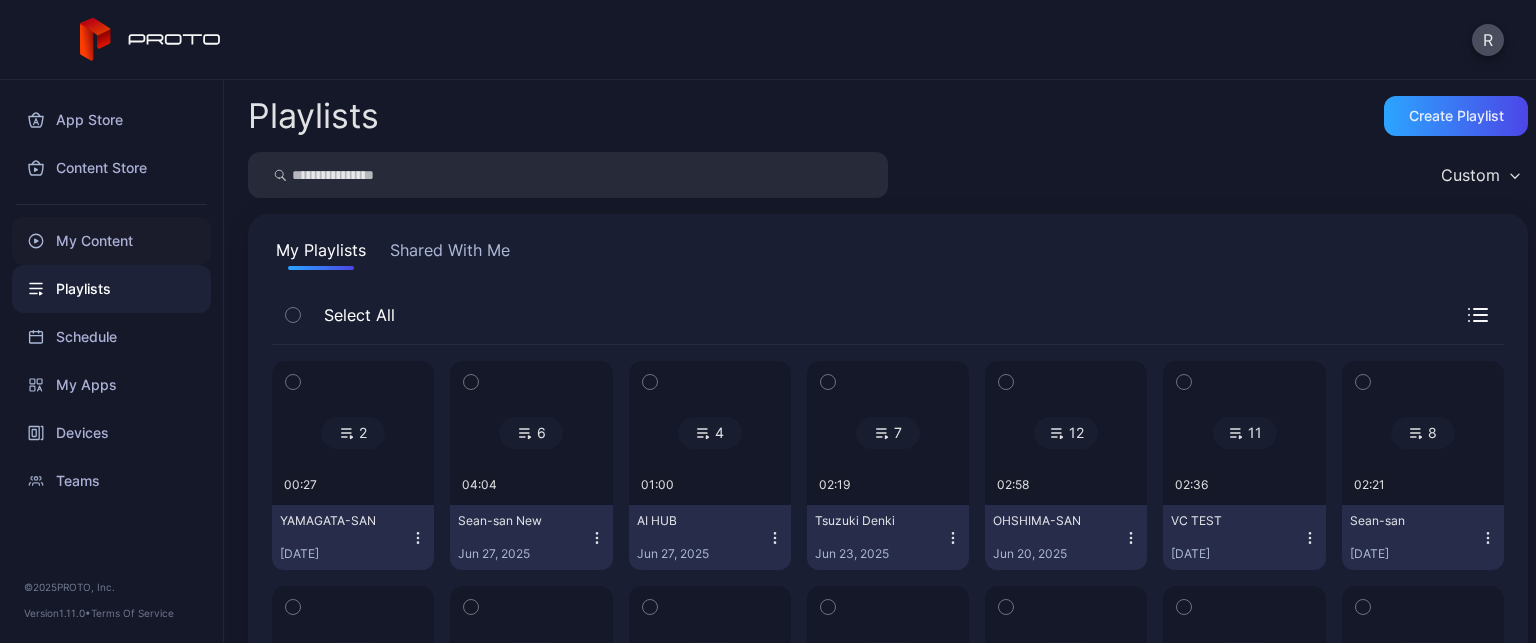 click on "My Content" at bounding box center [111, 241] 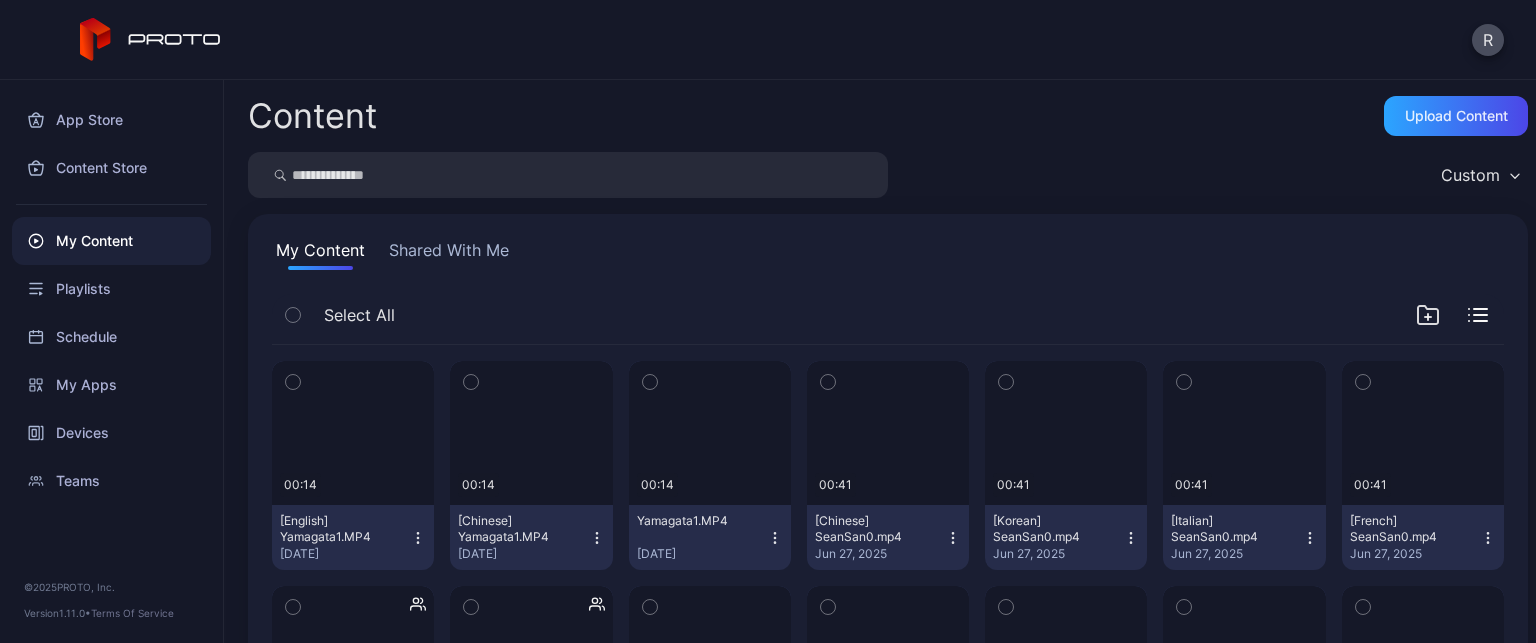 click at bounding box center (293, 382) 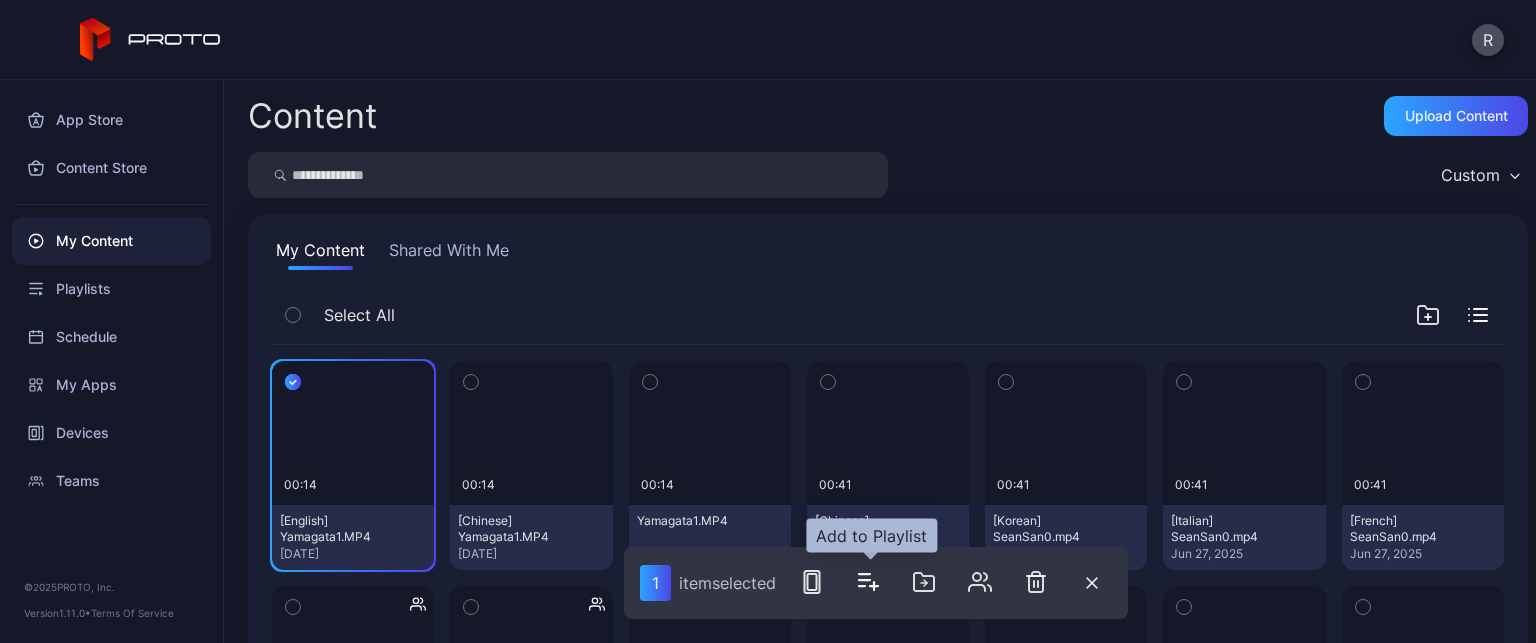 click at bounding box center (874, 586) 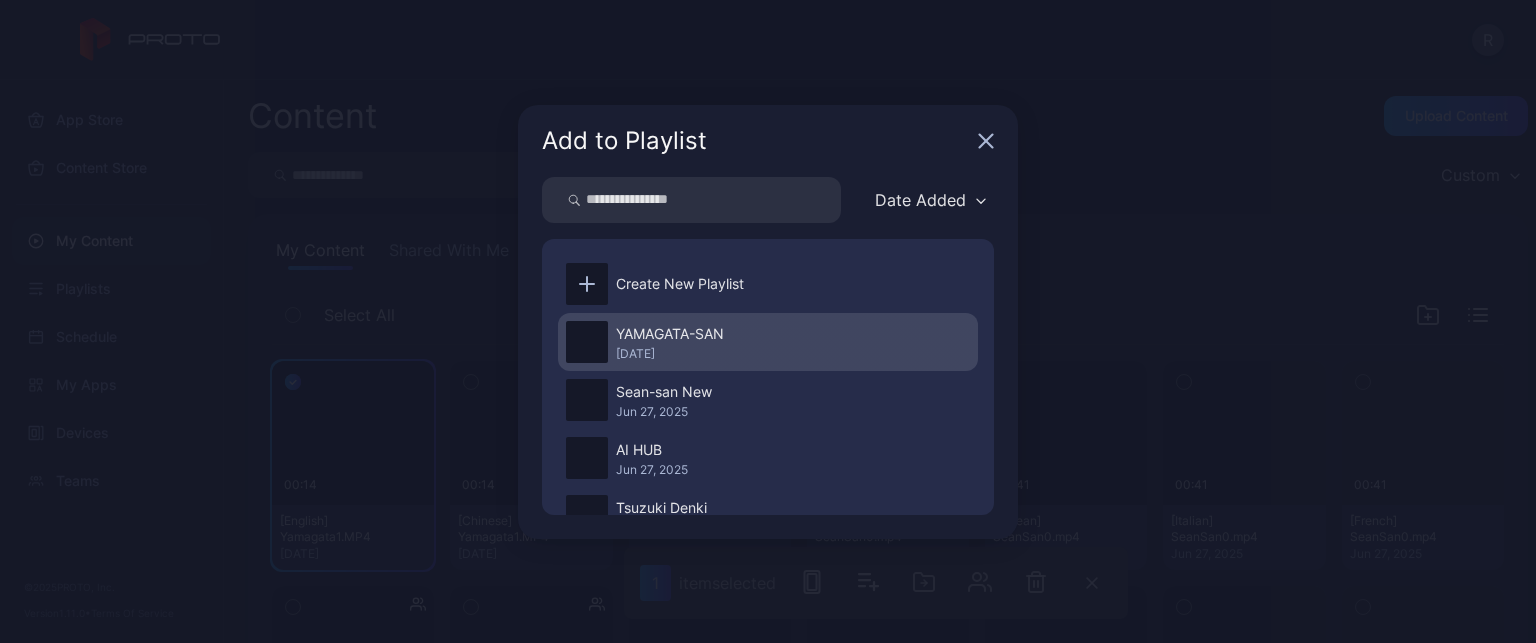 click on "YAMAGATA-SAN [DATE]" at bounding box center (768, 342) 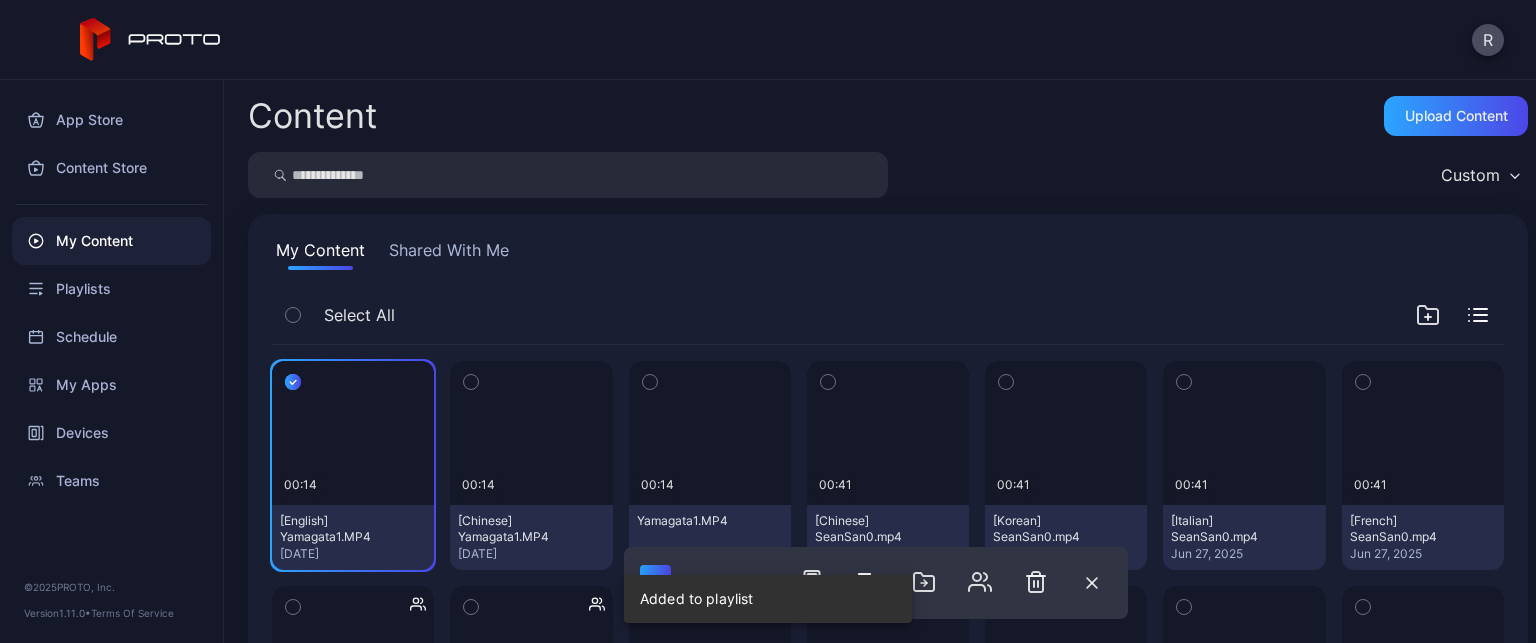 click at bounding box center (293, 382) 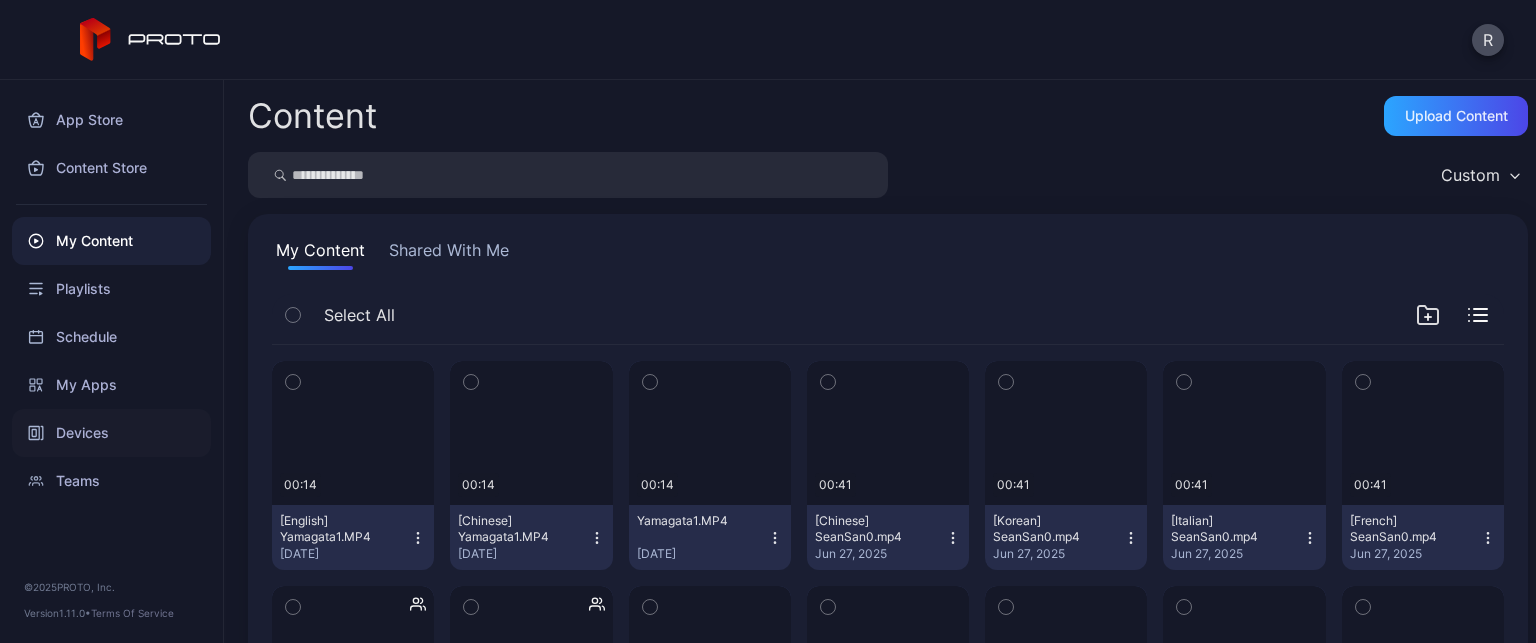 click on "Devices" at bounding box center [111, 433] 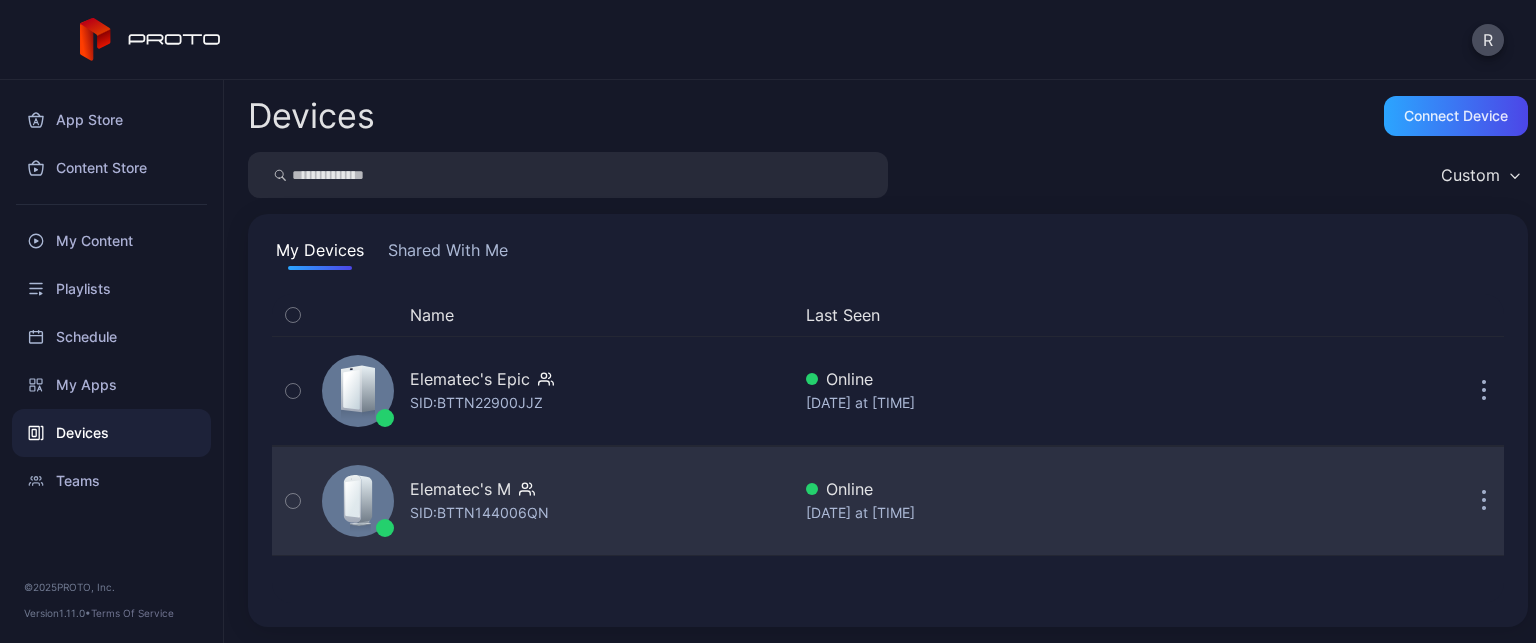 click on "ELEMATEC'S M SID: [ALPHANUMERIC]" at bounding box center [552, 391] 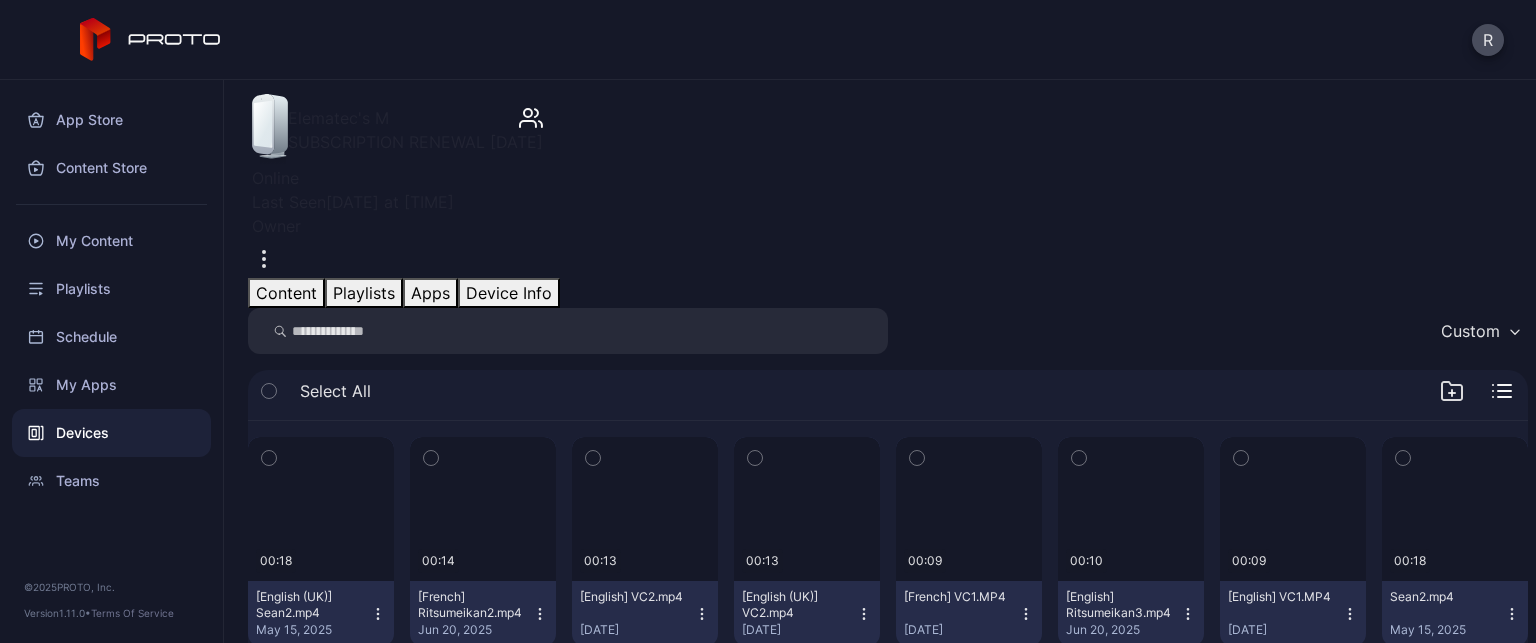 scroll, scrollTop: 0, scrollLeft: 0, axis: both 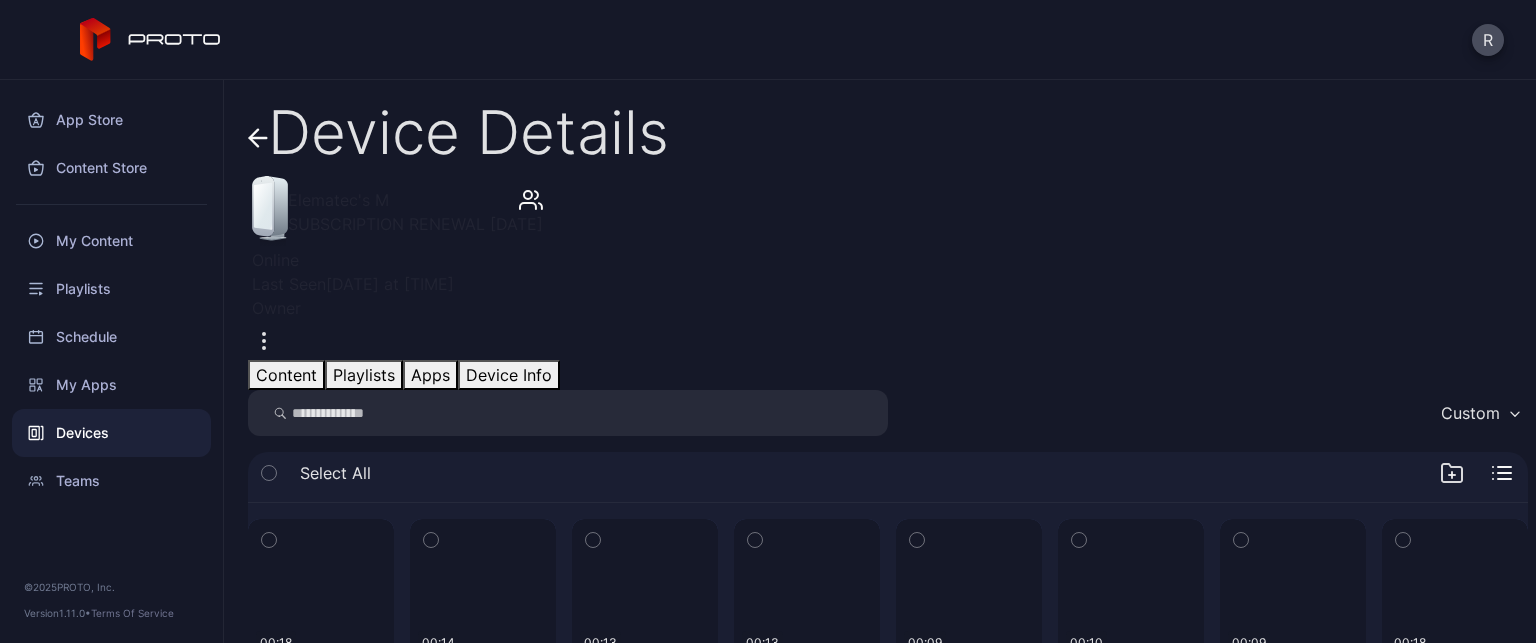 click on "Playlists" at bounding box center [364, 375] 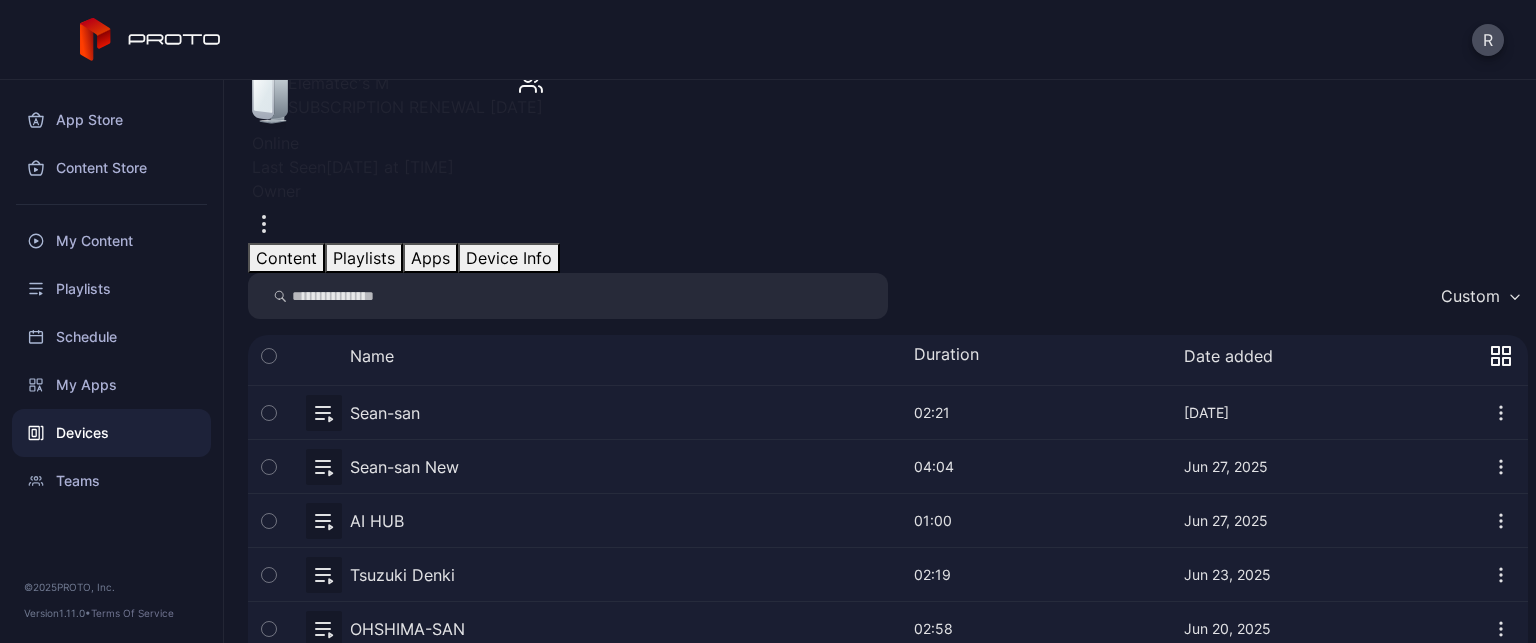 scroll, scrollTop: 0, scrollLeft: 0, axis: both 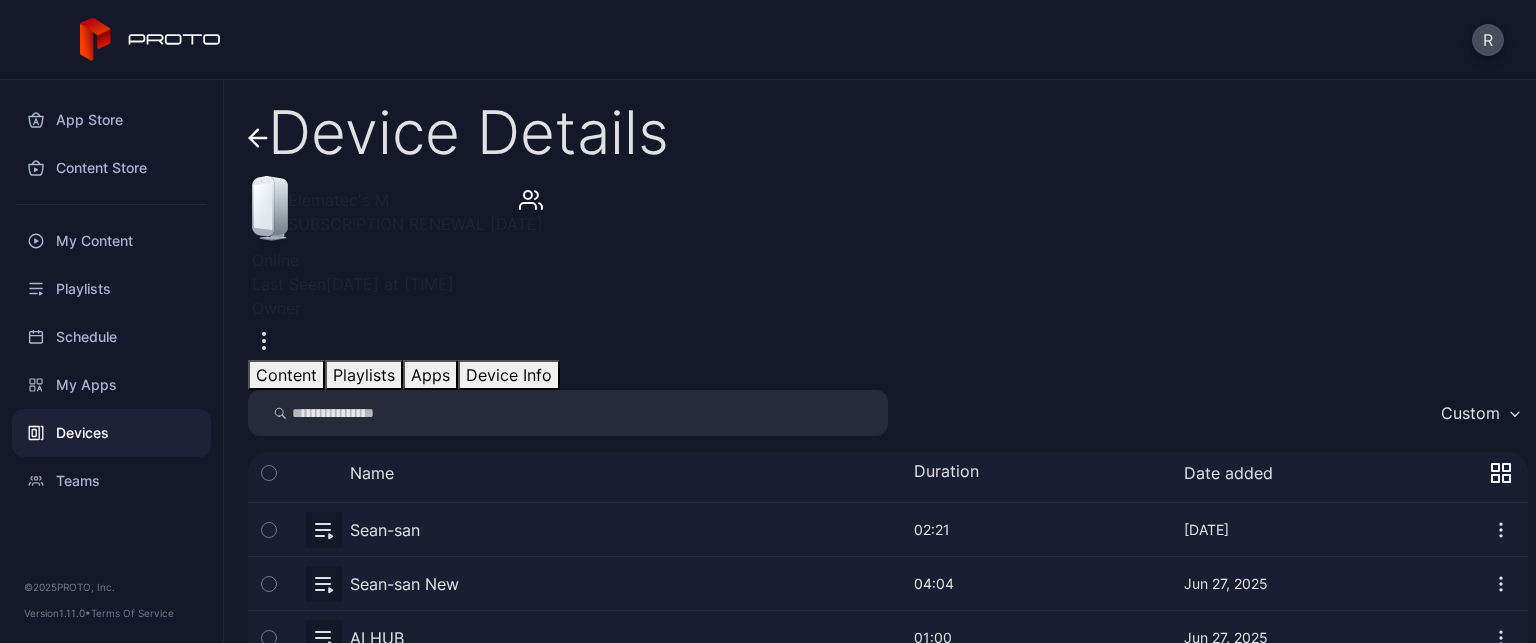 click on "Content" at bounding box center [286, 375] 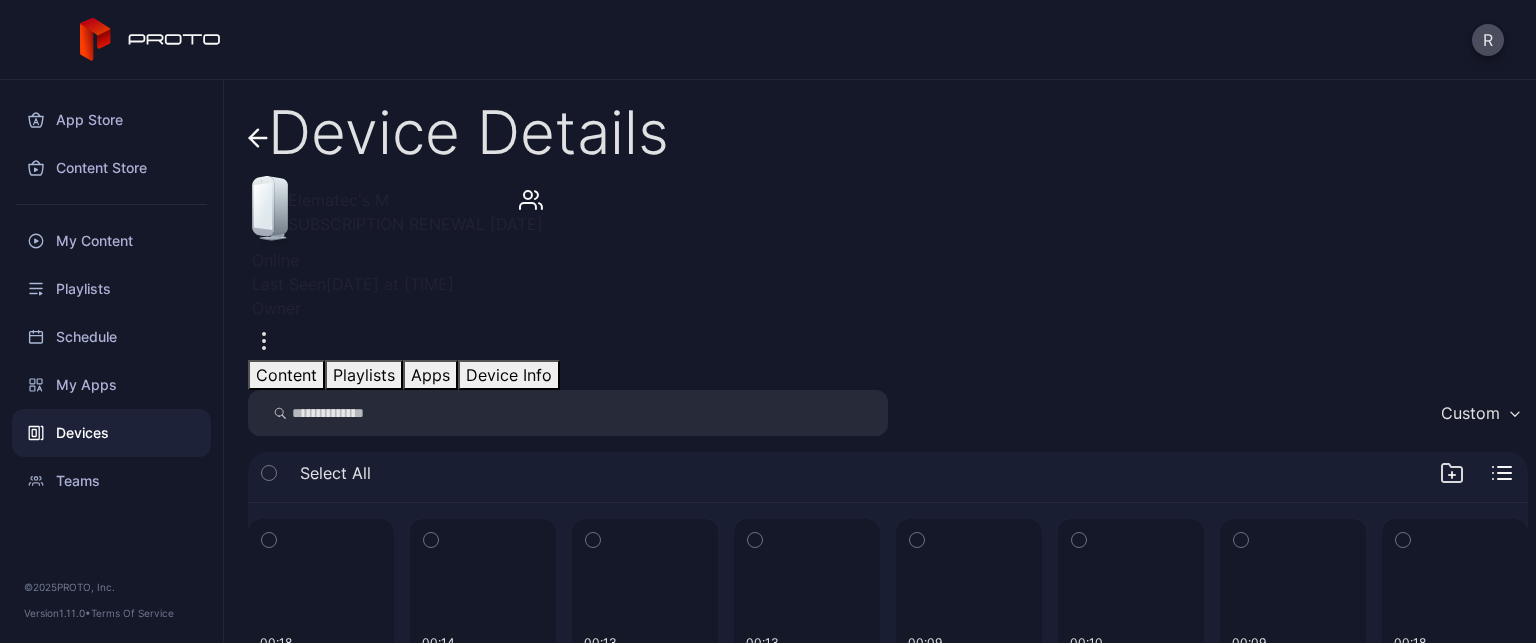 click on "Devices" at bounding box center (111, 433) 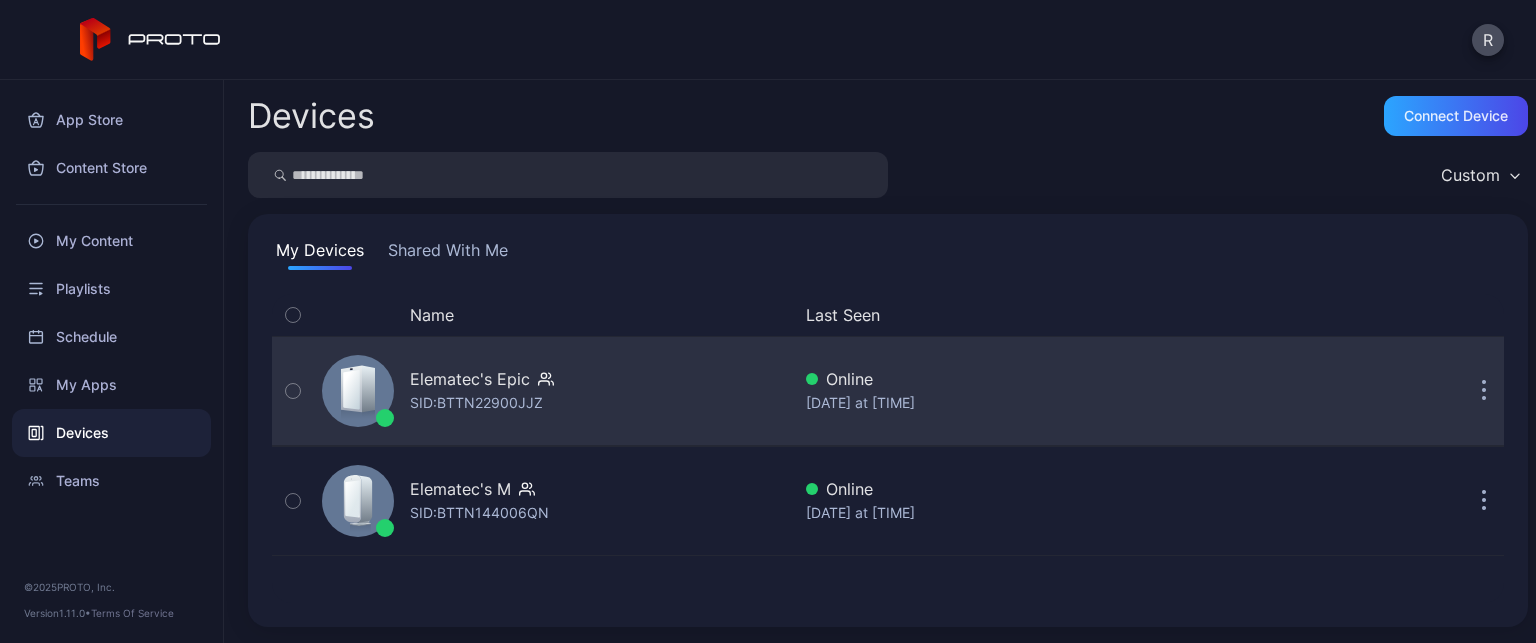 click on "Elematec's Epic" at bounding box center [482, 379] 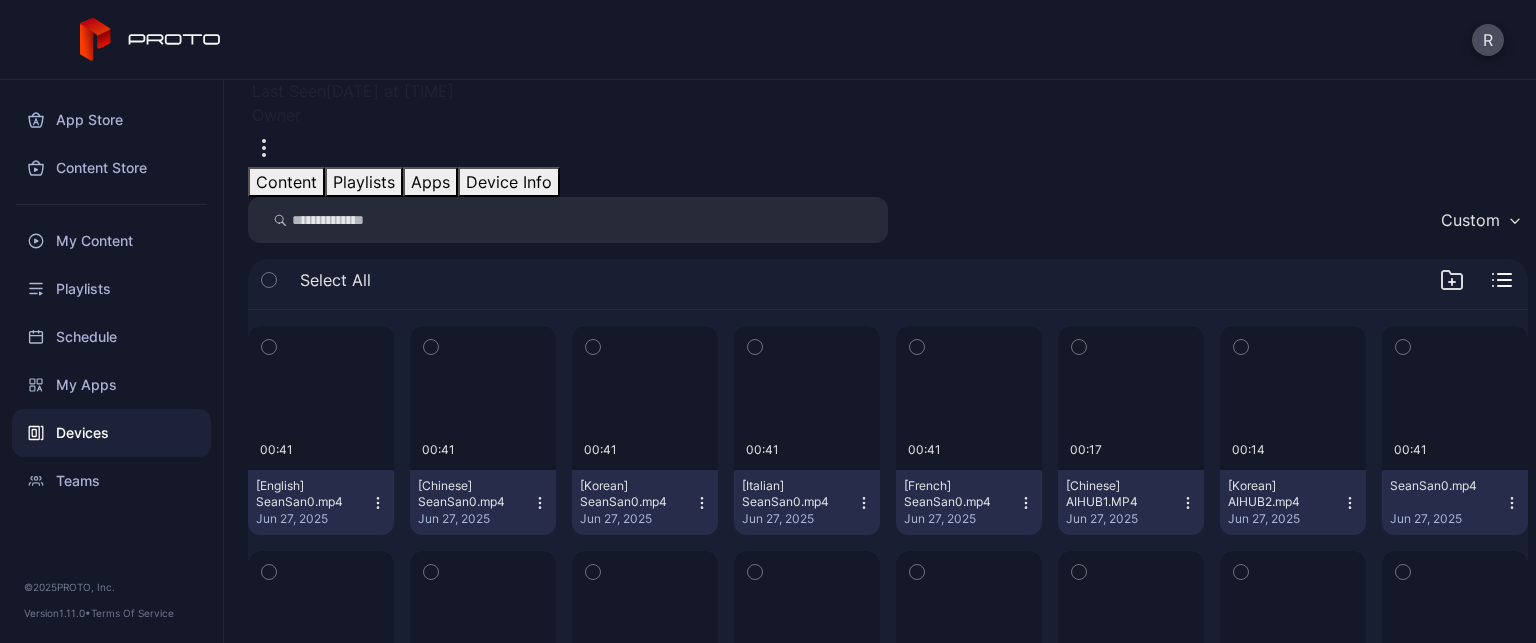 scroll, scrollTop: 0, scrollLeft: 0, axis: both 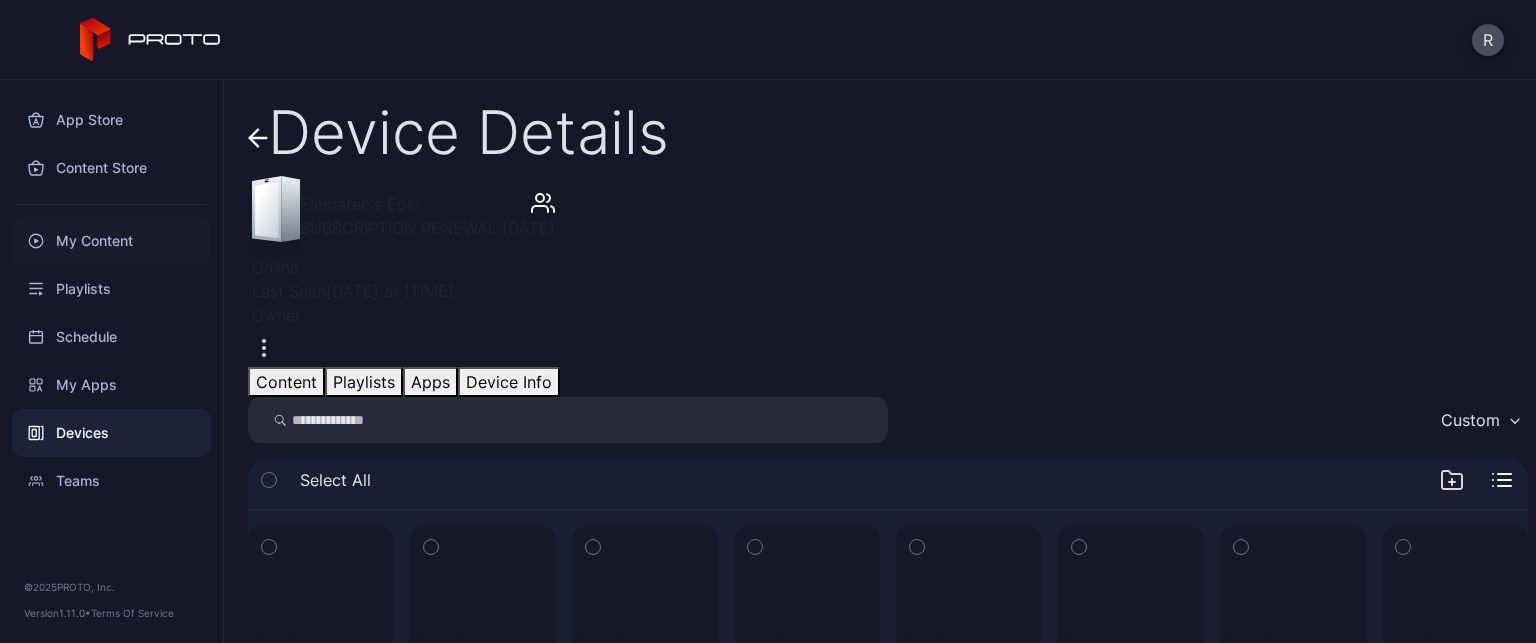 click on "My Content" at bounding box center [111, 241] 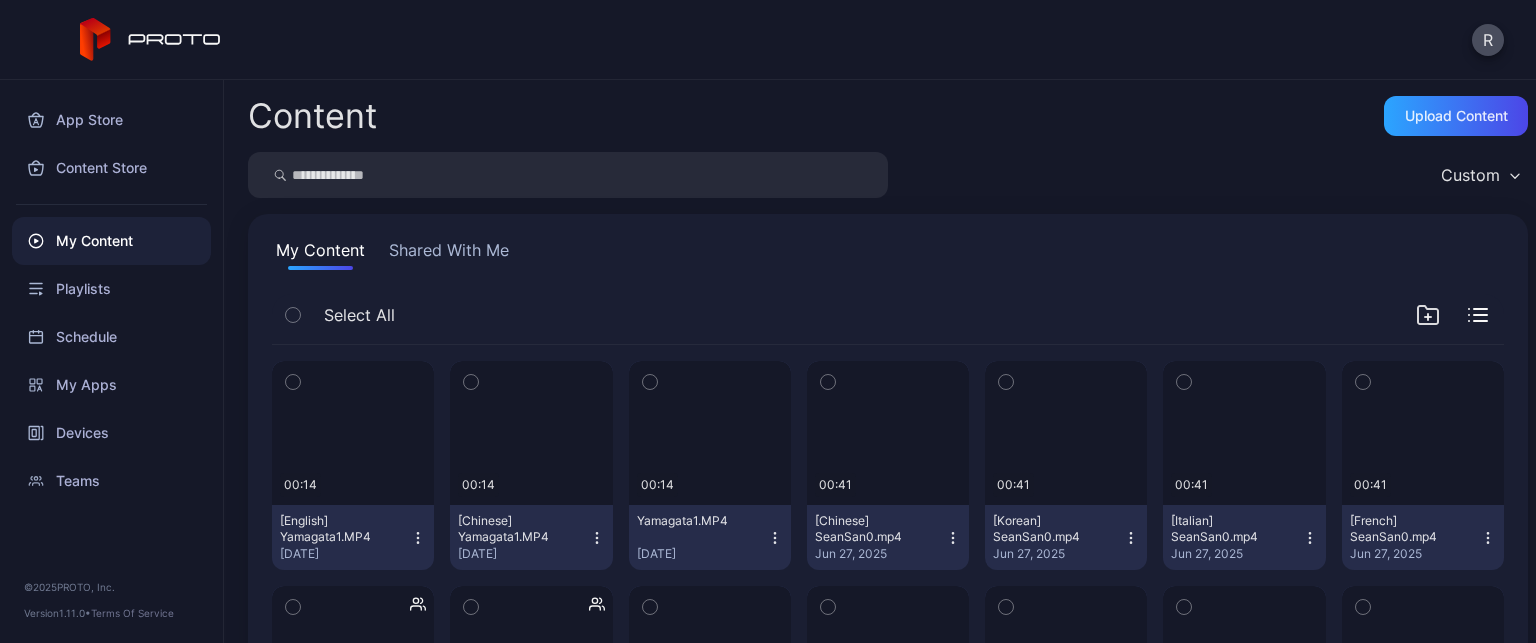 click at bounding box center (293, 382) 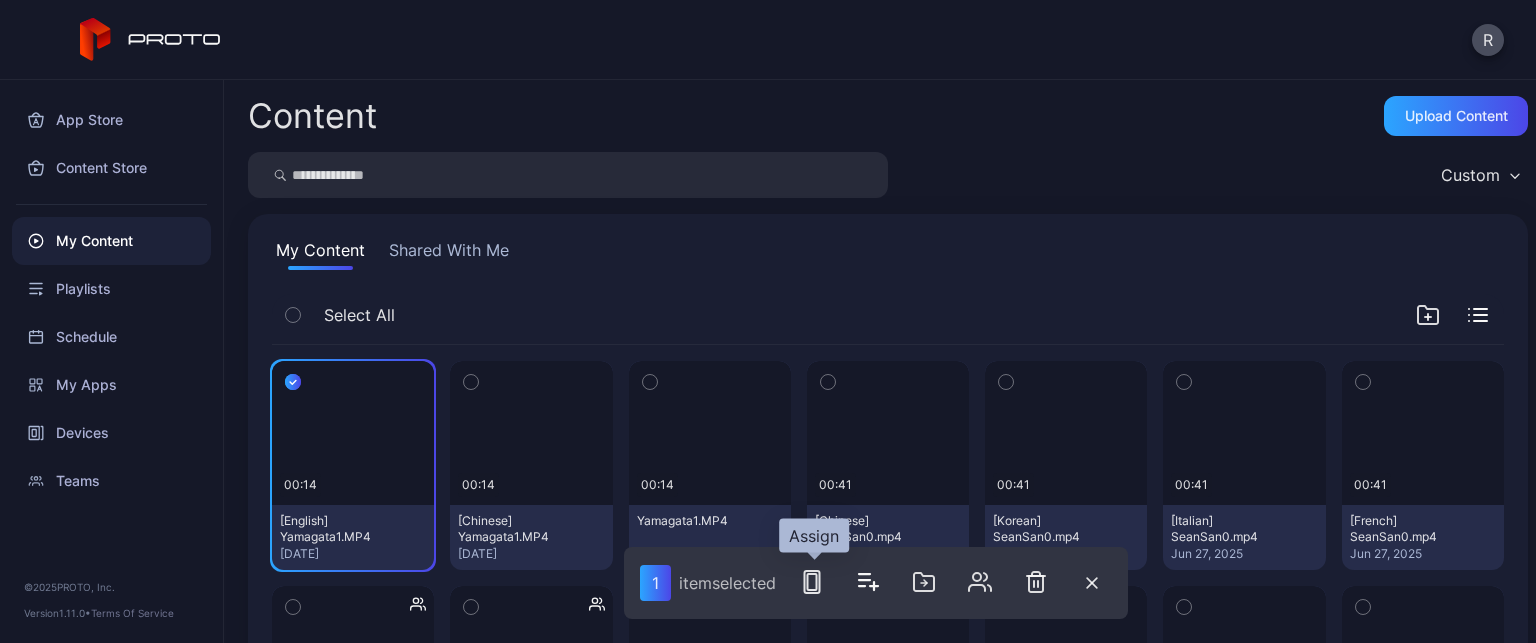 click at bounding box center (812, 582) 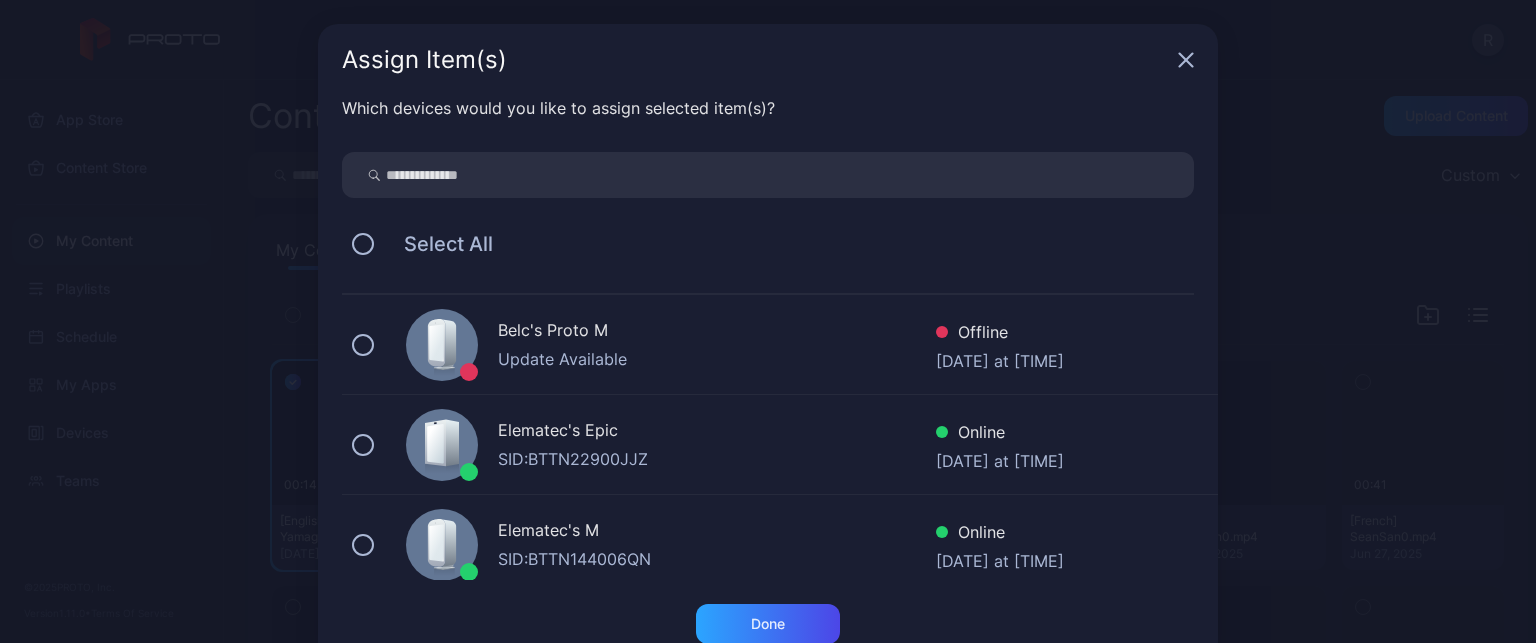 click on "SID: [ALPHANUMERIC]" at bounding box center [717, 459] 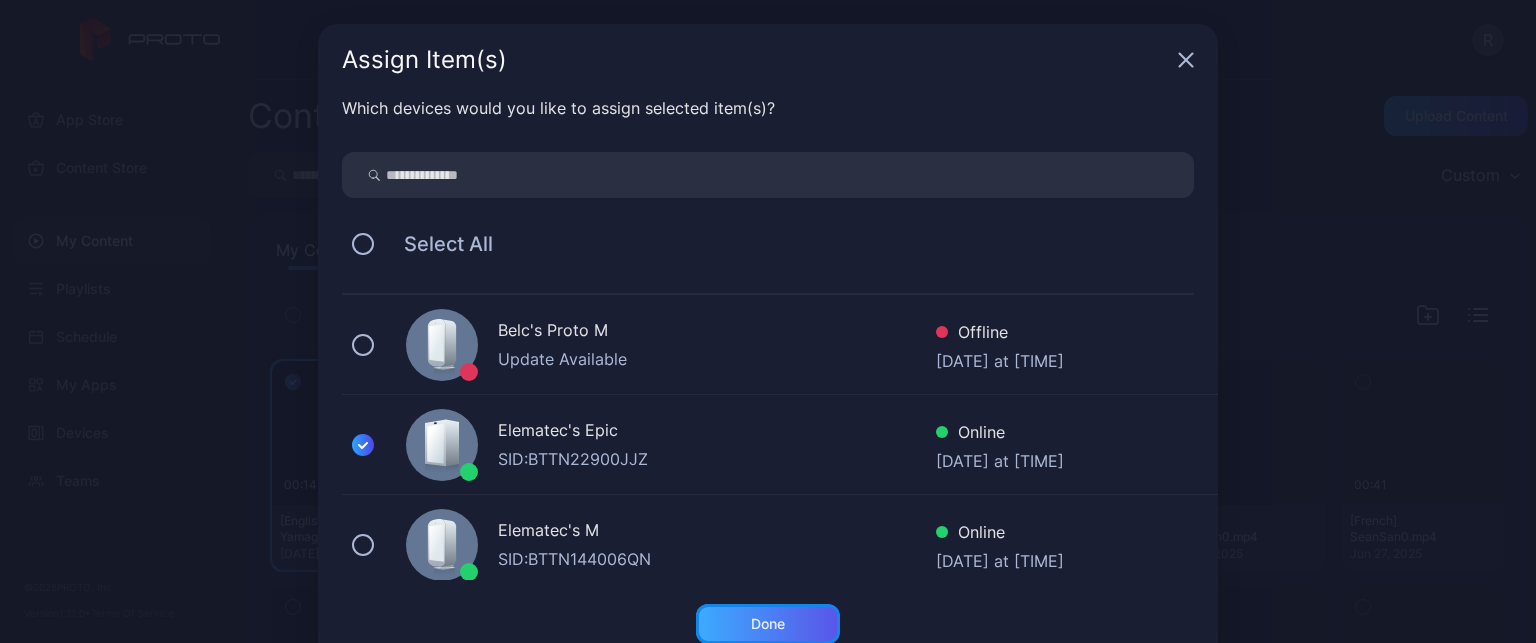 click on "Done" at bounding box center [768, 624] 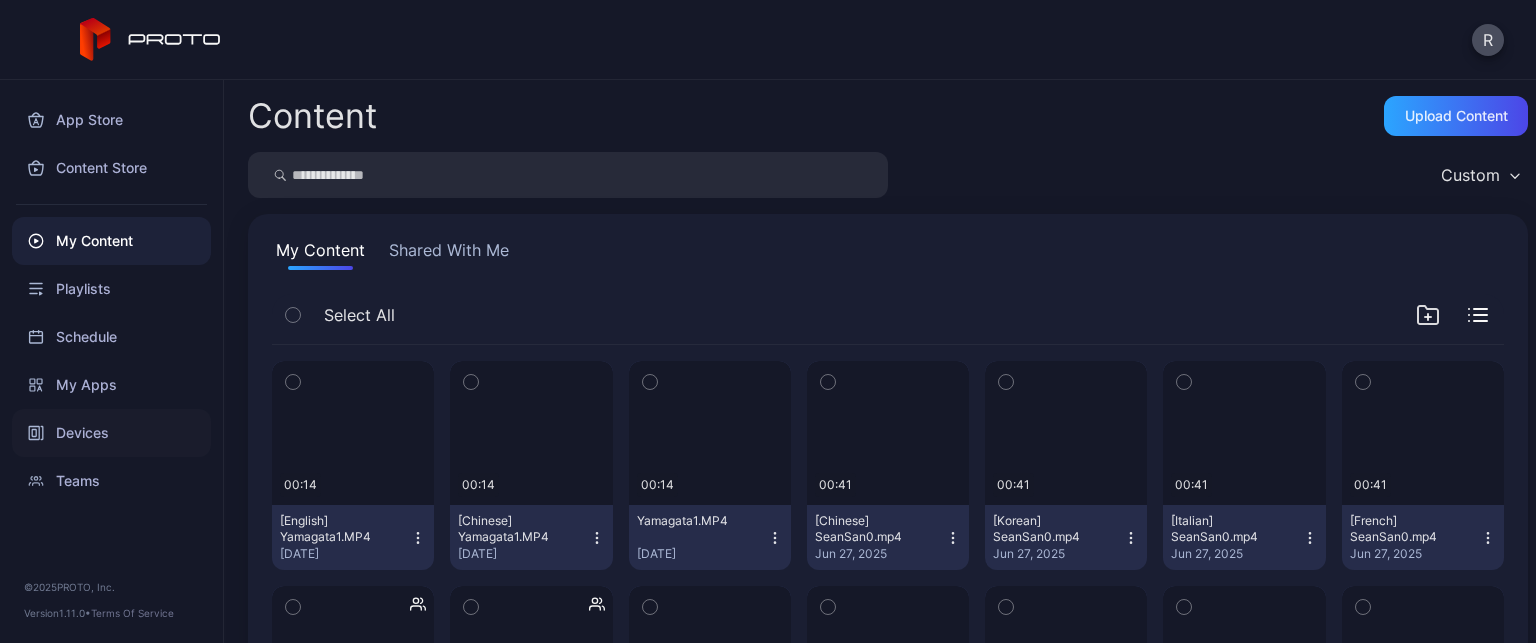 click on "Devices" at bounding box center (111, 433) 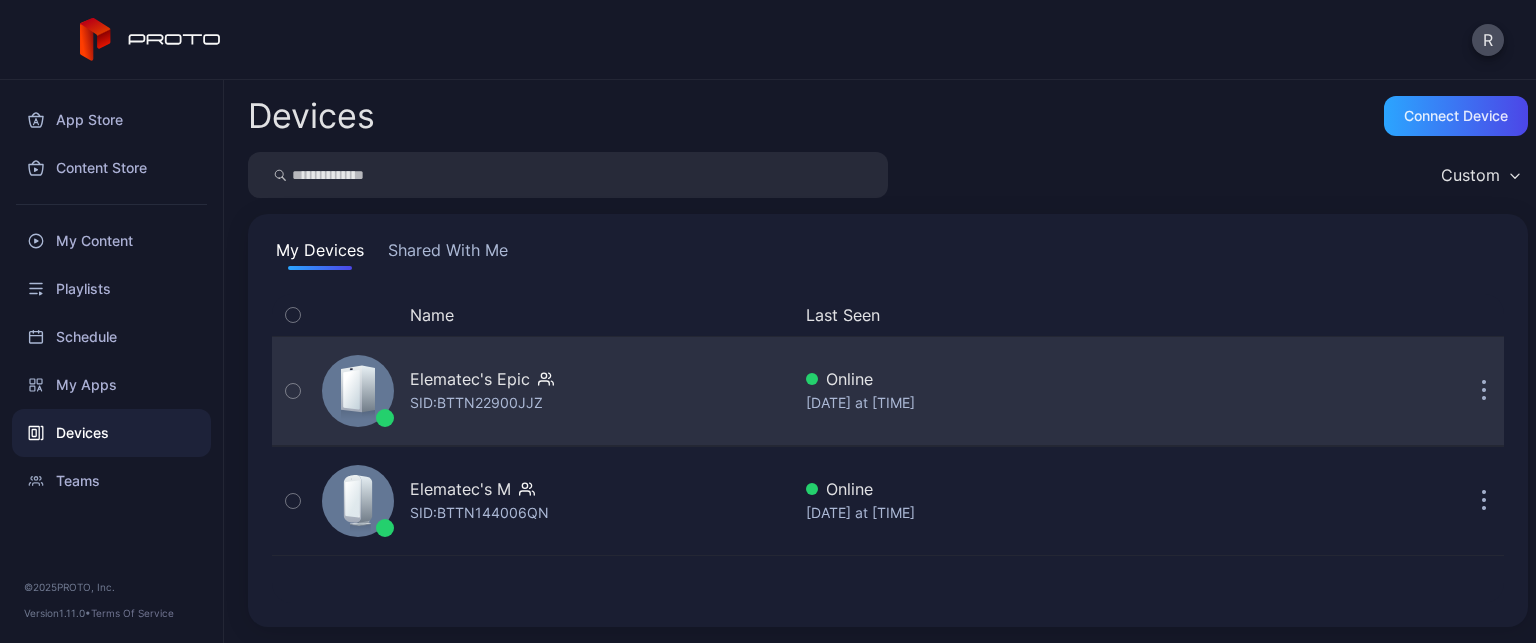 click on "SID: [ALPHANUMERIC]" at bounding box center (476, 403) 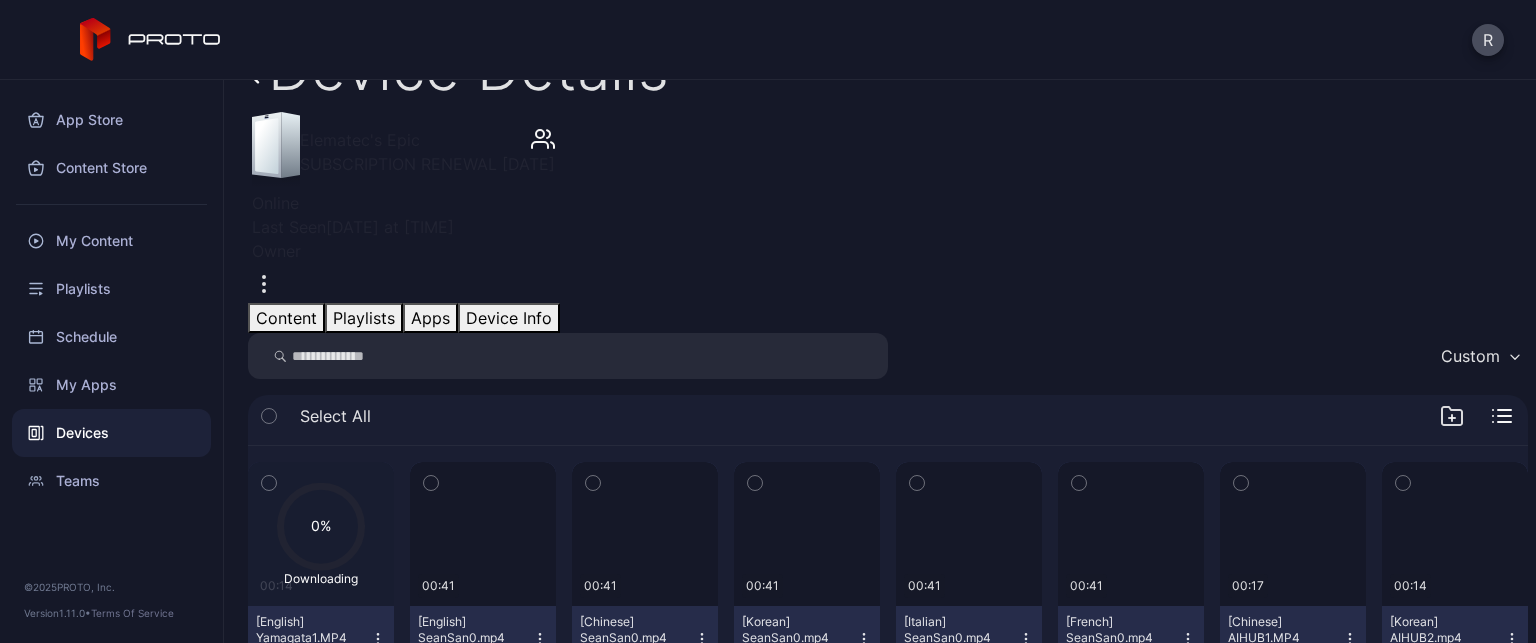 scroll, scrollTop: 100, scrollLeft: 0, axis: vertical 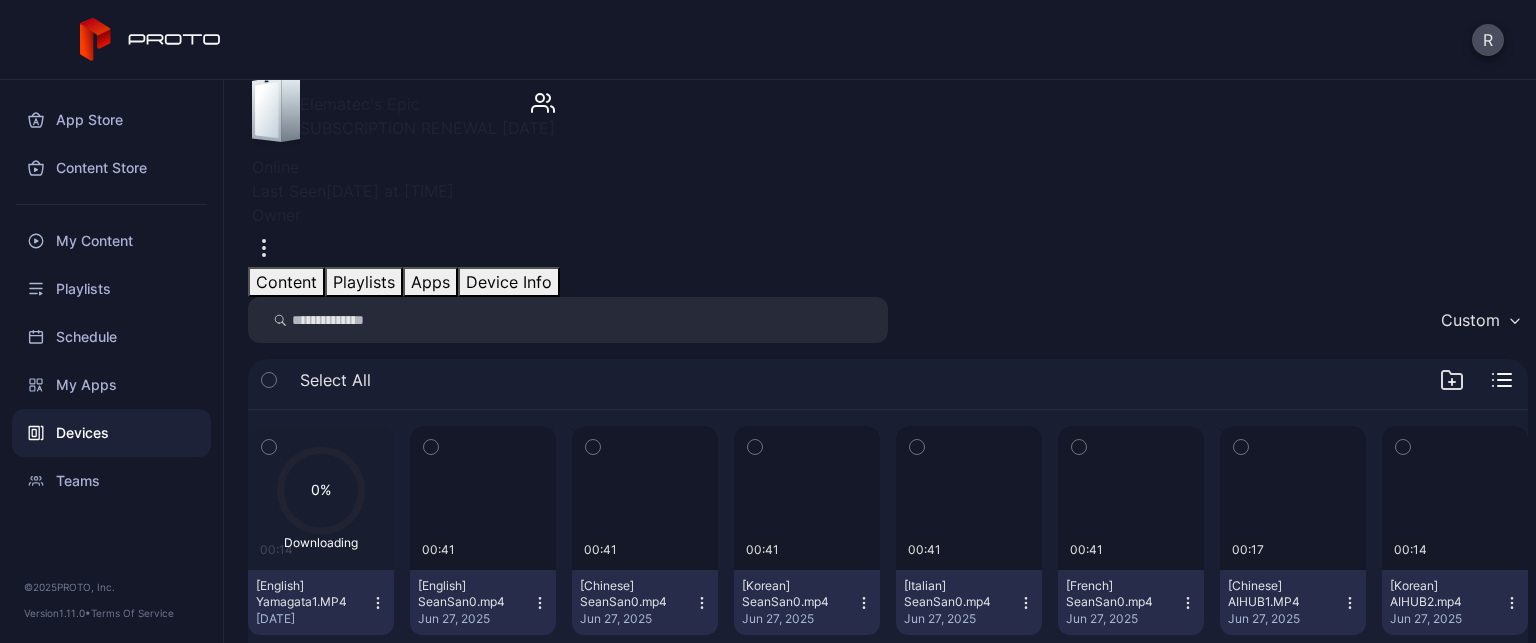 click at bounding box center [378, 603] 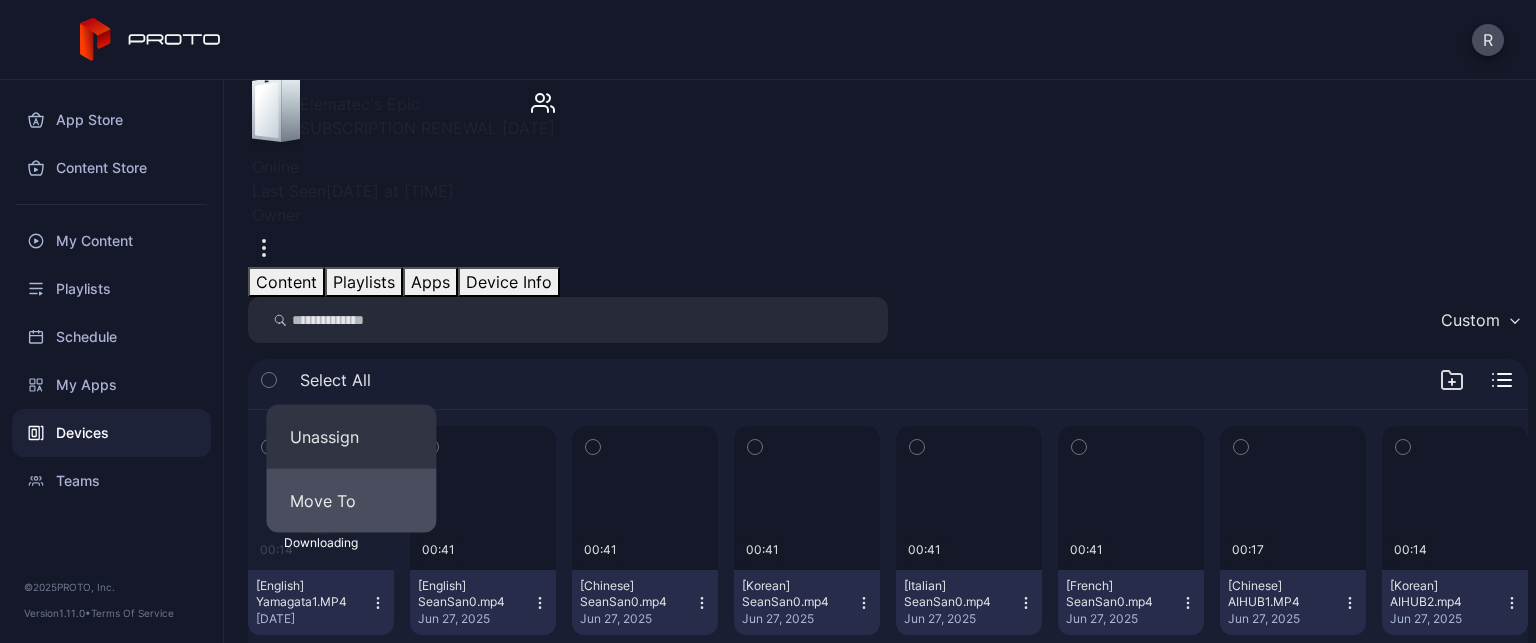 click on "Move To" at bounding box center [351, 437] 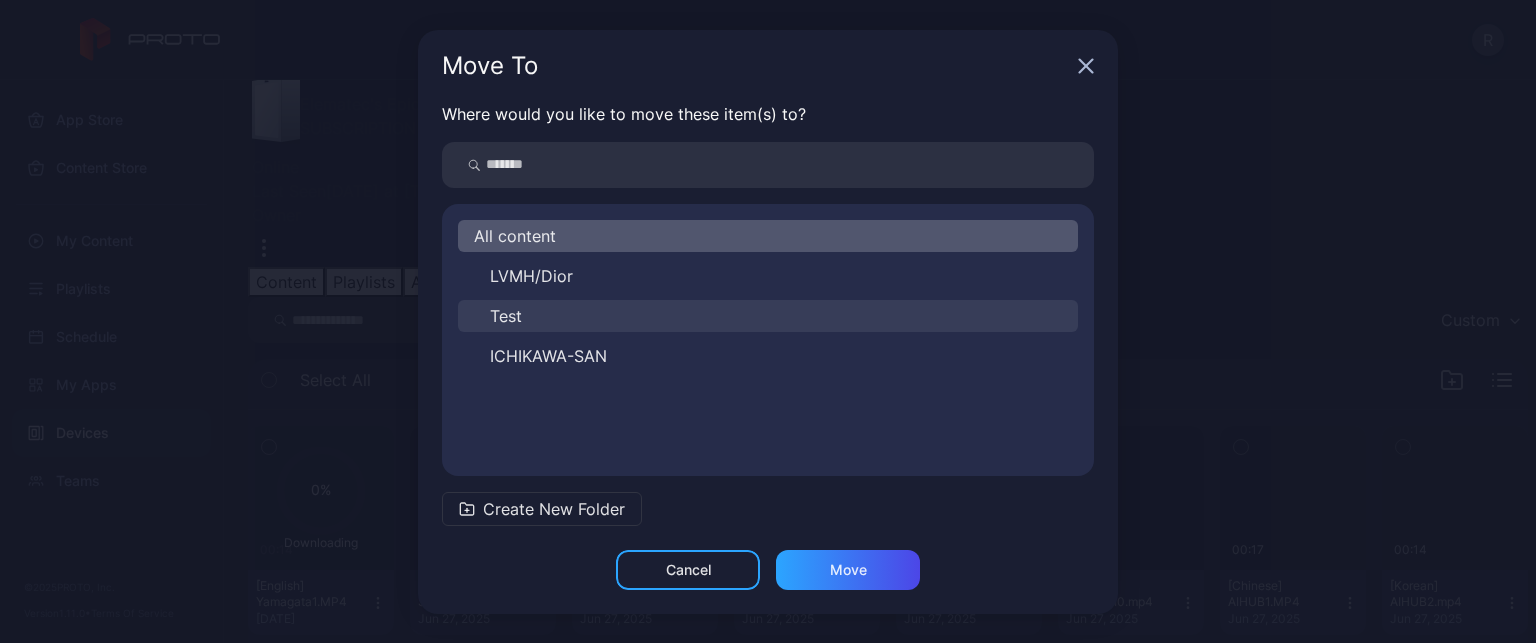 click on "Test" at bounding box center [531, 276] 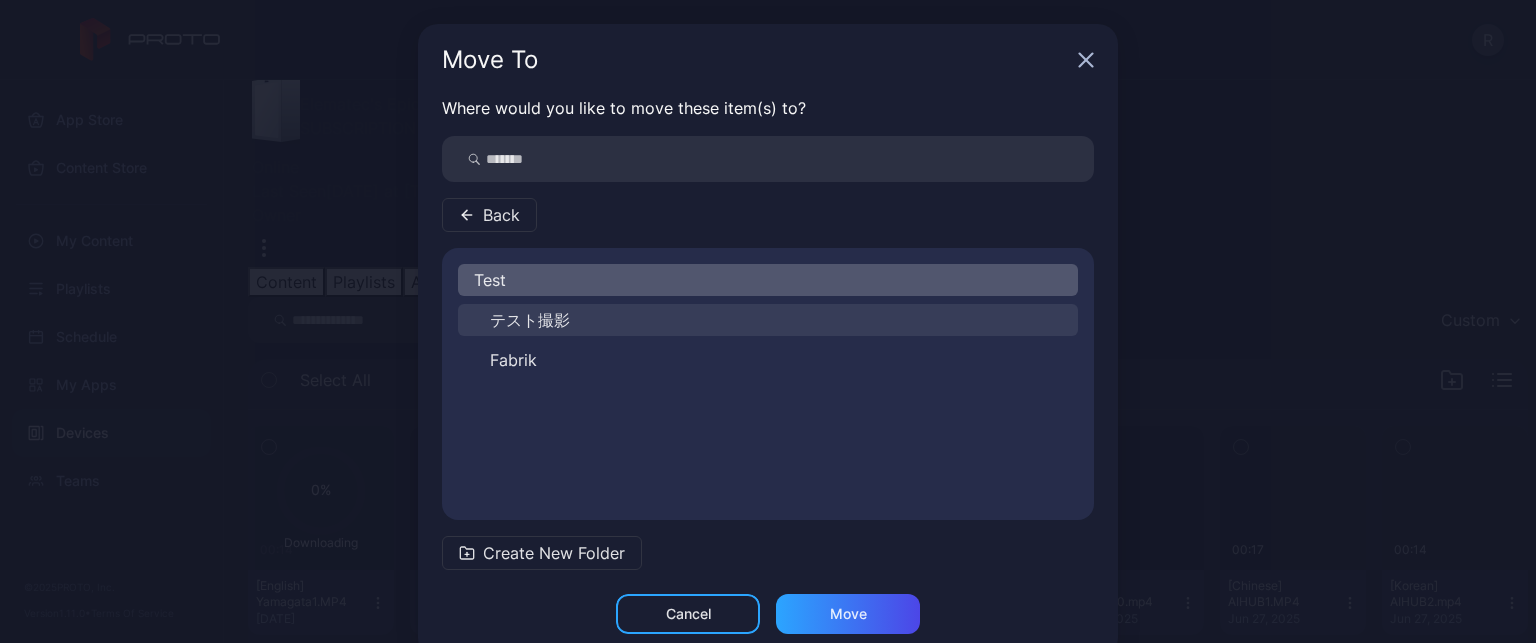 click on "テスト撮影" at bounding box center (530, 320) 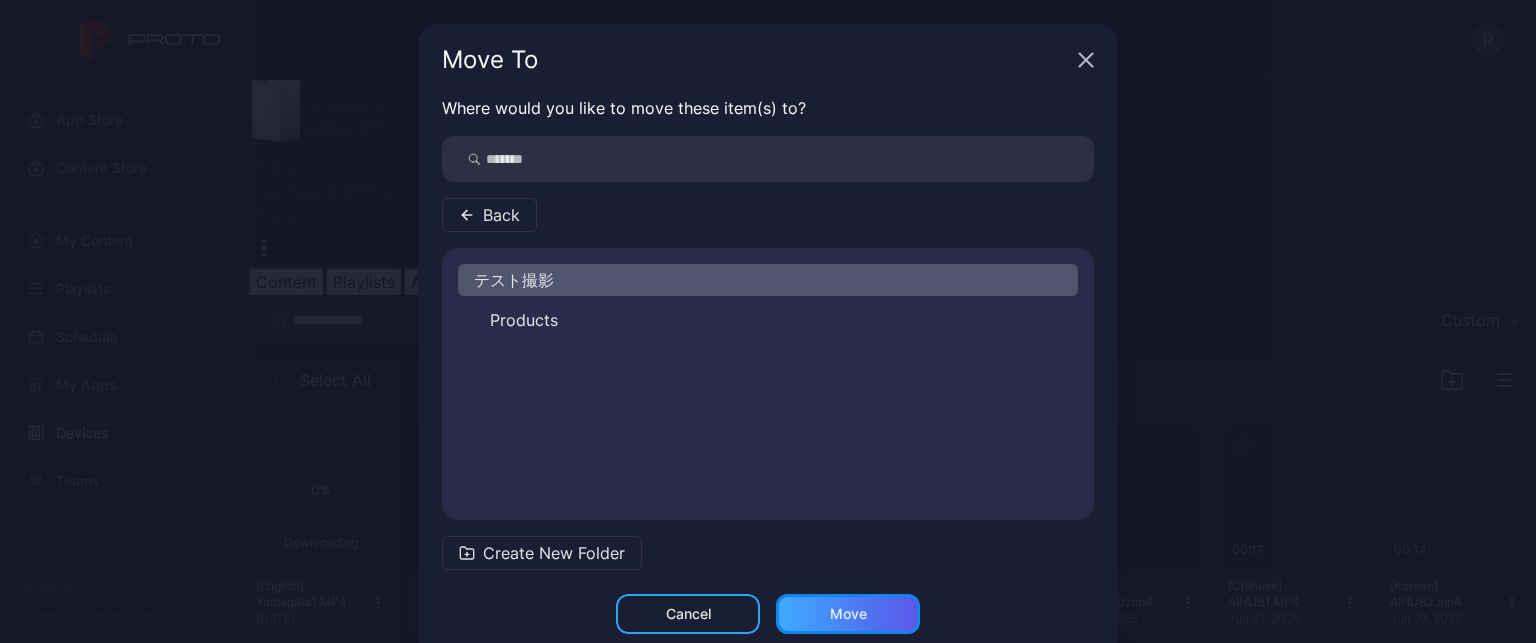 click on "Move" at bounding box center (688, 614) 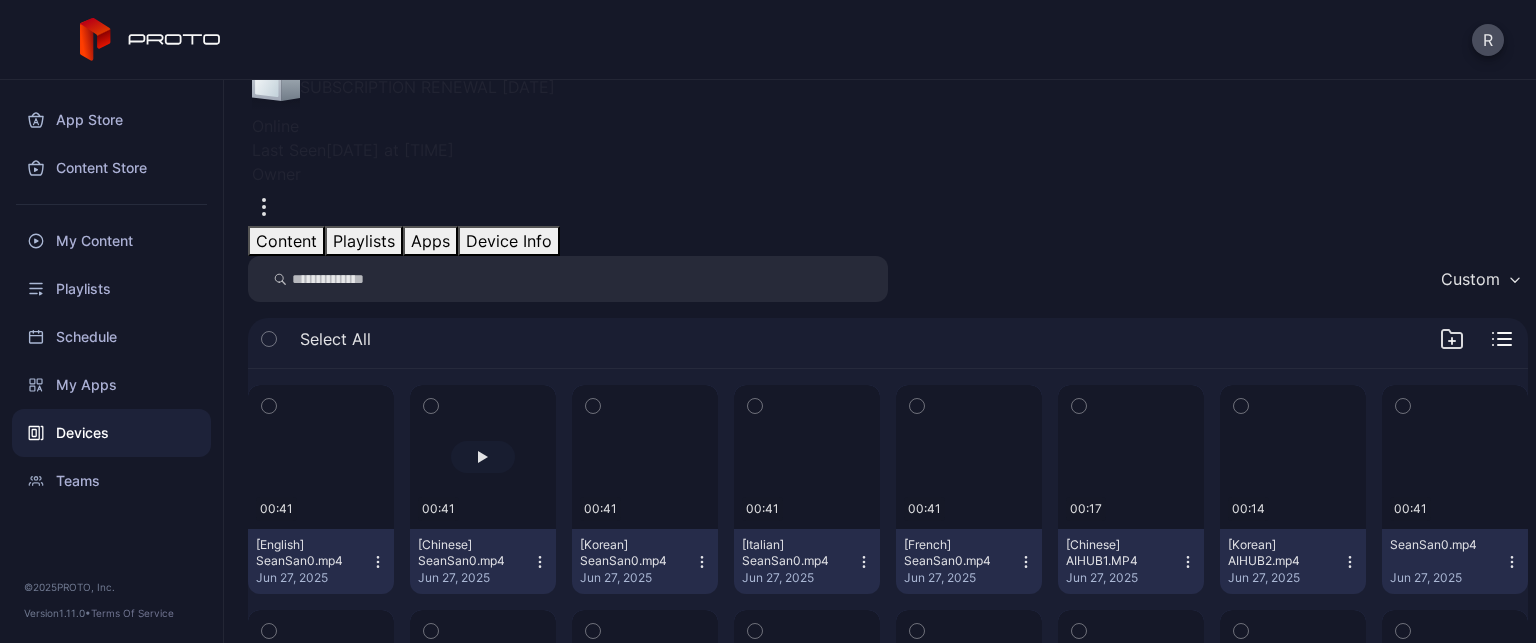 scroll, scrollTop: 200, scrollLeft: 0, axis: vertical 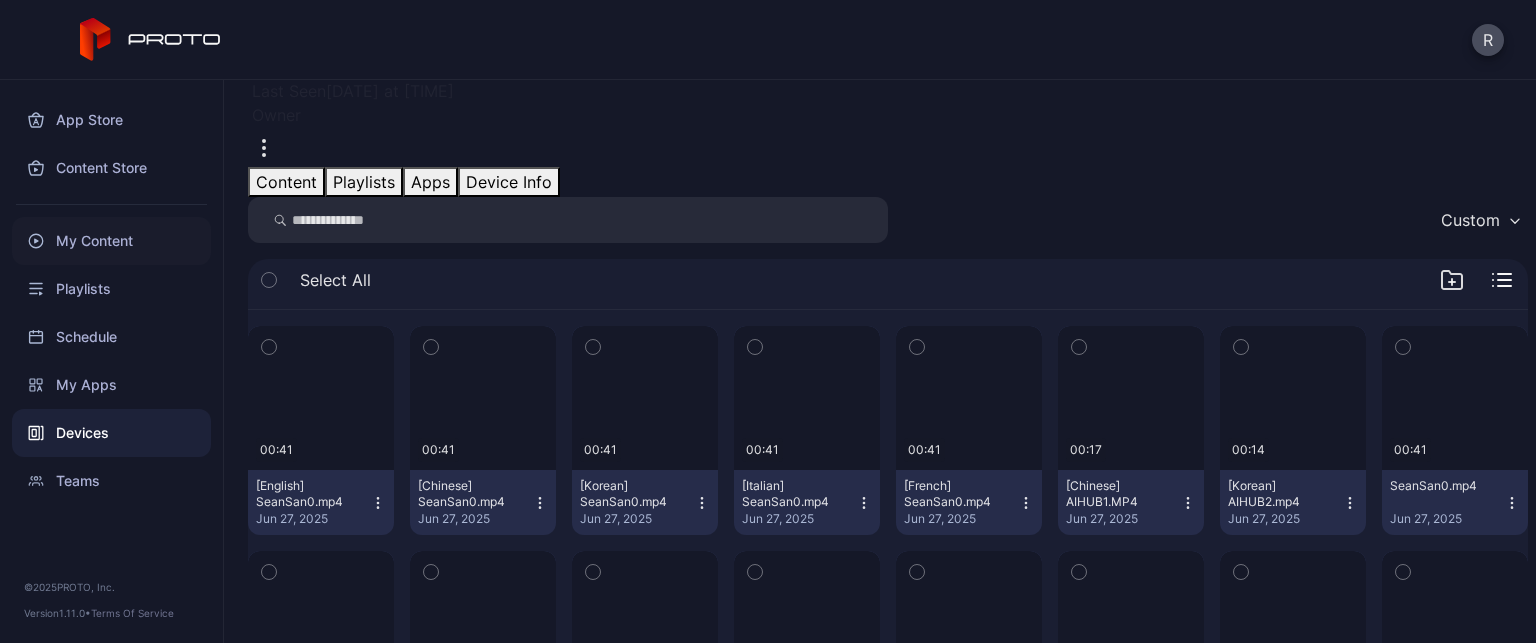 click on "My Content" at bounding box center (111, 241) 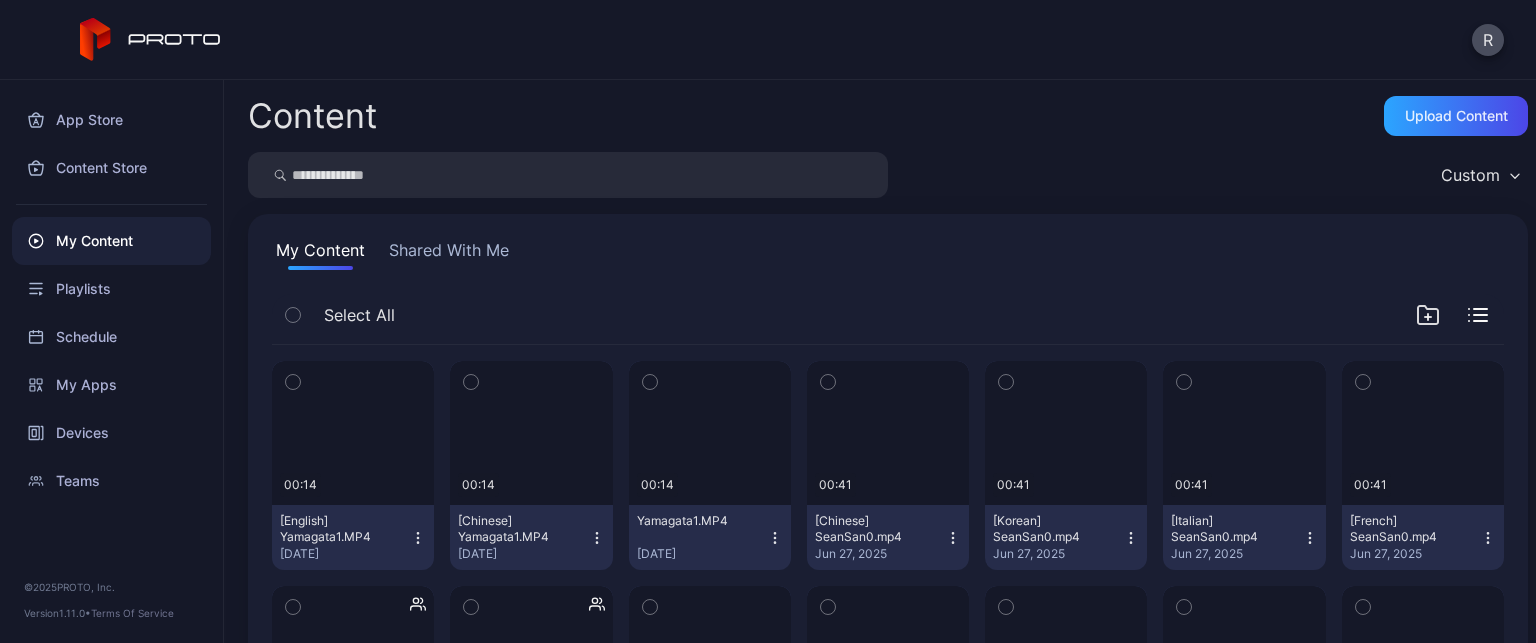 click at bounding box center [293, 382] 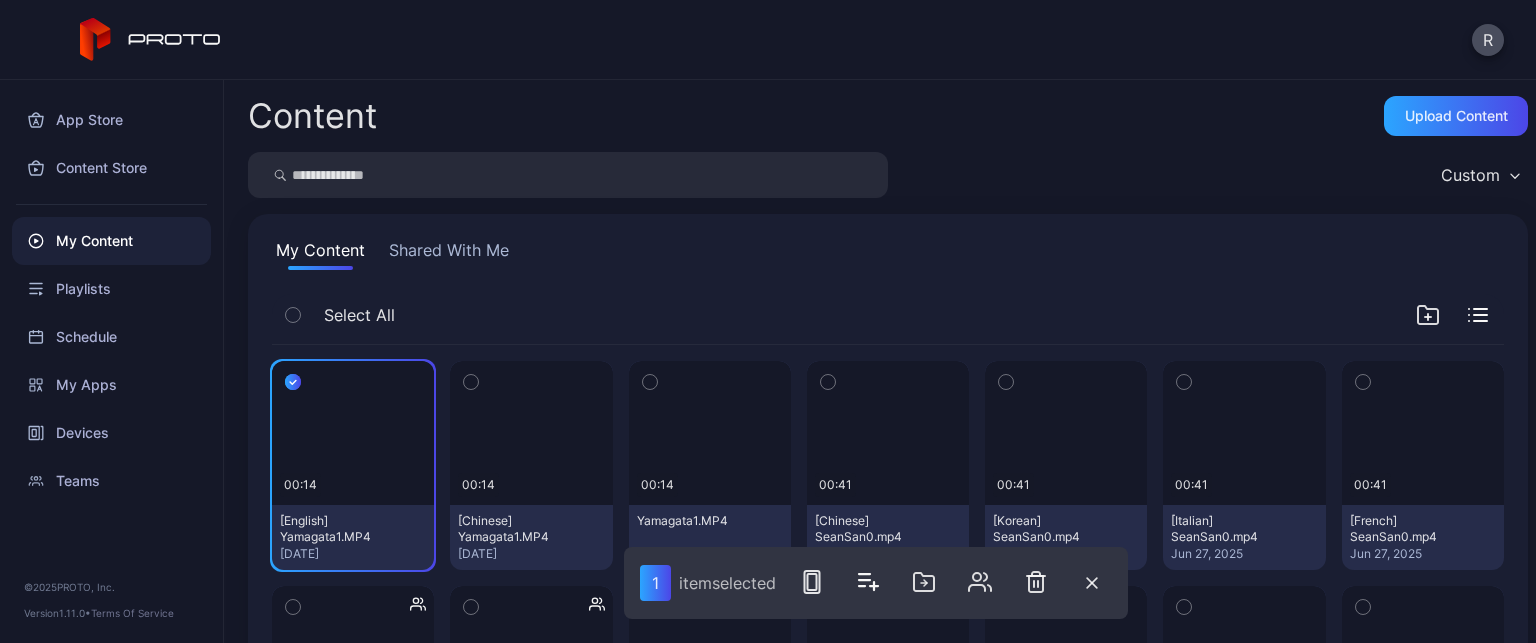 click at bounding box center (293, 382) 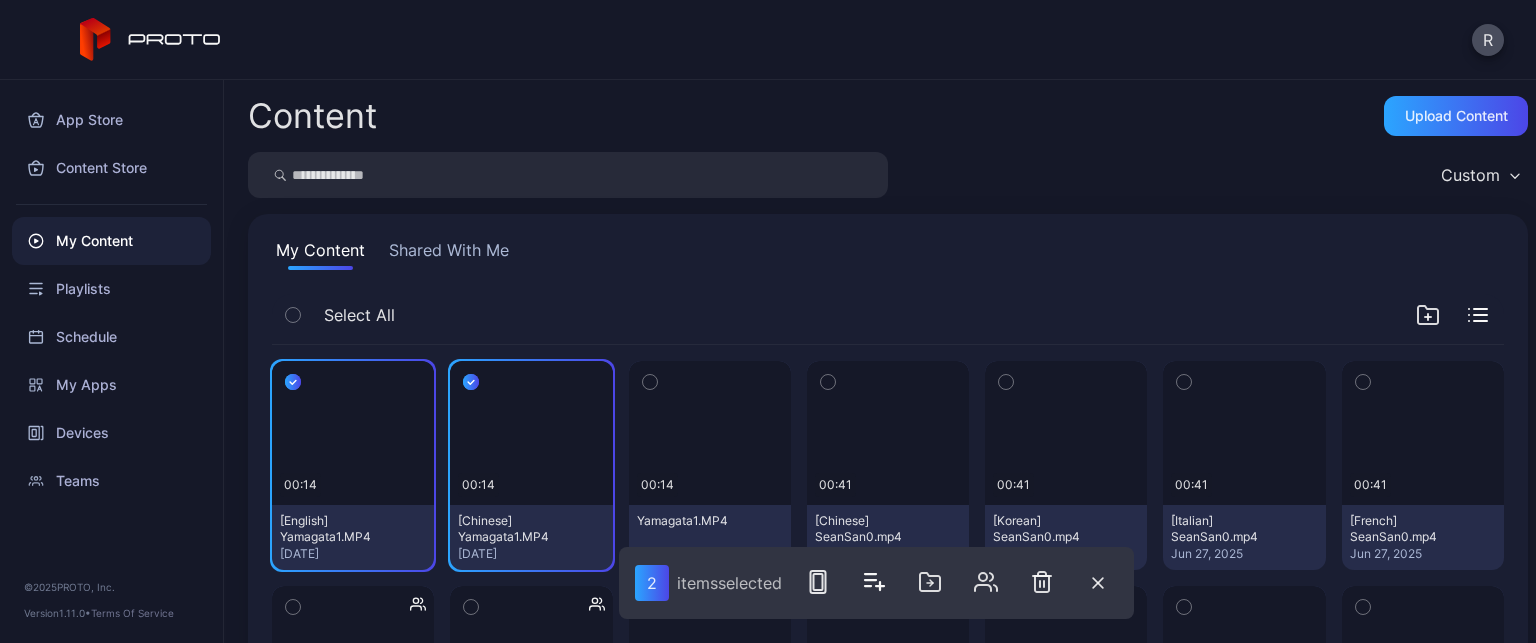 click at bounding box center (293, 382) 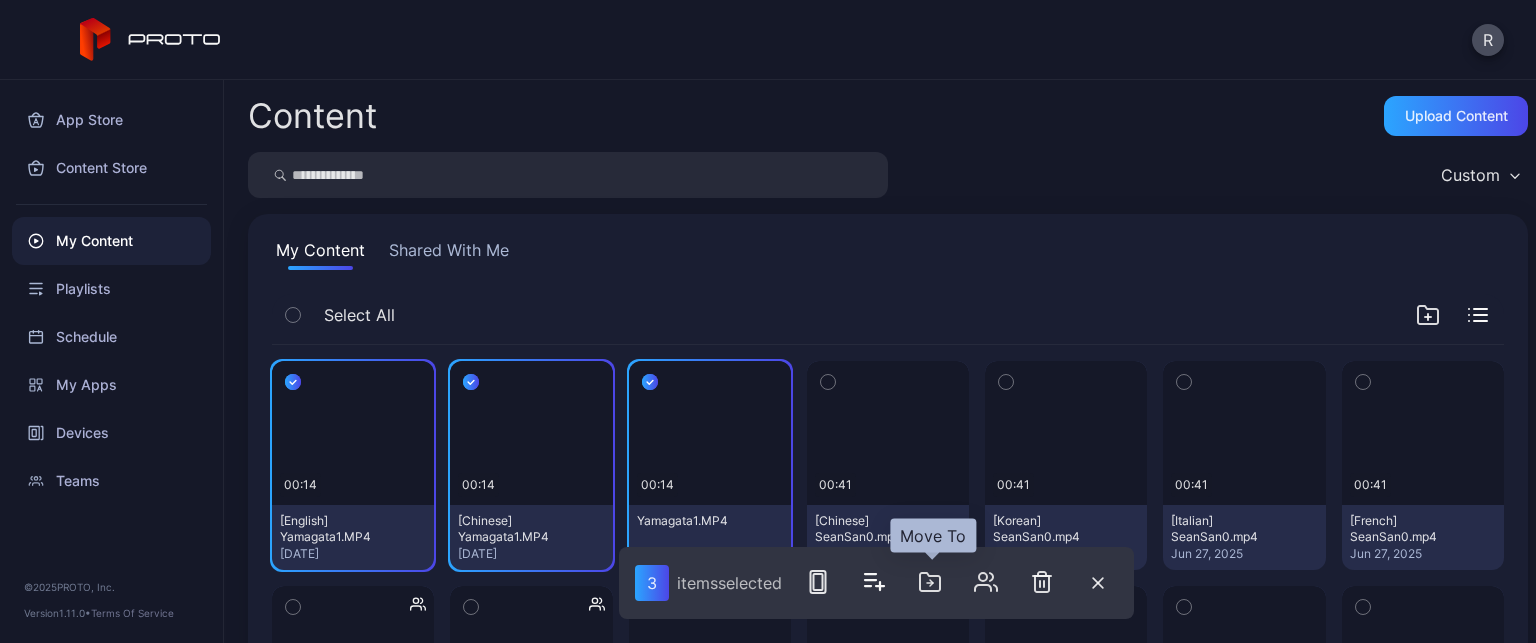 click at bounding box center (870, 574) 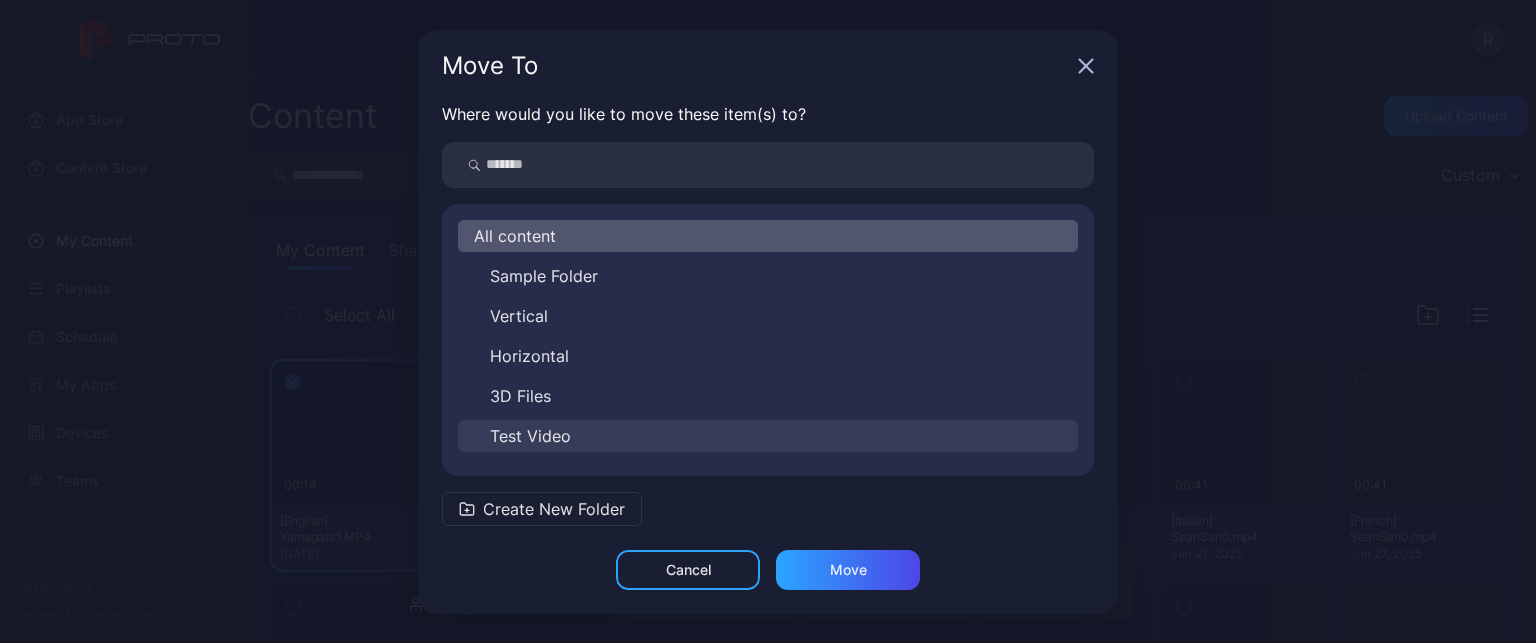 click on "Test Video" at bounding box center [544, 276] 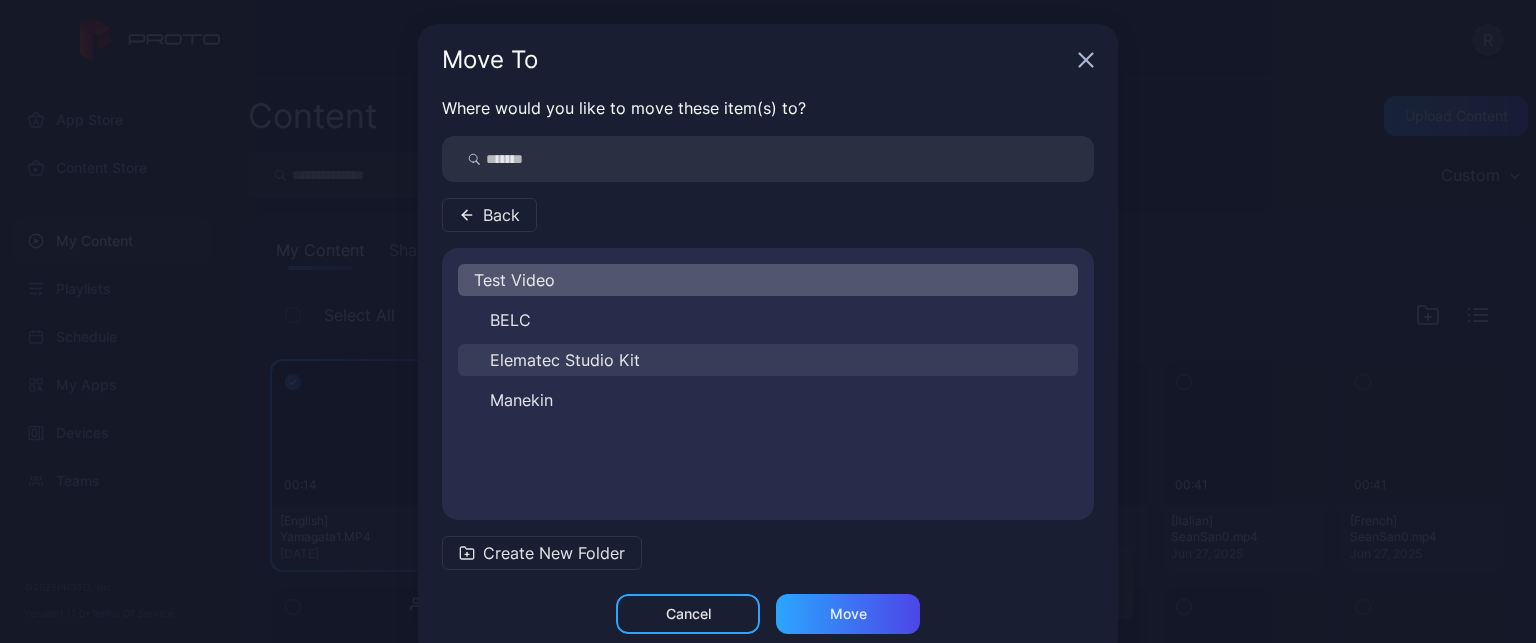 click on "Elematec Studio Kit" at bounding box center (510, 320) 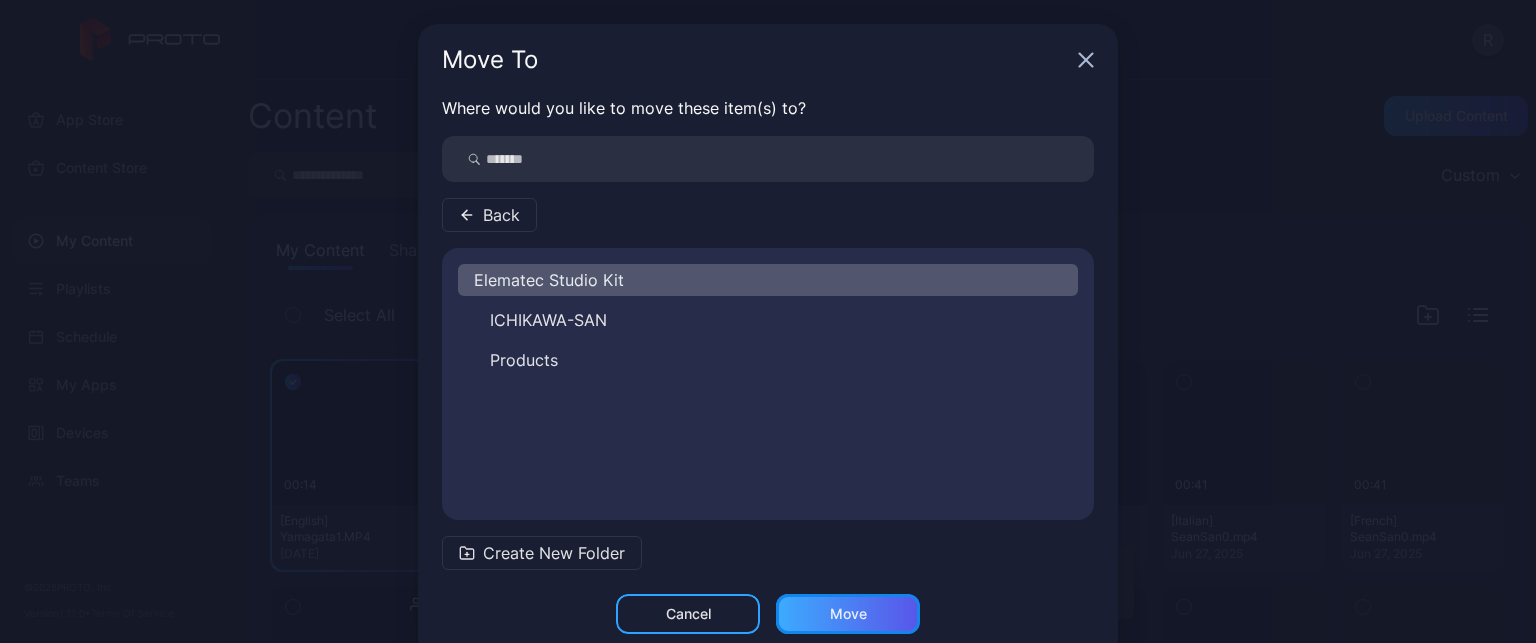 click on "Move" at bounding box center [688, 614] 